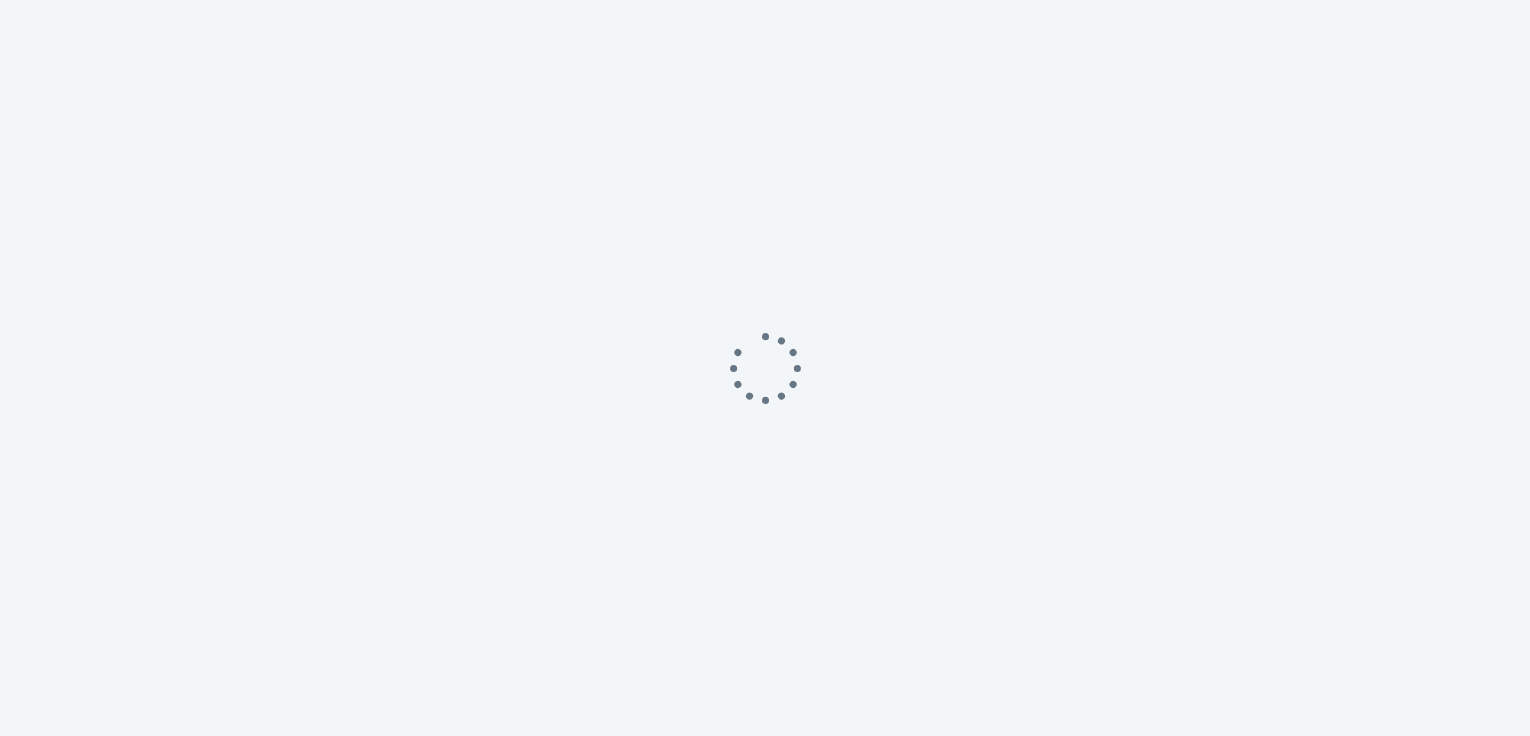 scroll, scrollTop: 0, scrollLeft: 0, axis: both 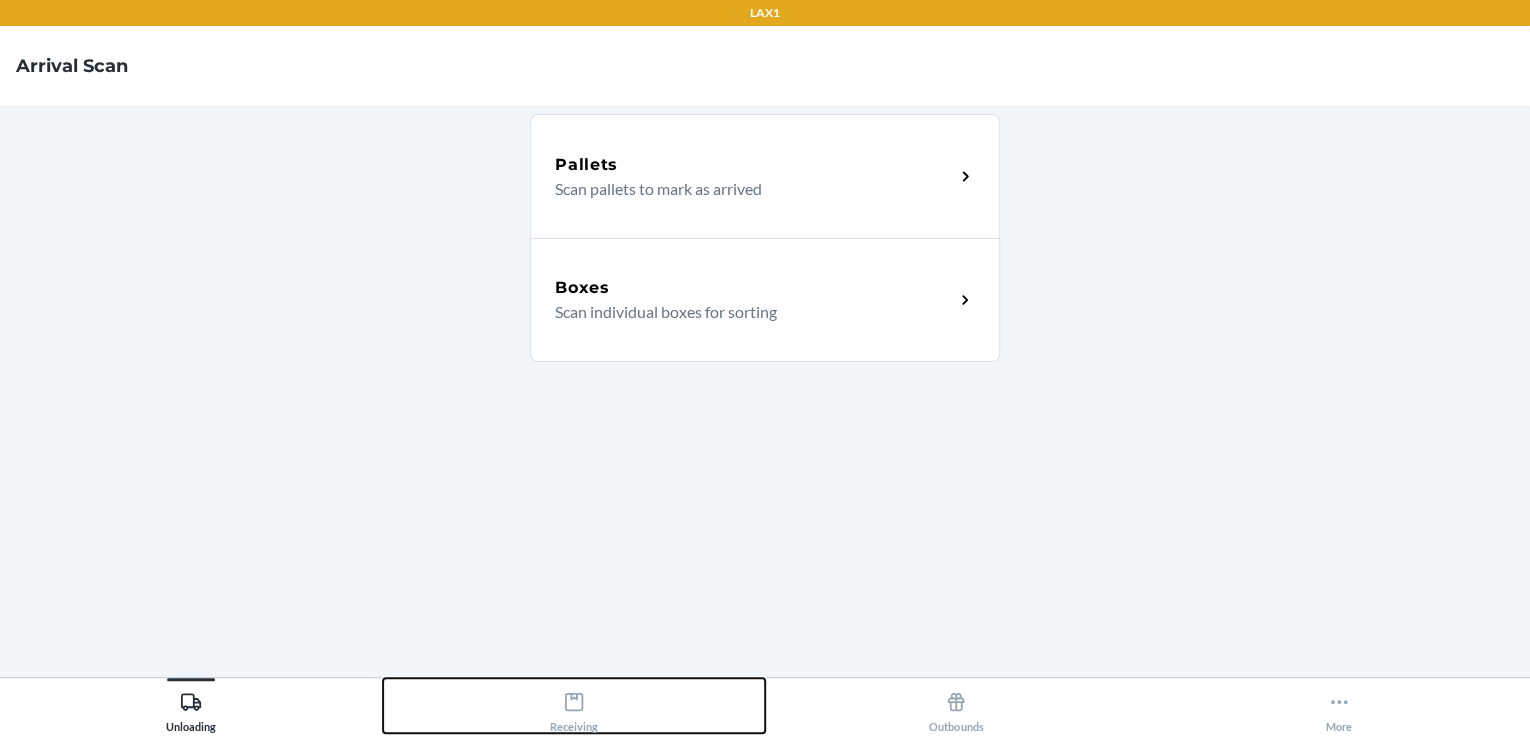 click on "Receiving" at bounding box center (574, 708) 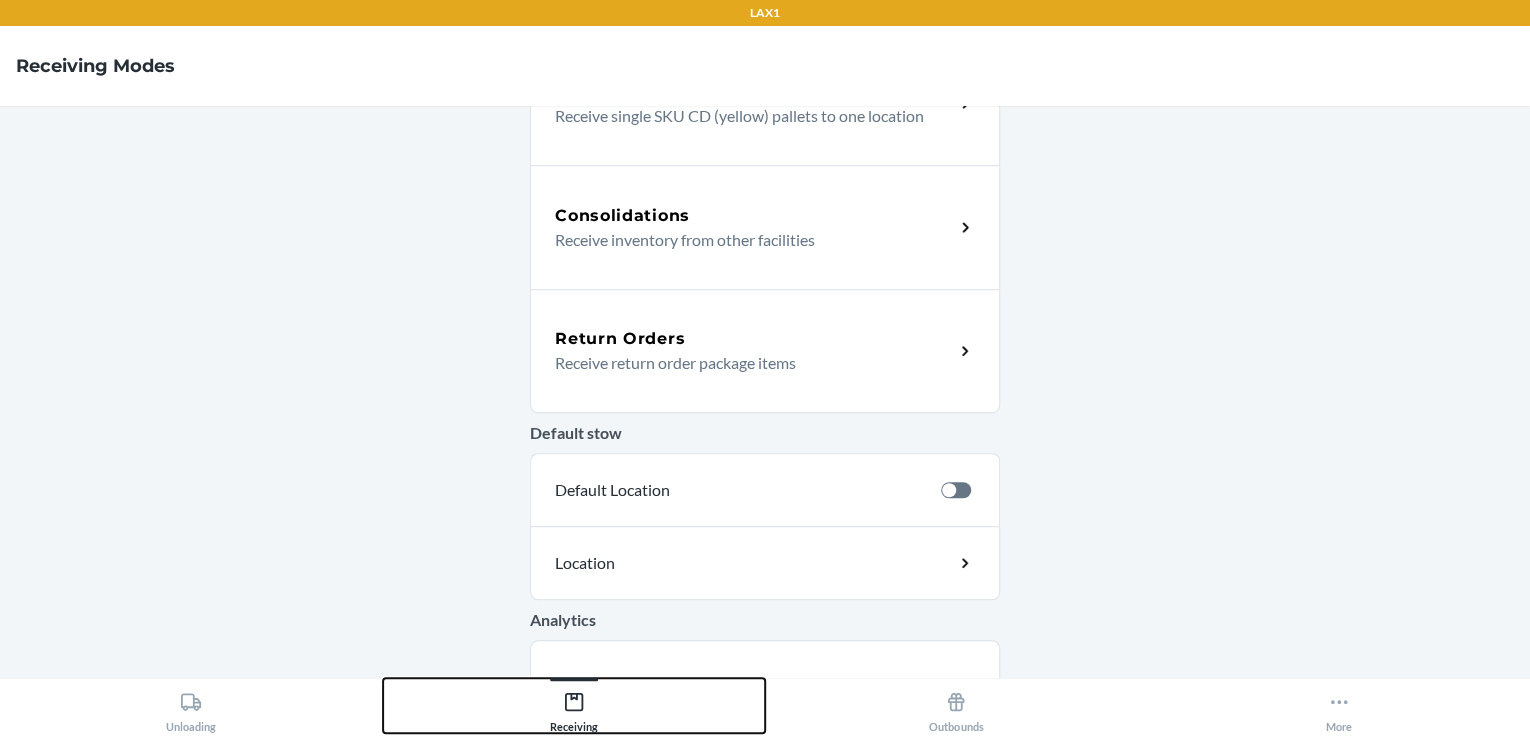 scroll, scrollTop: 535, scrollLeft: 0, axis: vertical 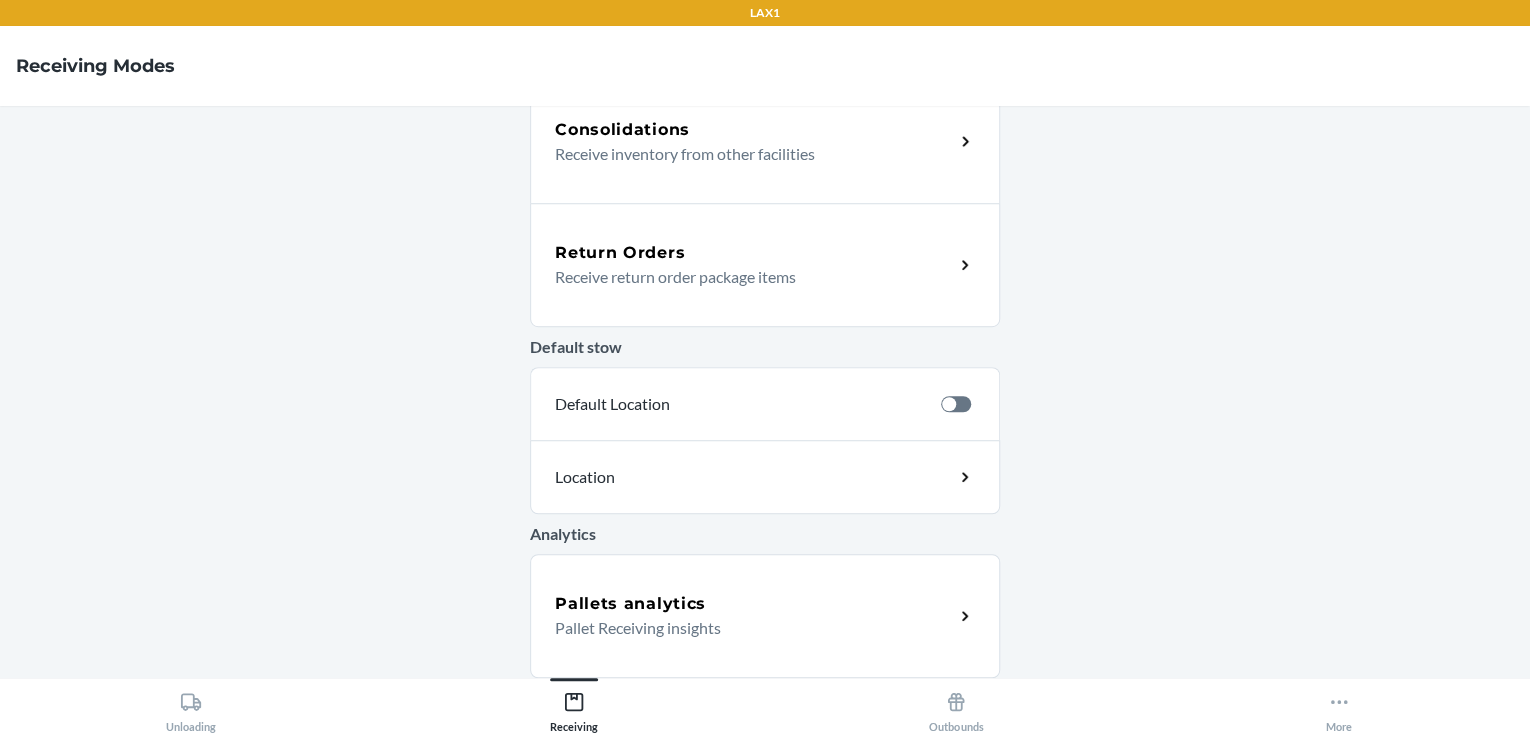 click on "Receive return order package items" at bounding box center [746, 277] 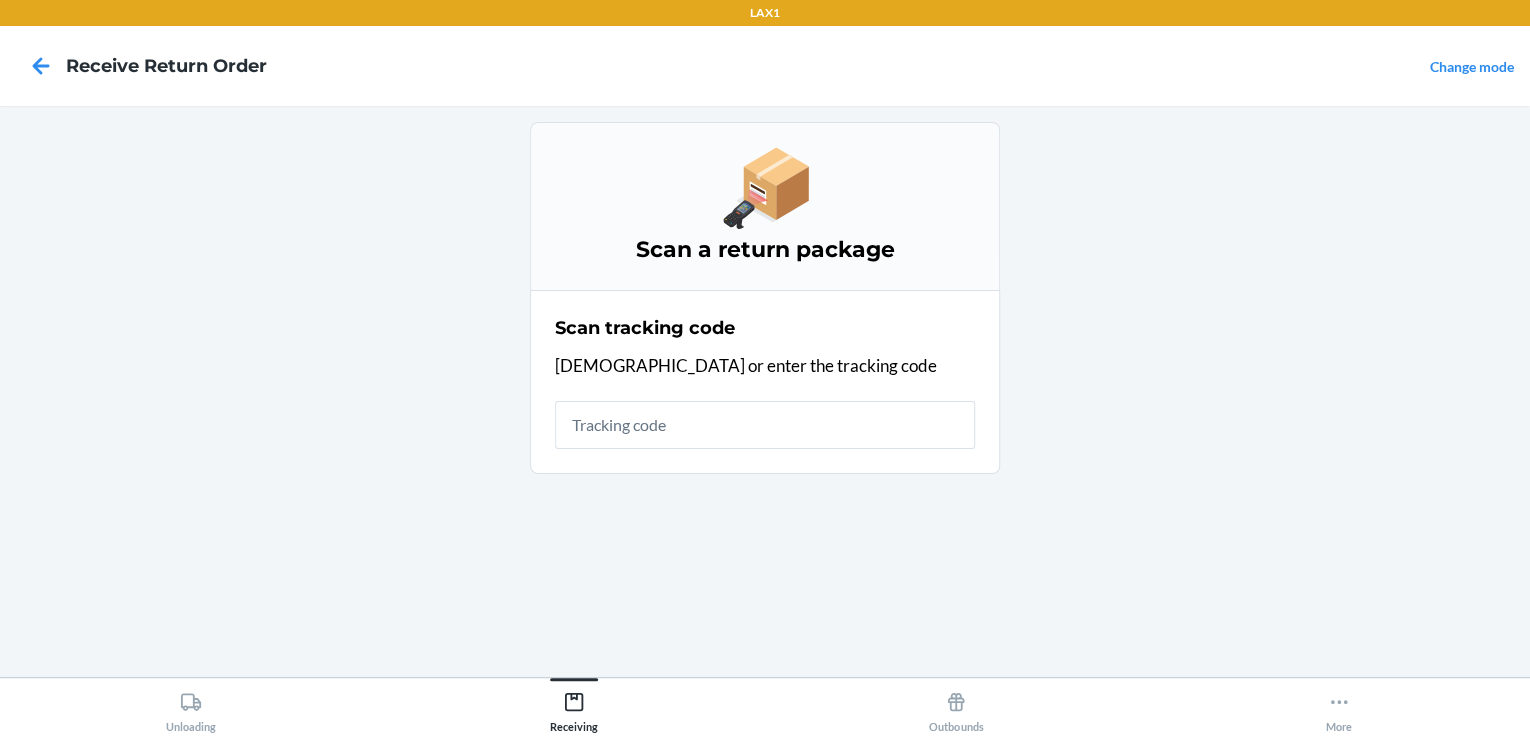 scroll, scrollTop: 0, scrollLeft: 0, axis: both 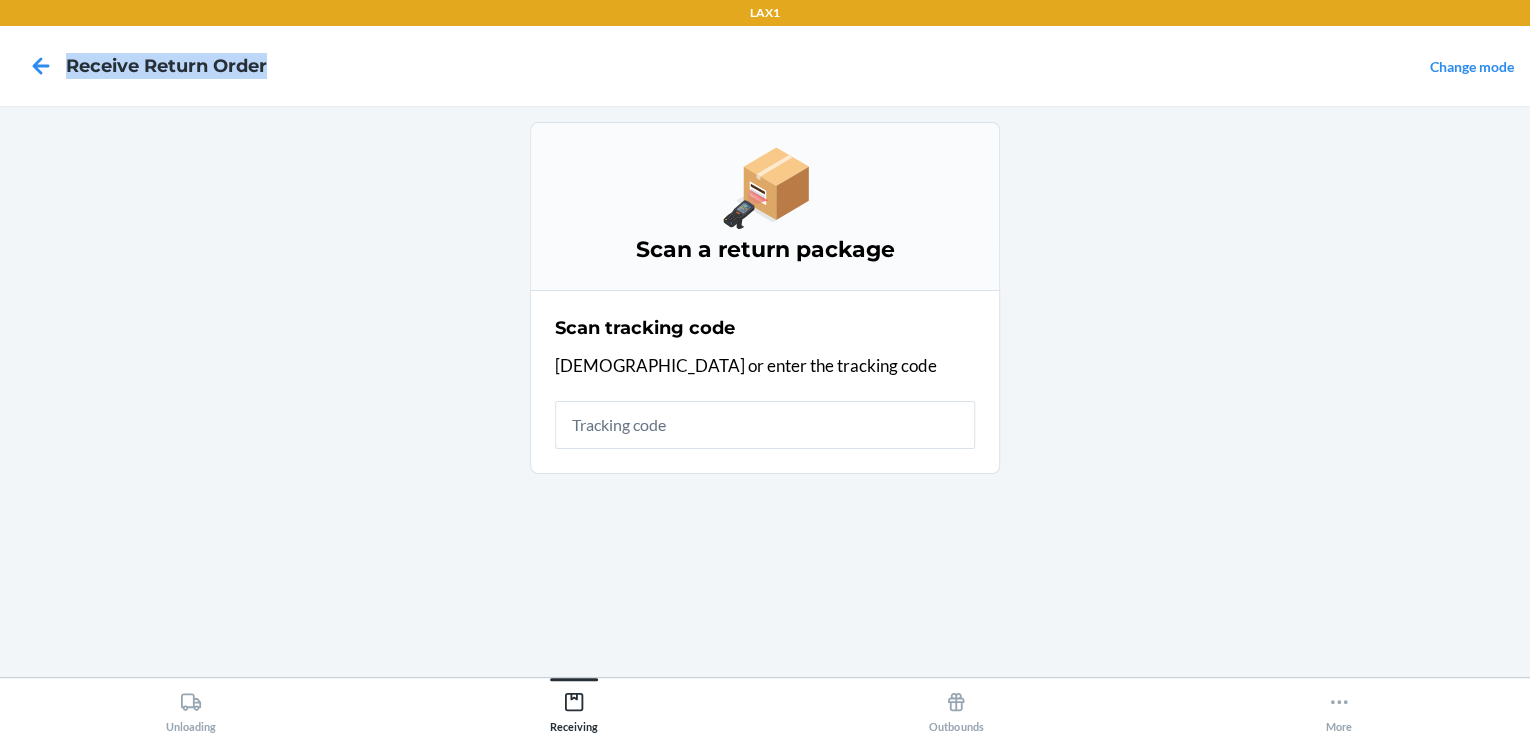 drag, startPoint x: 67, startPoint y: 56, endPoint x: 274, endPoint y: 99, distance: 211.41902 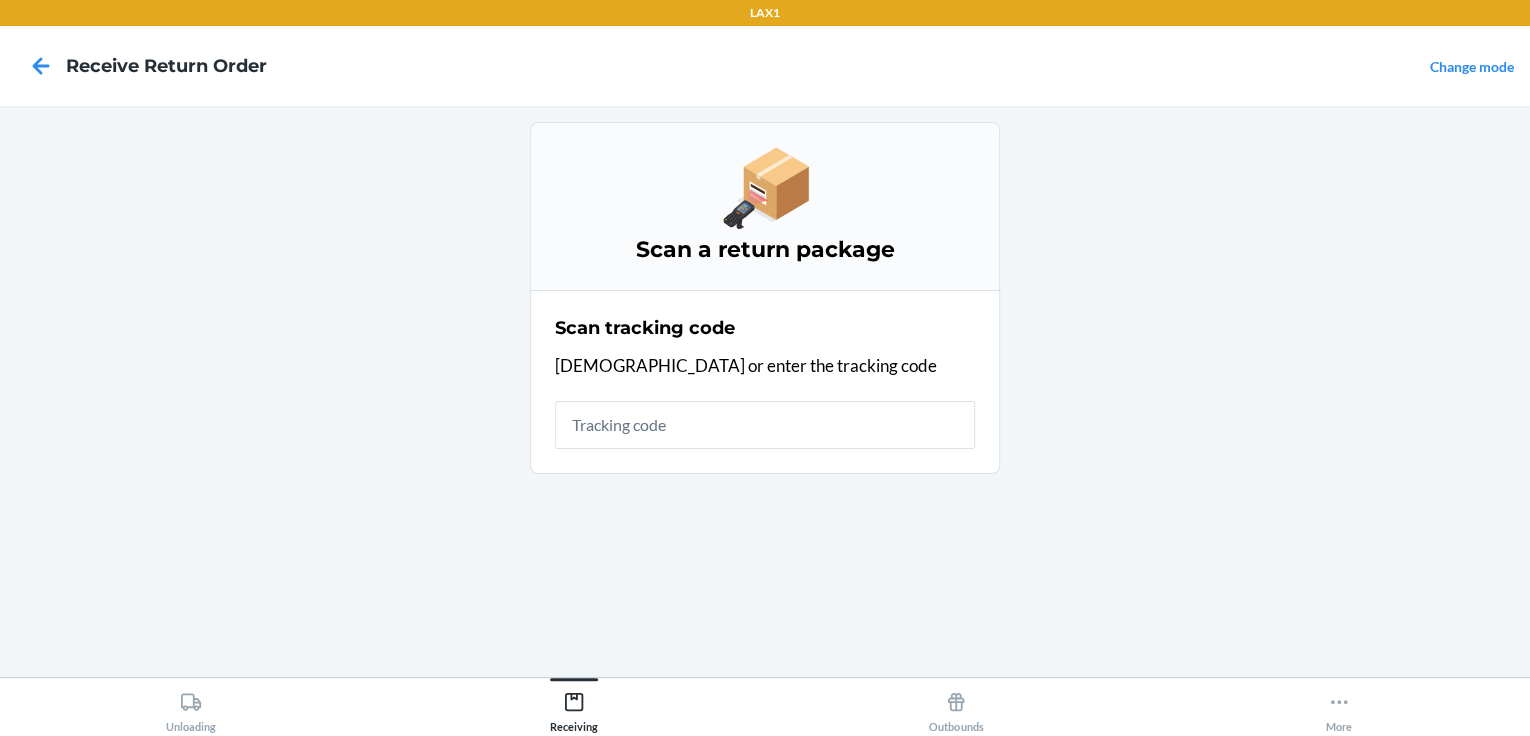 drag, startPoint x: 274, startPoint y: 99, endPoint x: 336, endPoint y: 190, distance: 110.11358 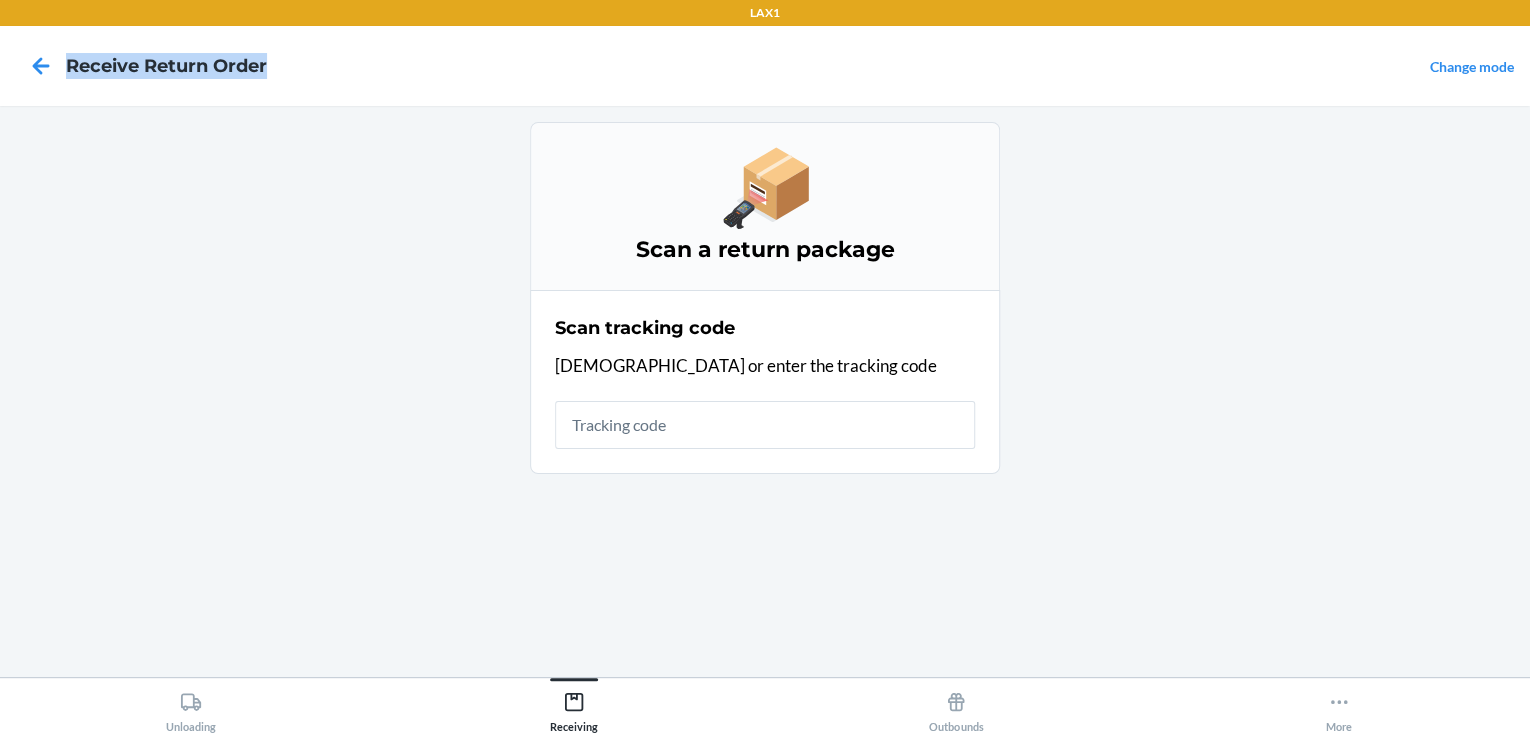 drag, startPoint x: 276, startPoint y: 65, endPoint x: 76, endPoint y: 100, distance: 203.0394 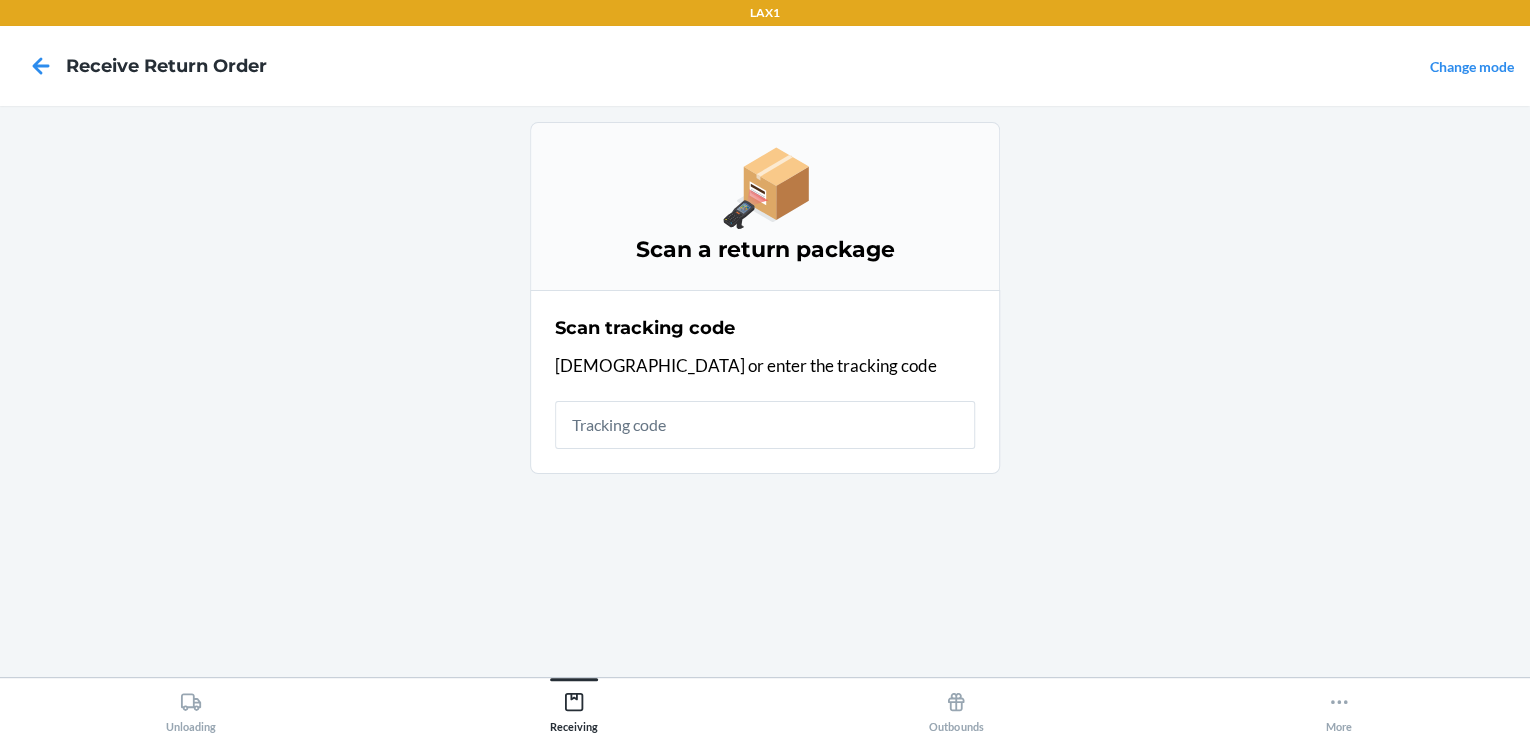click on "Scan a return package Scan tracking code Scan or enter the tracking code" at bounding box center [765, 391] 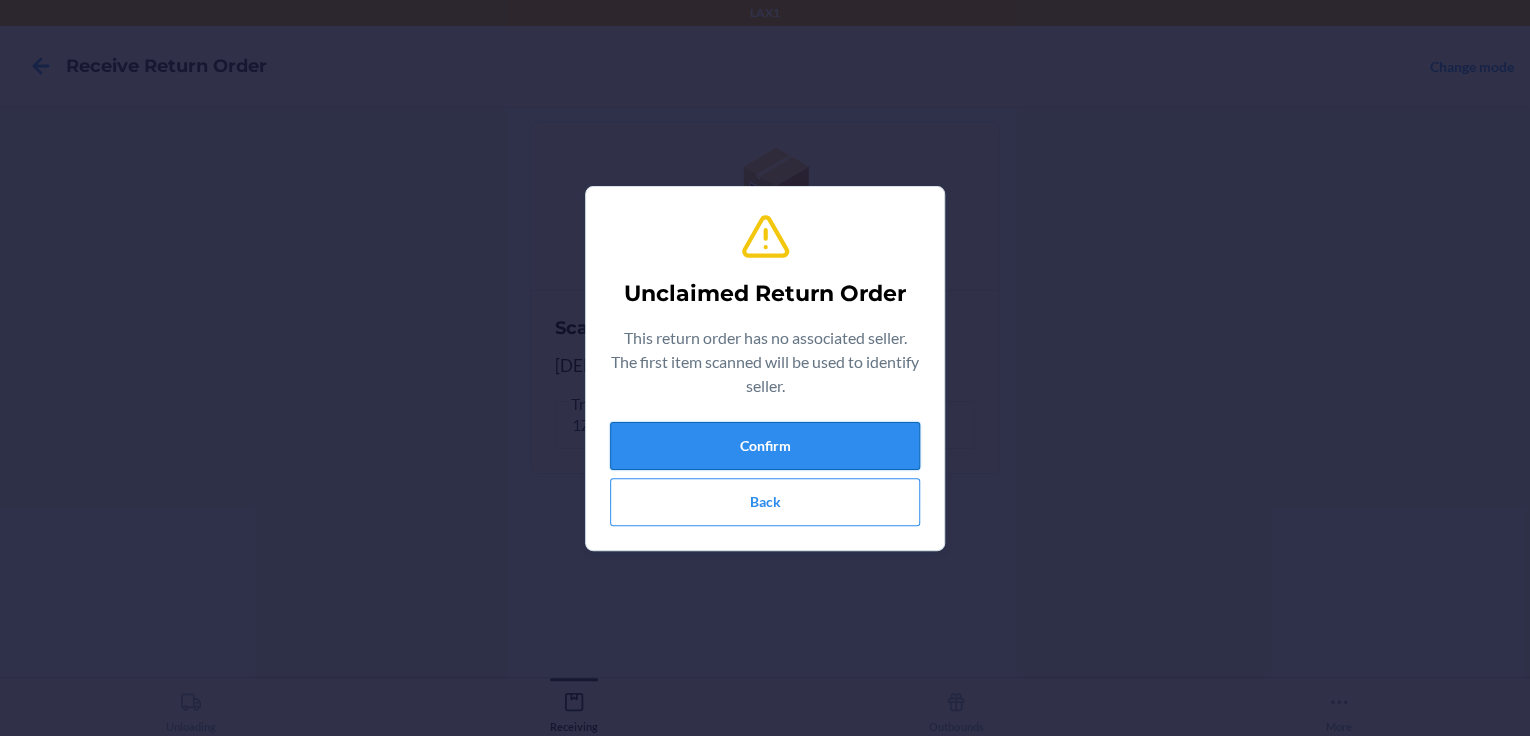 click on "Confirm" at bounding box center (765, 446) 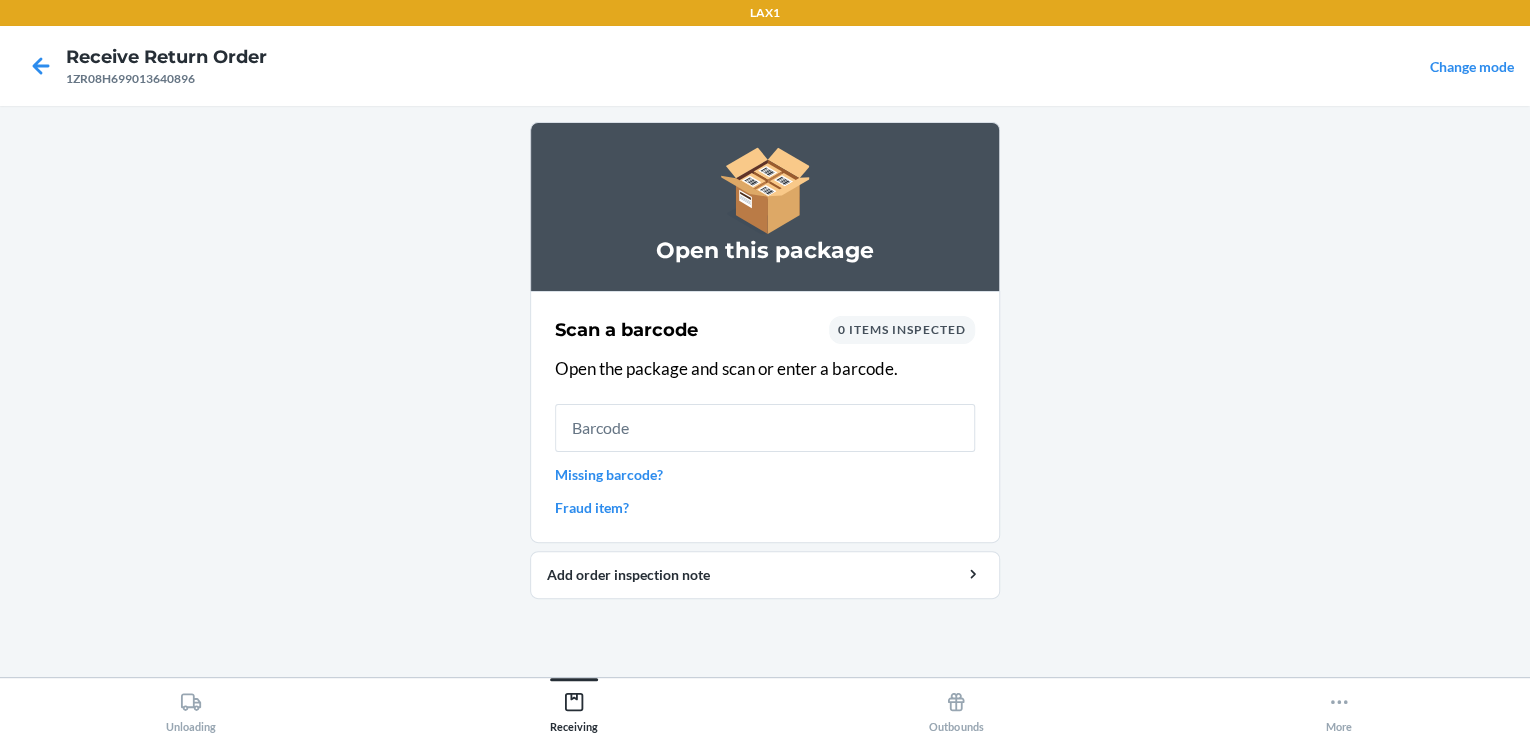 click on "Missing barcode?" at bounding box center (765, 474) 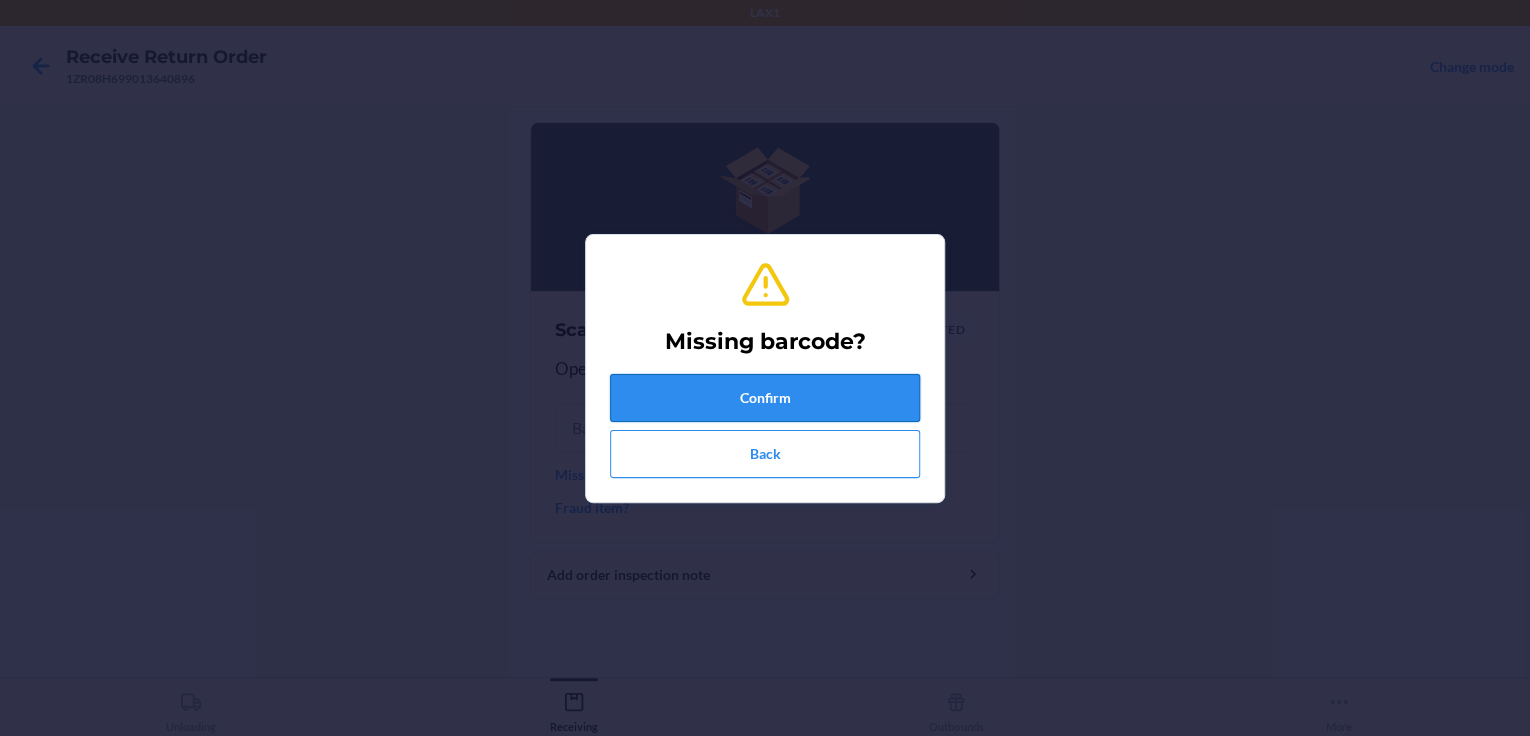 click on "Confirm" at bounding box center (765, 398) 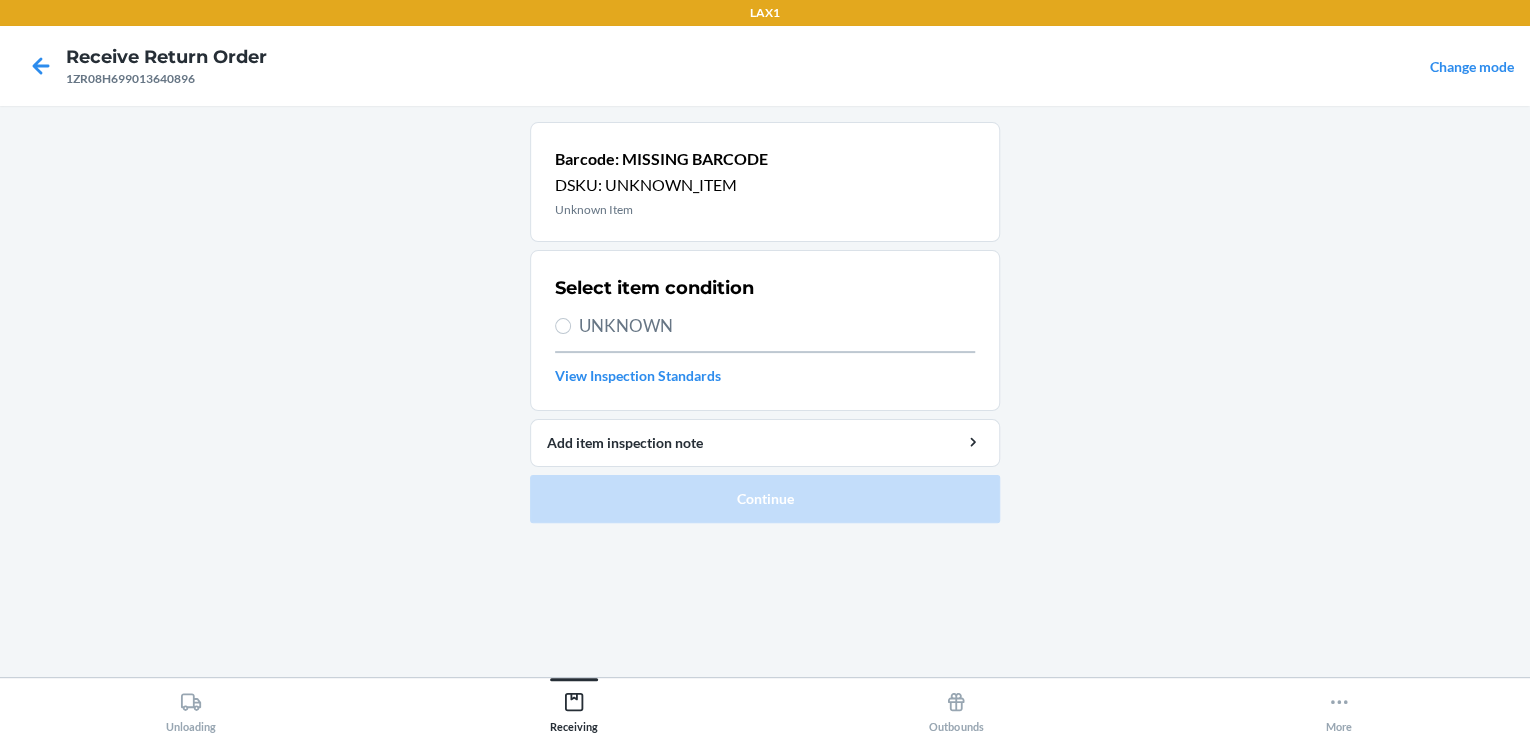 click on "UNKNOWN" at bounding box center (777, 326) 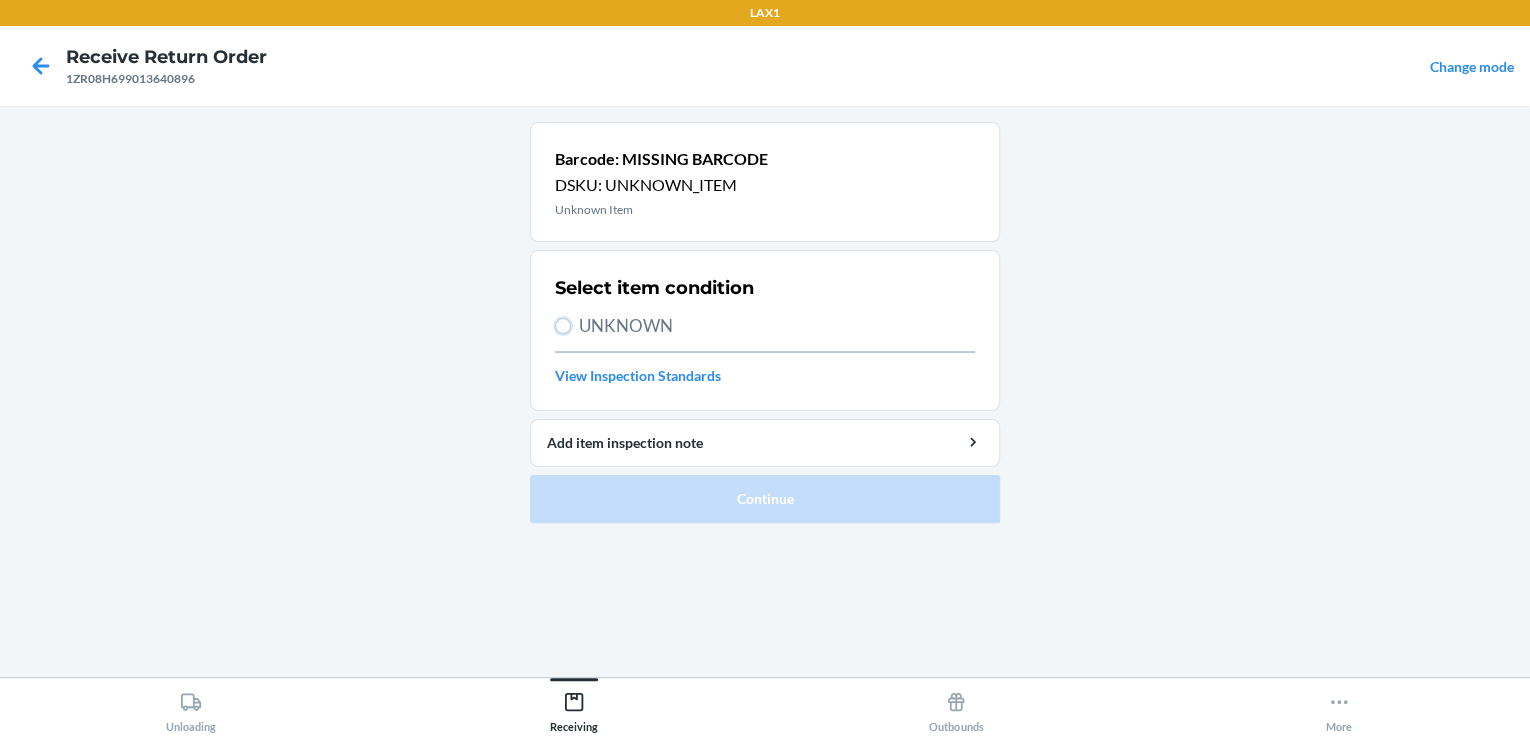 click on "UNKNOWN" at bounding box center [563, 326] 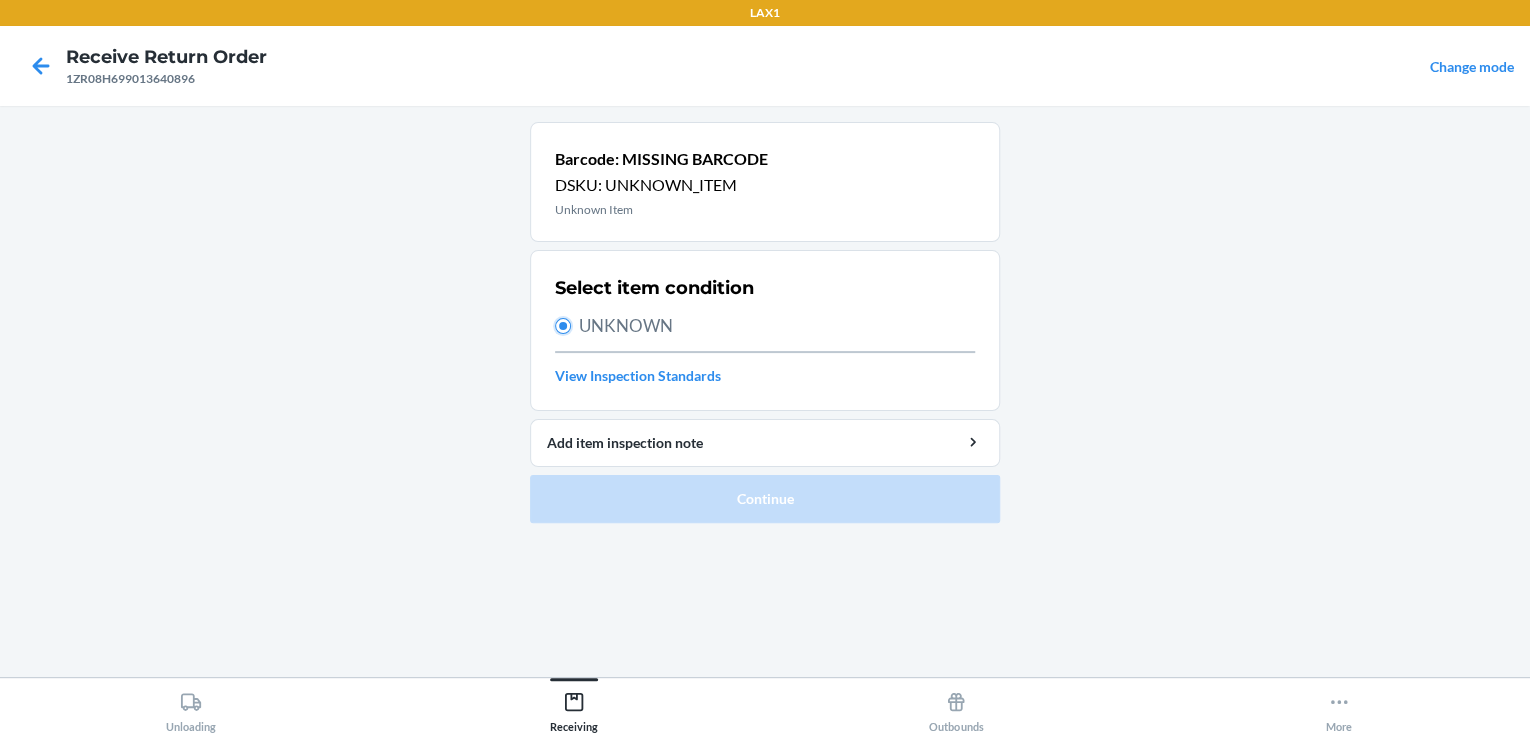 radio on "true" 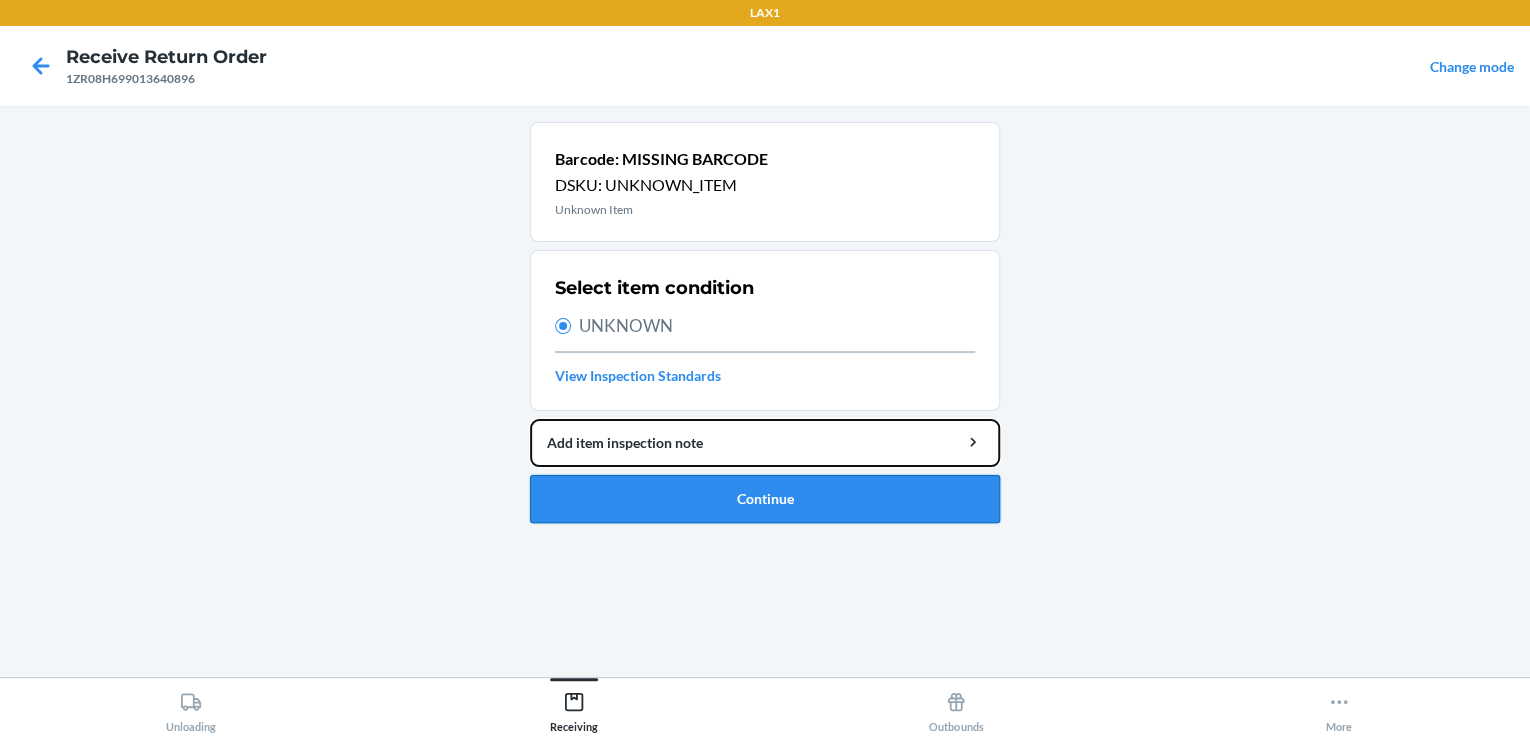 drag, startPoint x: 673, startPoint y: 447, endPoint x: 691, endPoint y: 494, distance: 50.32892 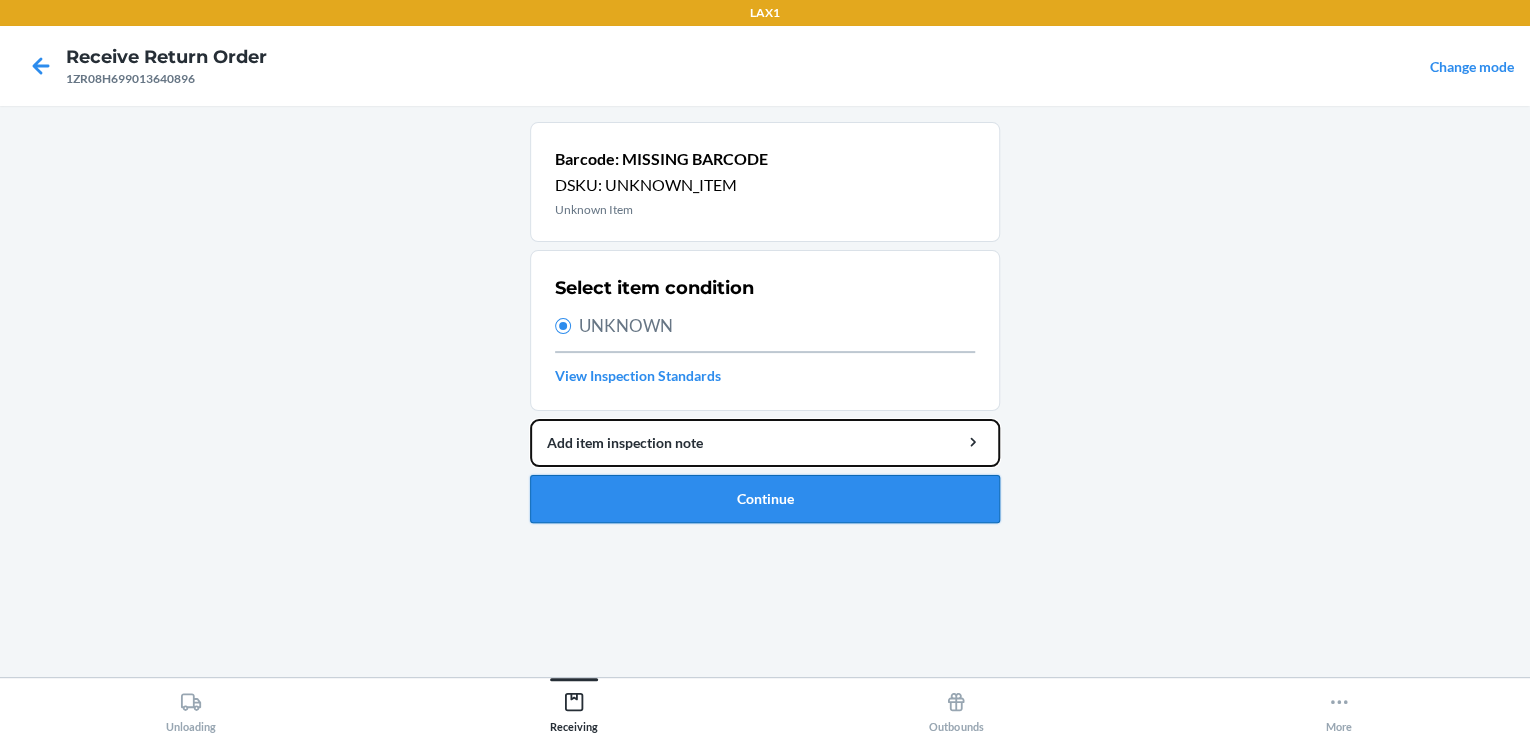 click on "Barcode: MISSING BARCODE DSKU: UNKNOWN_ITEM Unknown Item Select item condition UNKNOWN View Inspection Standards Add item inspection note Continue" at bounding box center (765, 322) 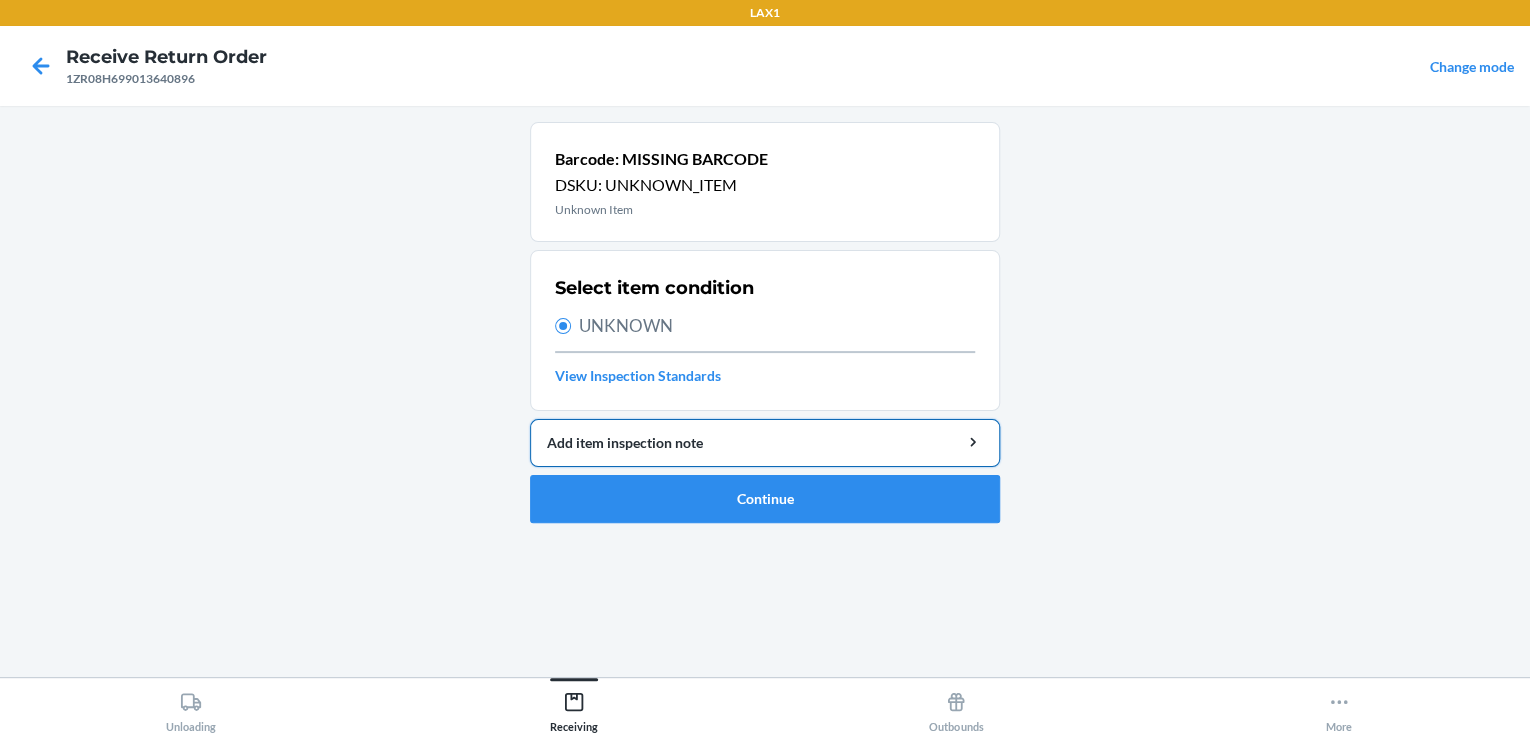 click on "Add item inspection note" at bounding box center (765, 442) 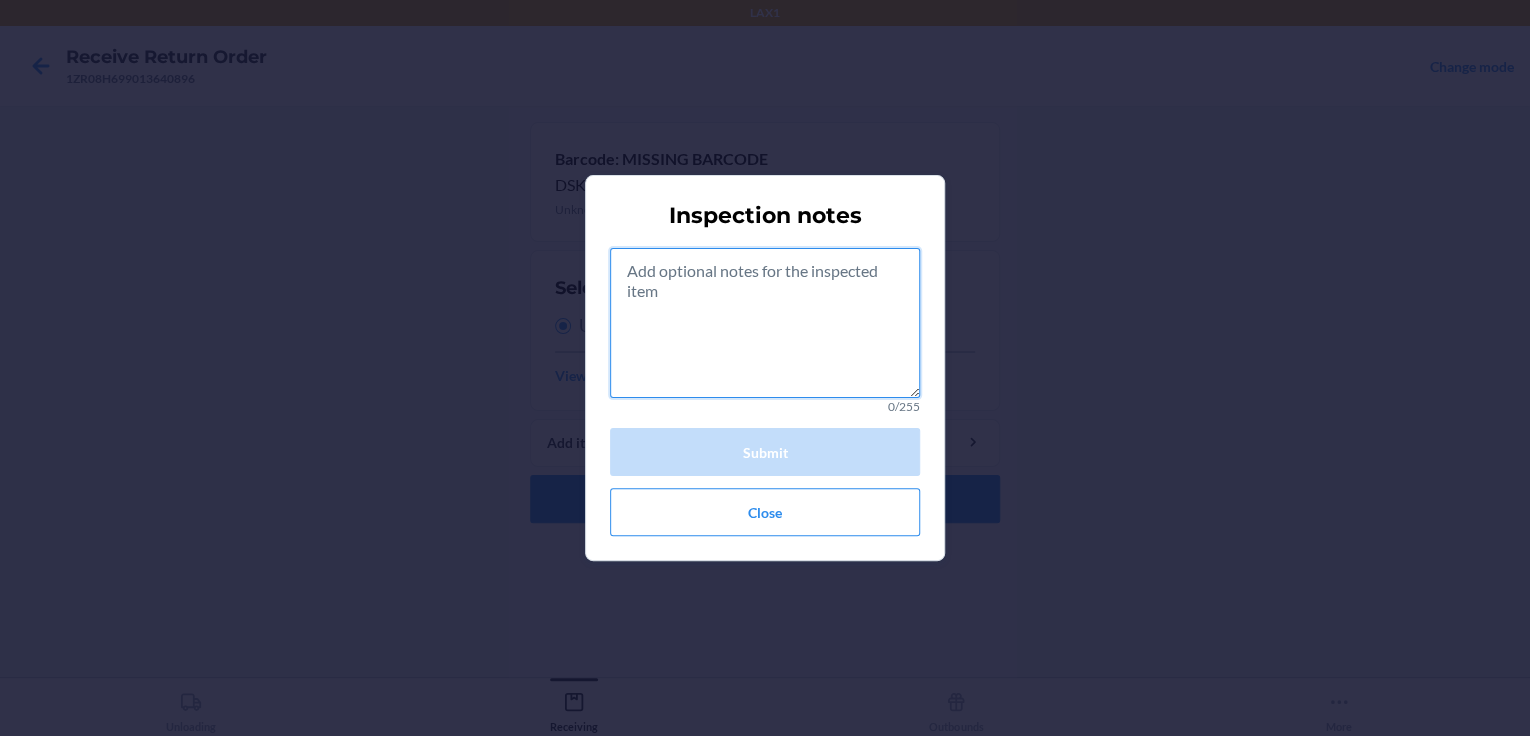 click at bounding box center [765, 323] 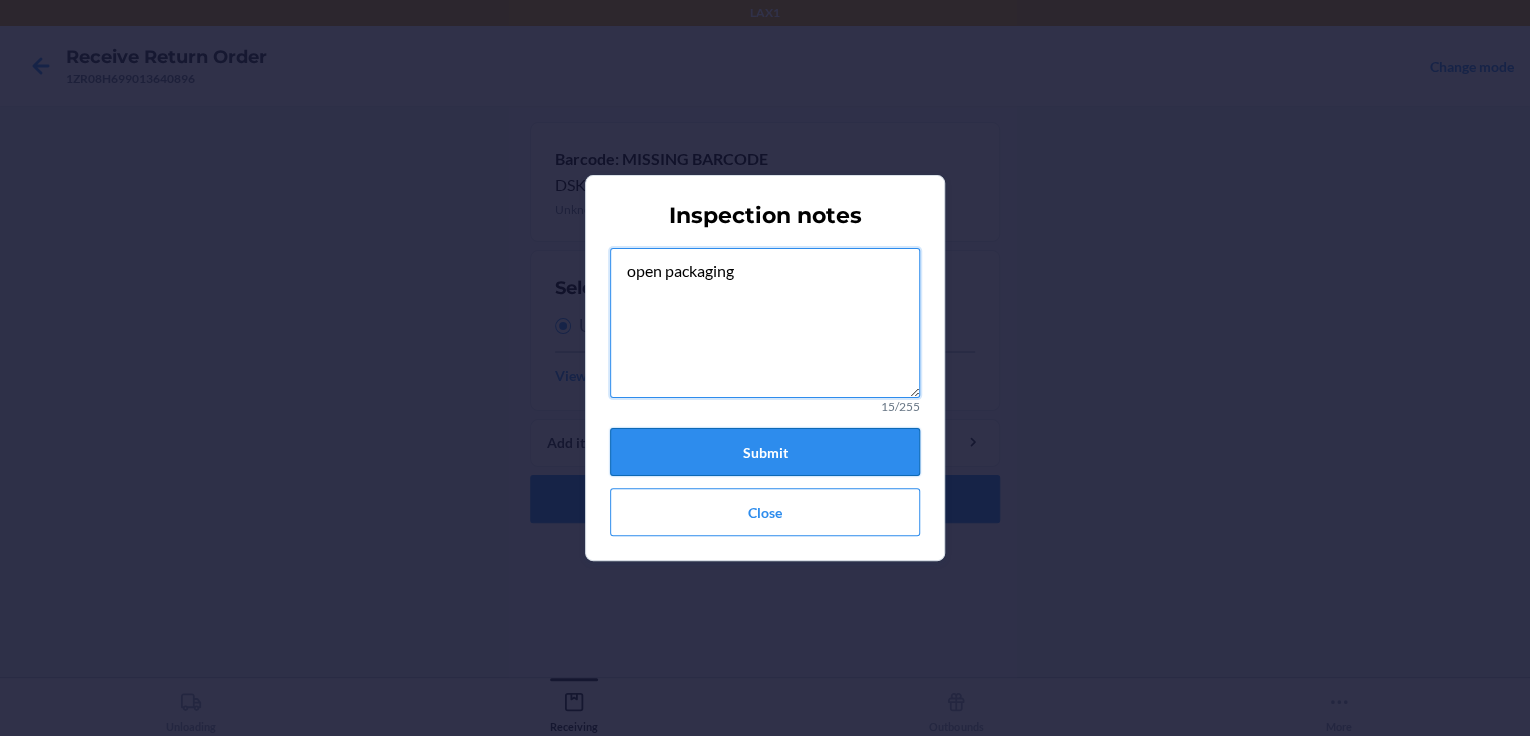 type on "open packaging" 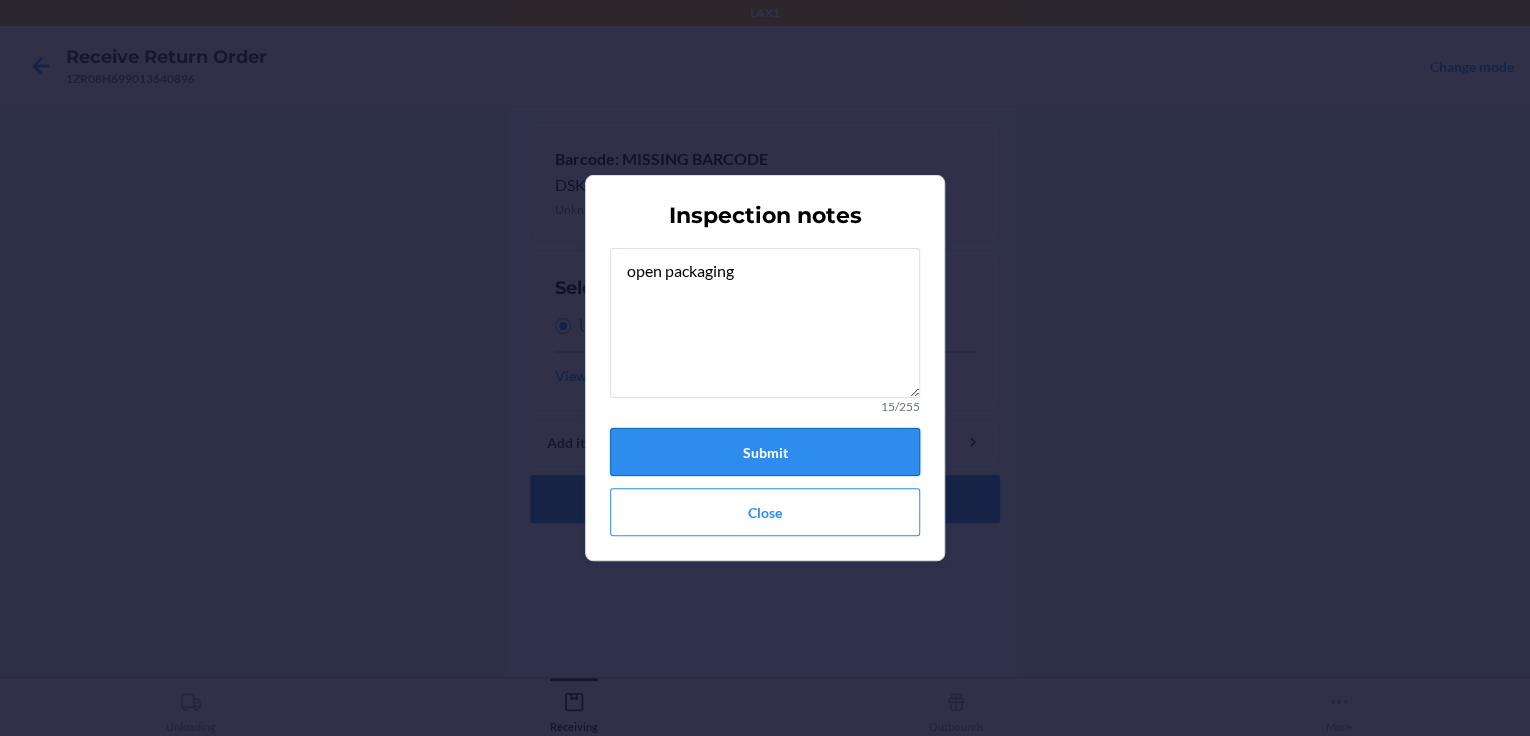 click on "Submit" at bounding box center (765, 452) 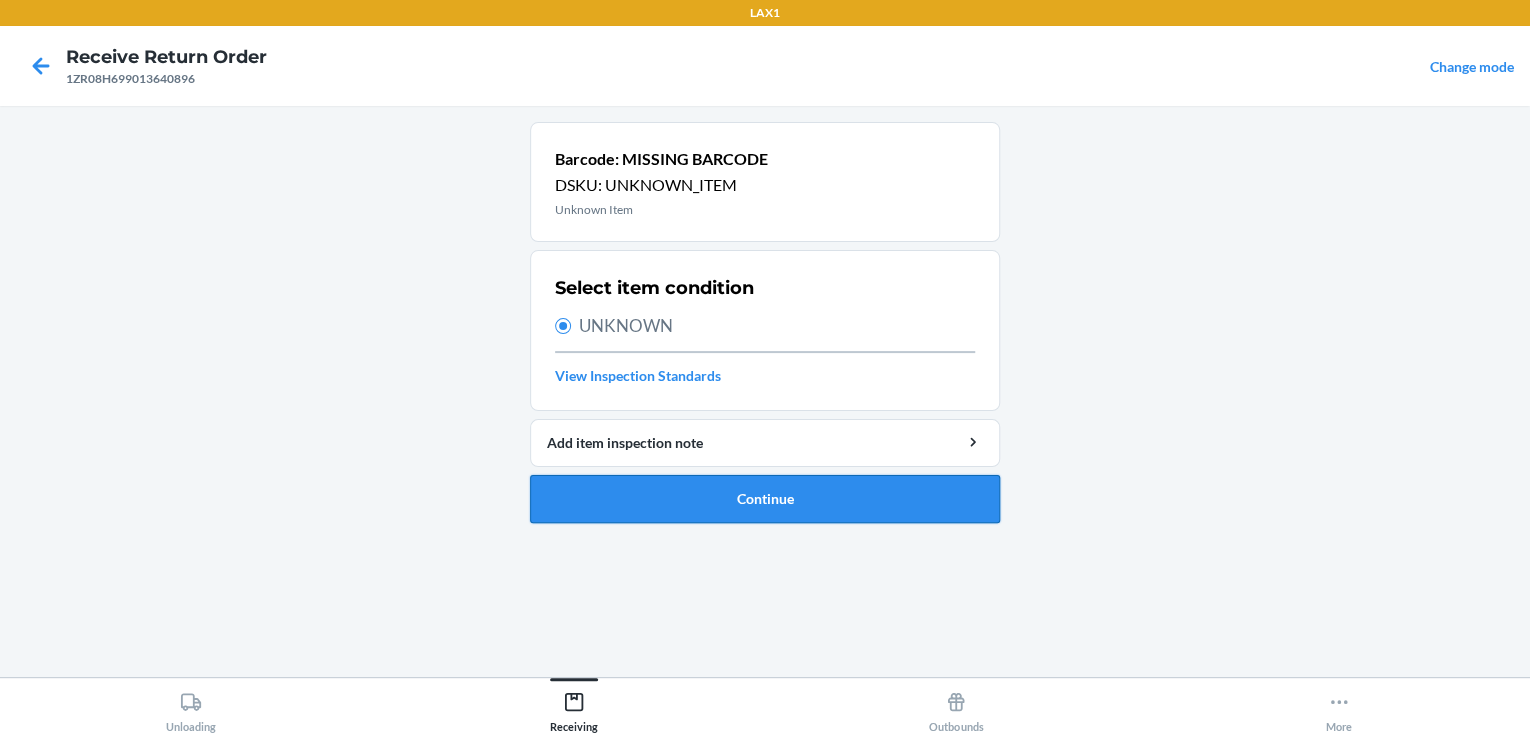 click on "Continue" at bounding box center (765, 499) 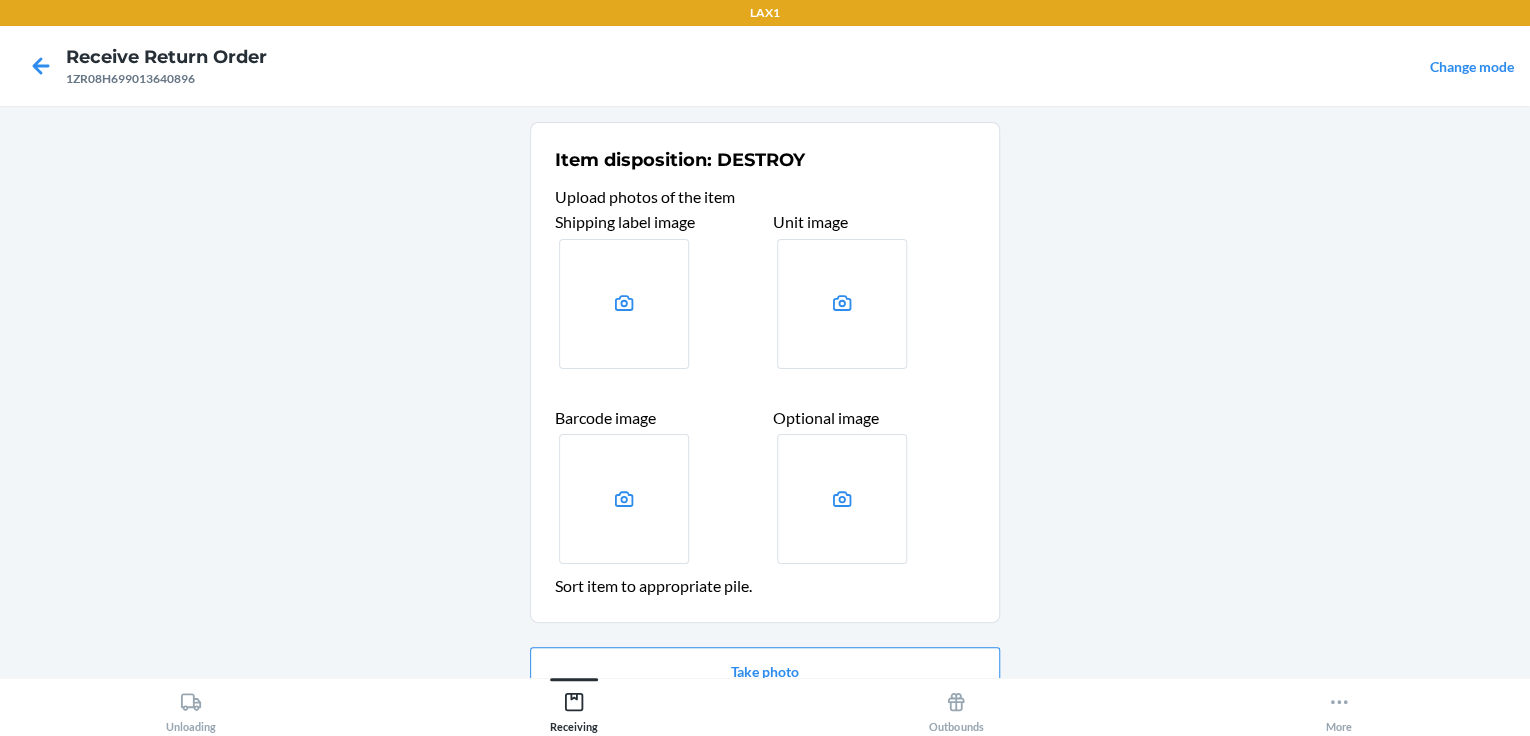 scroll, scrollTop: 97, scrollLeft: 0, axis: vertical 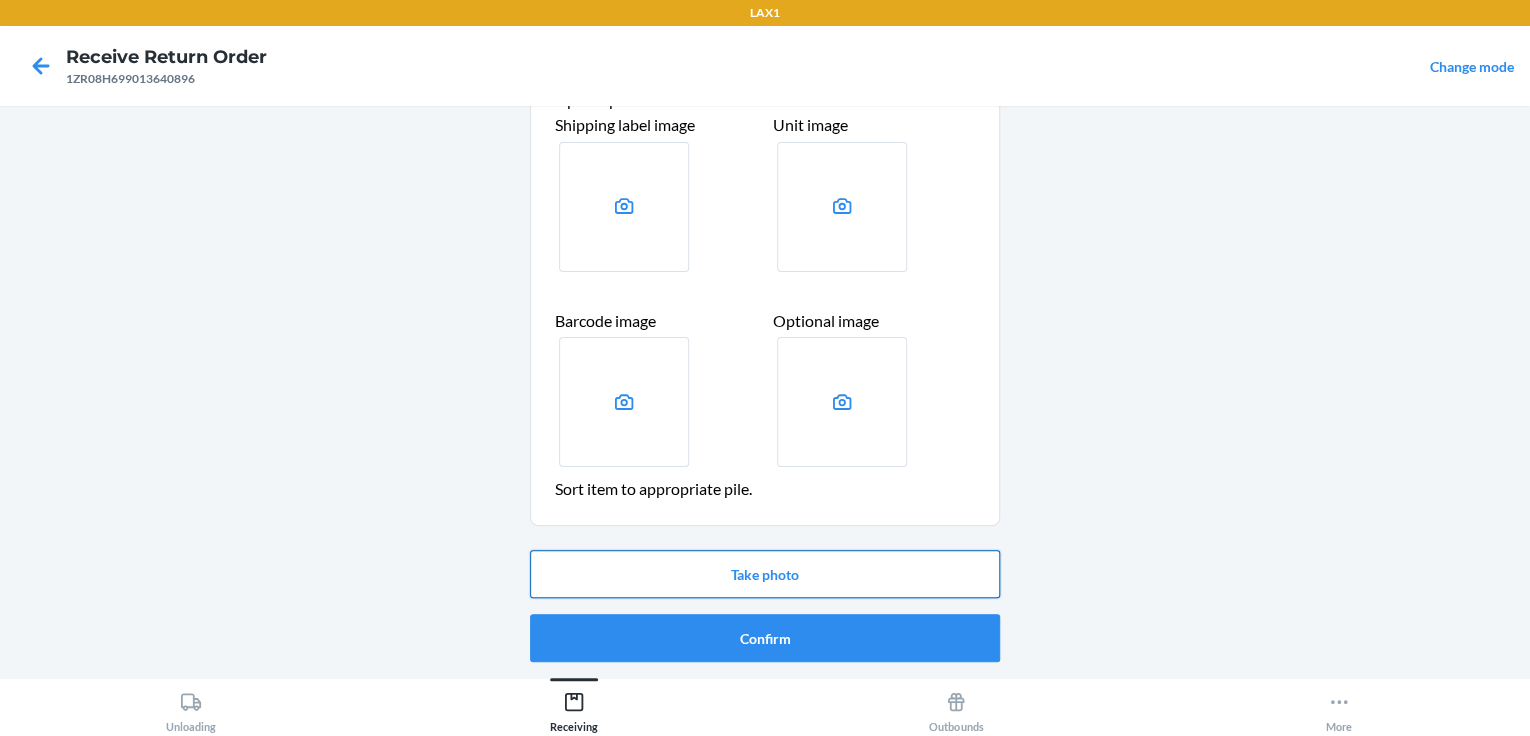 click on "Take photo" at bounding box center [765, 574] 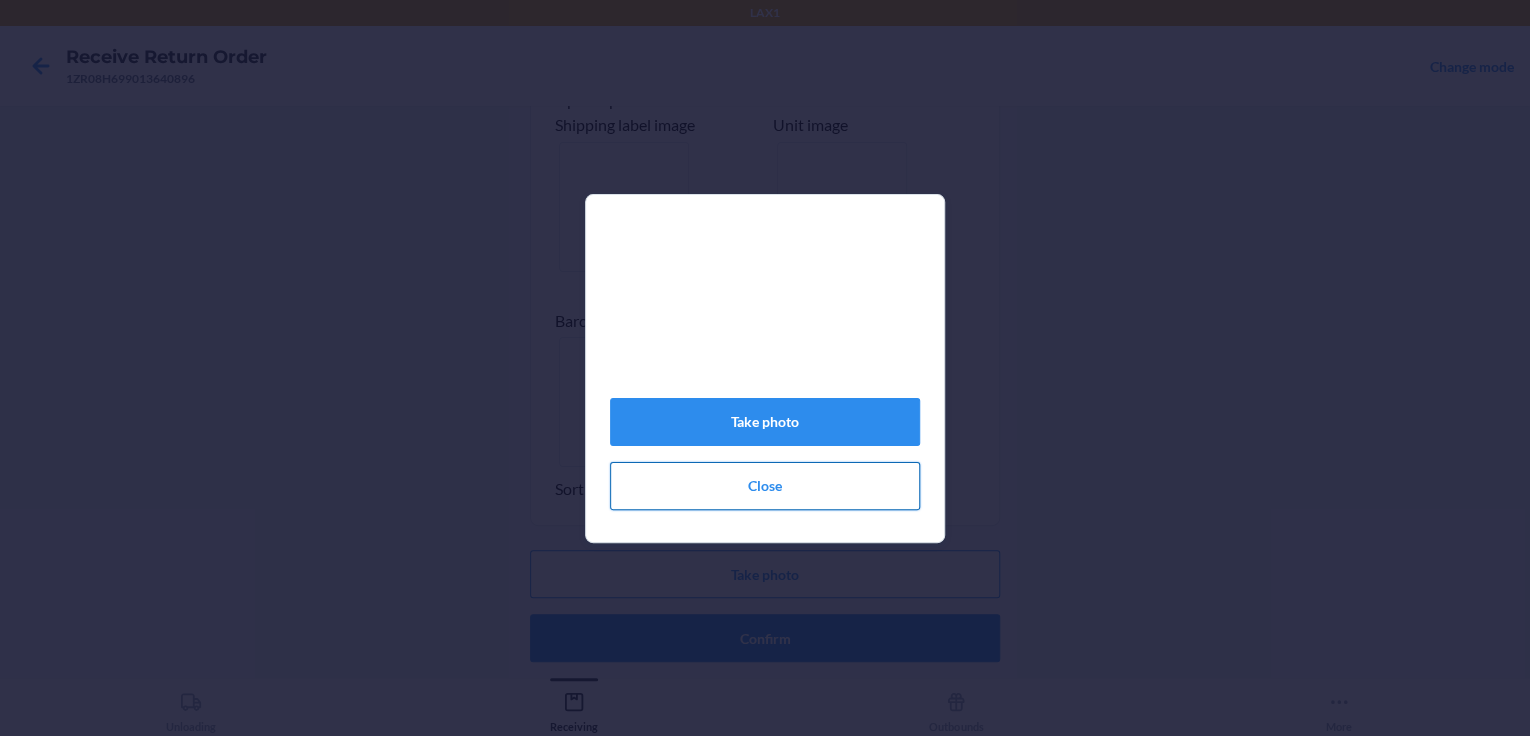 click on "Close" 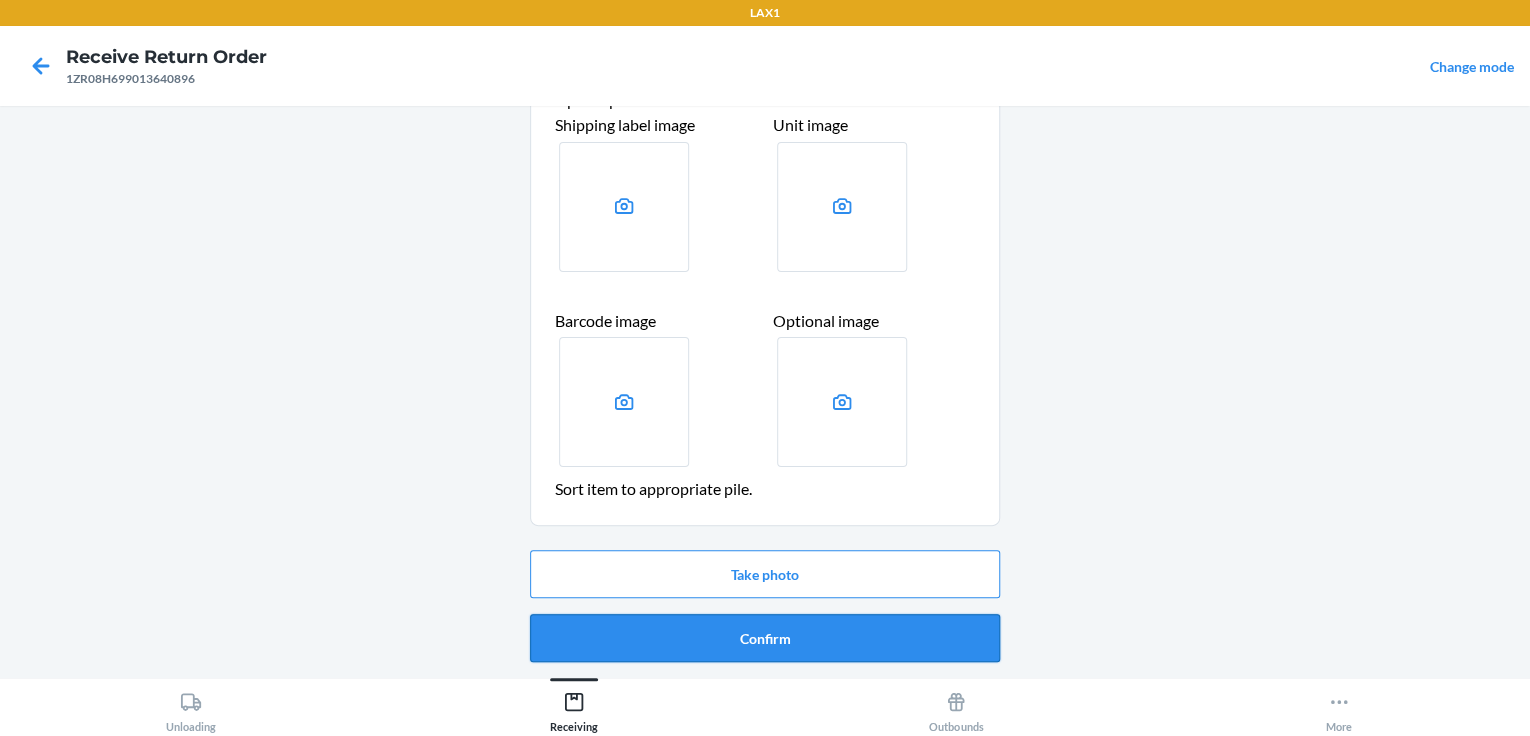 click on "Confirm" at bounding box center (765, 638) 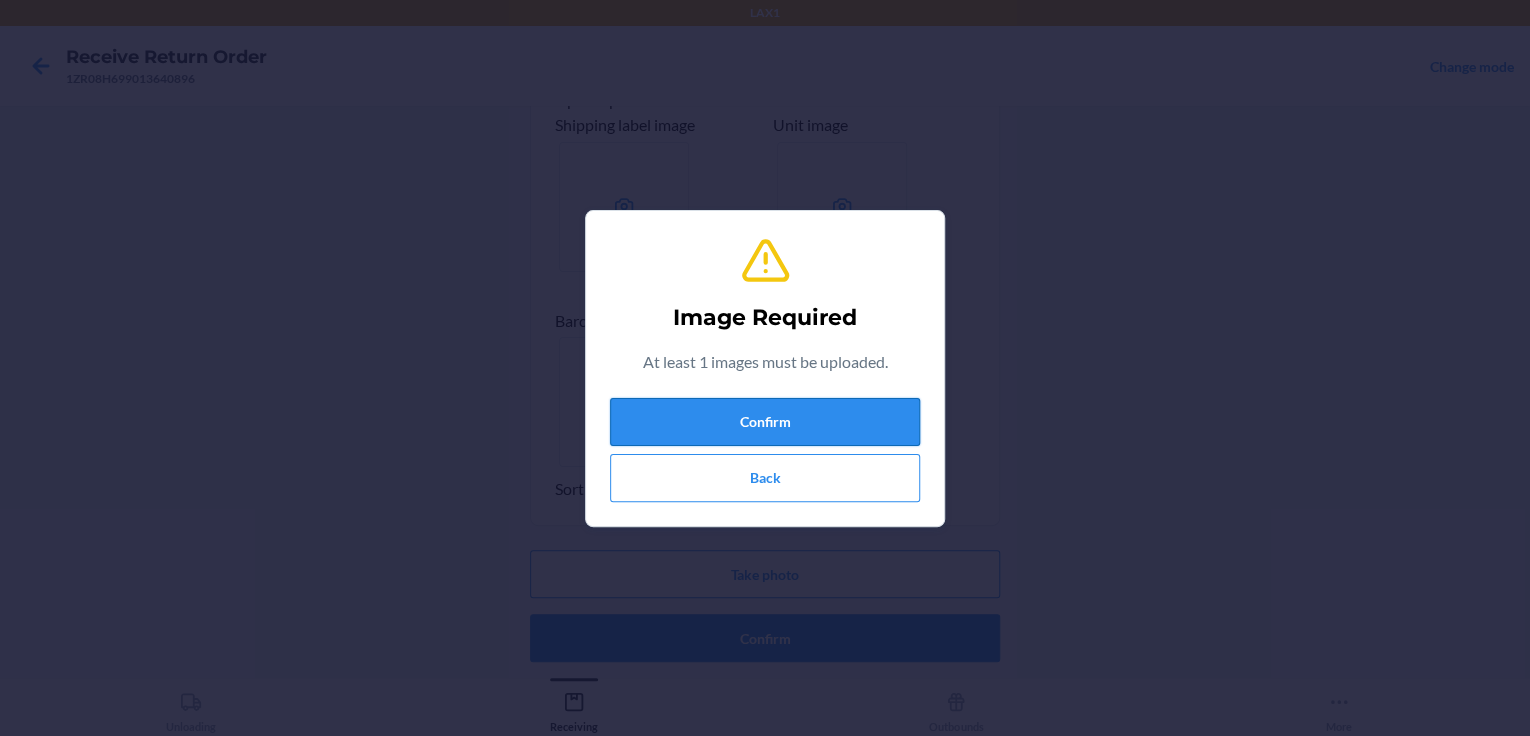 click on "Confirm" at bounding box center (765, 422) 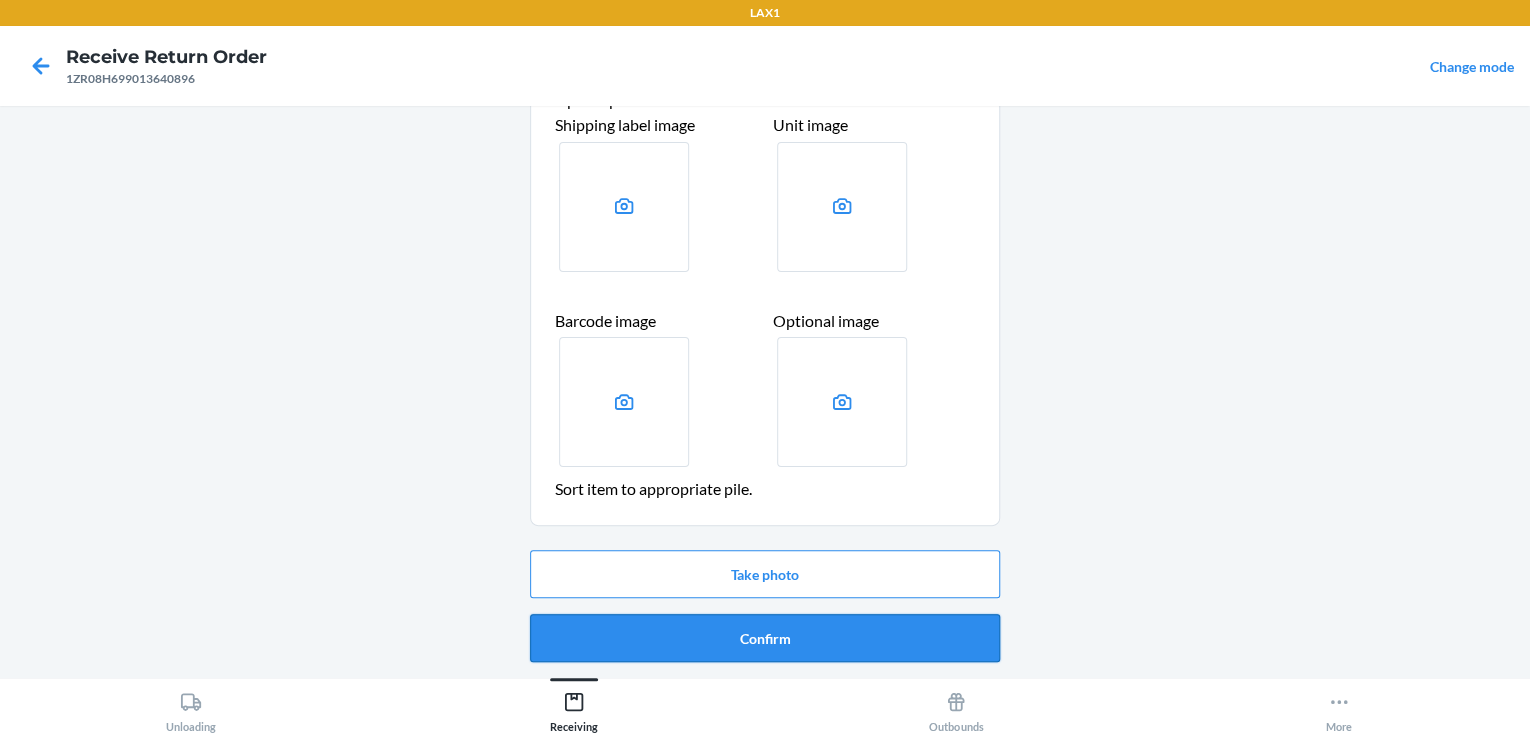 click on "Confirm" at bounding box center [765, 638] 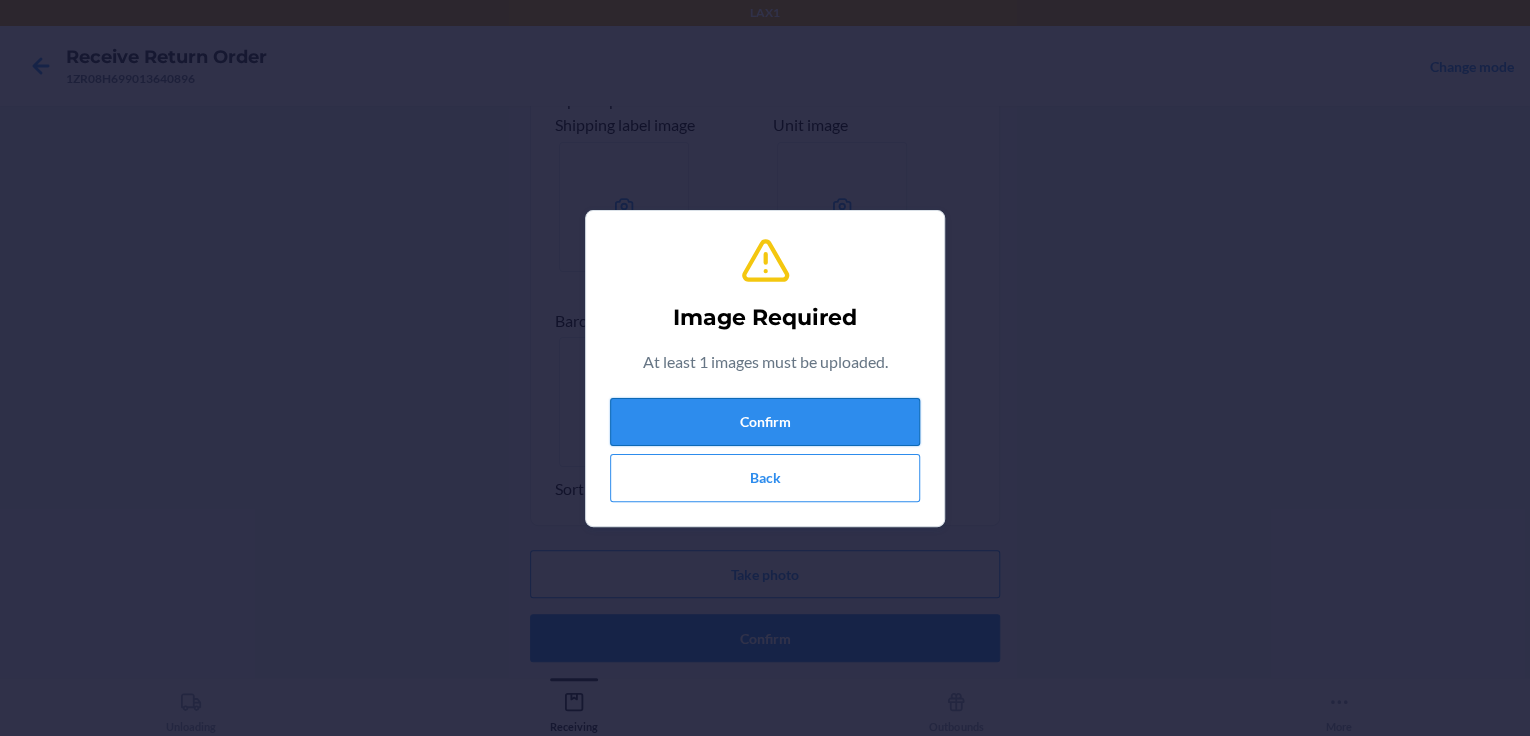 click on "Confirm" at bounding box center (765, 422) 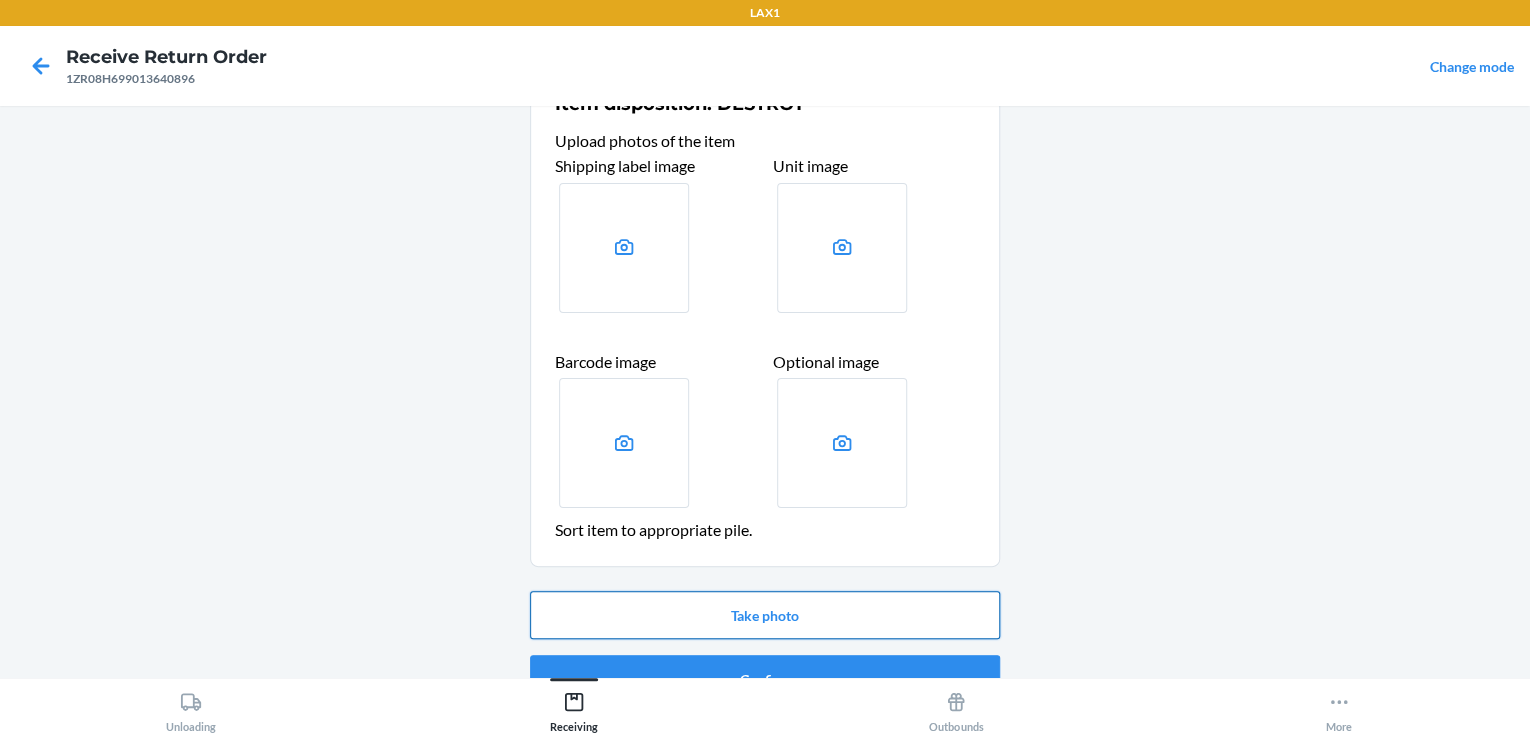 scroll, scrollTop: 80, scrollLeft: 0, axis: vertical 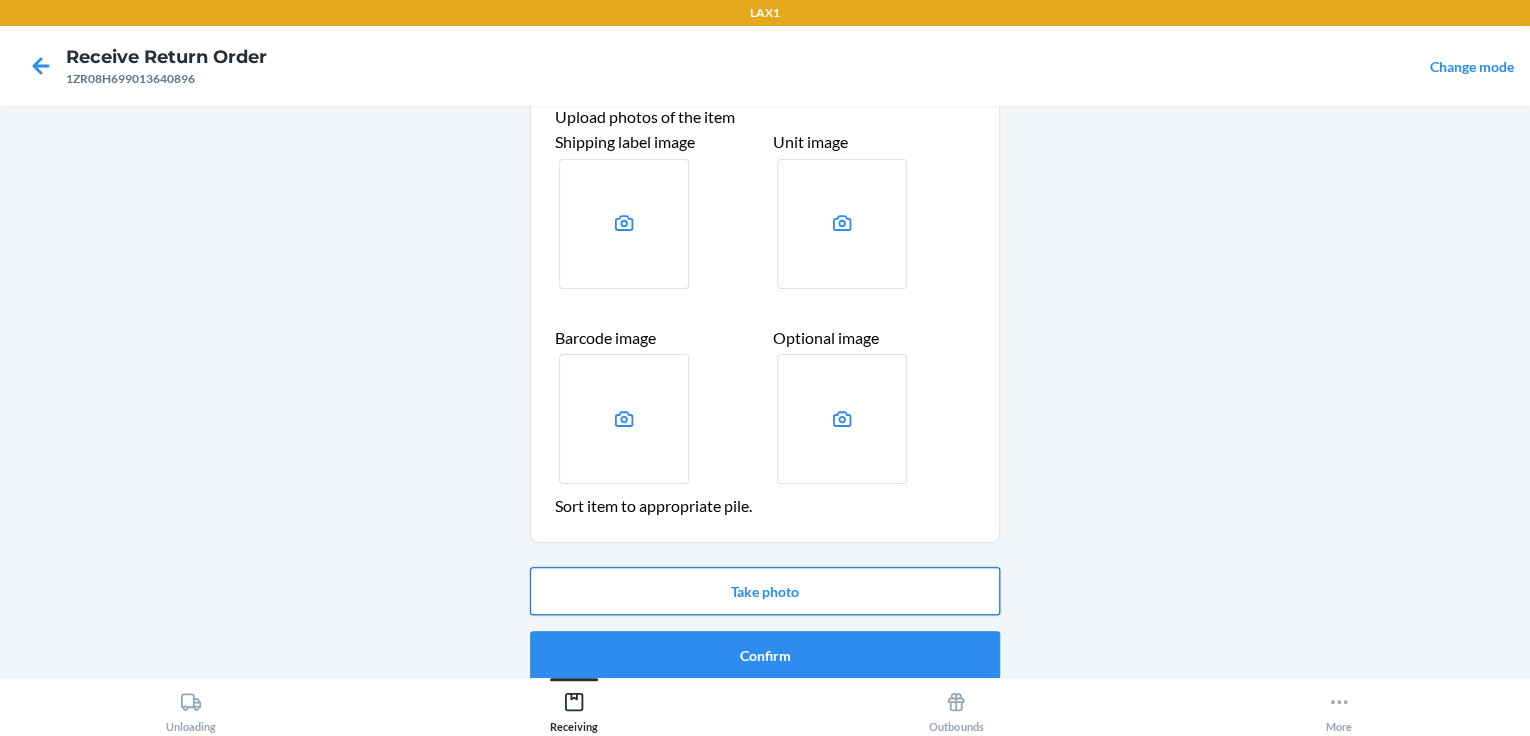 click on "Take photo" at bounding box center [765, 591] 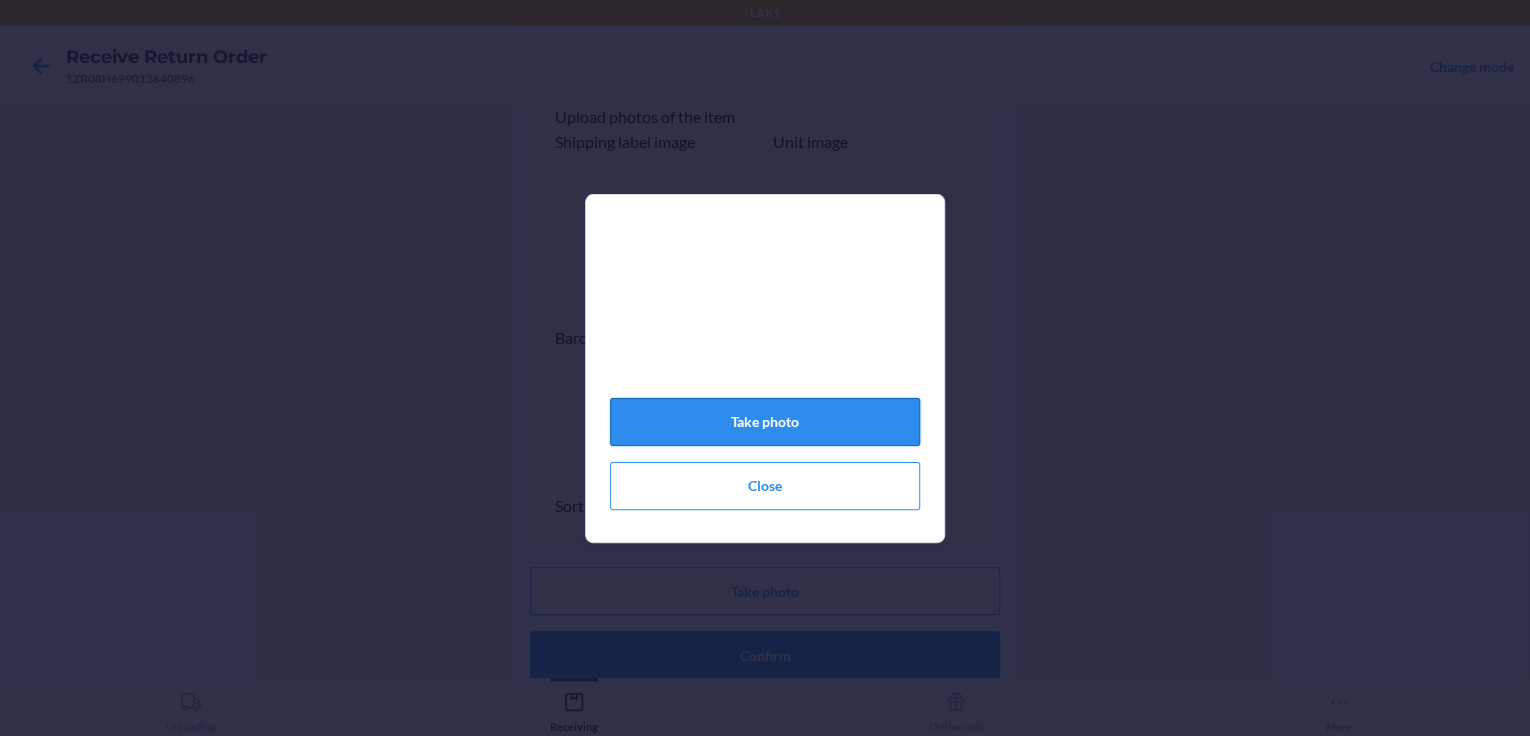 click on "Take photo" 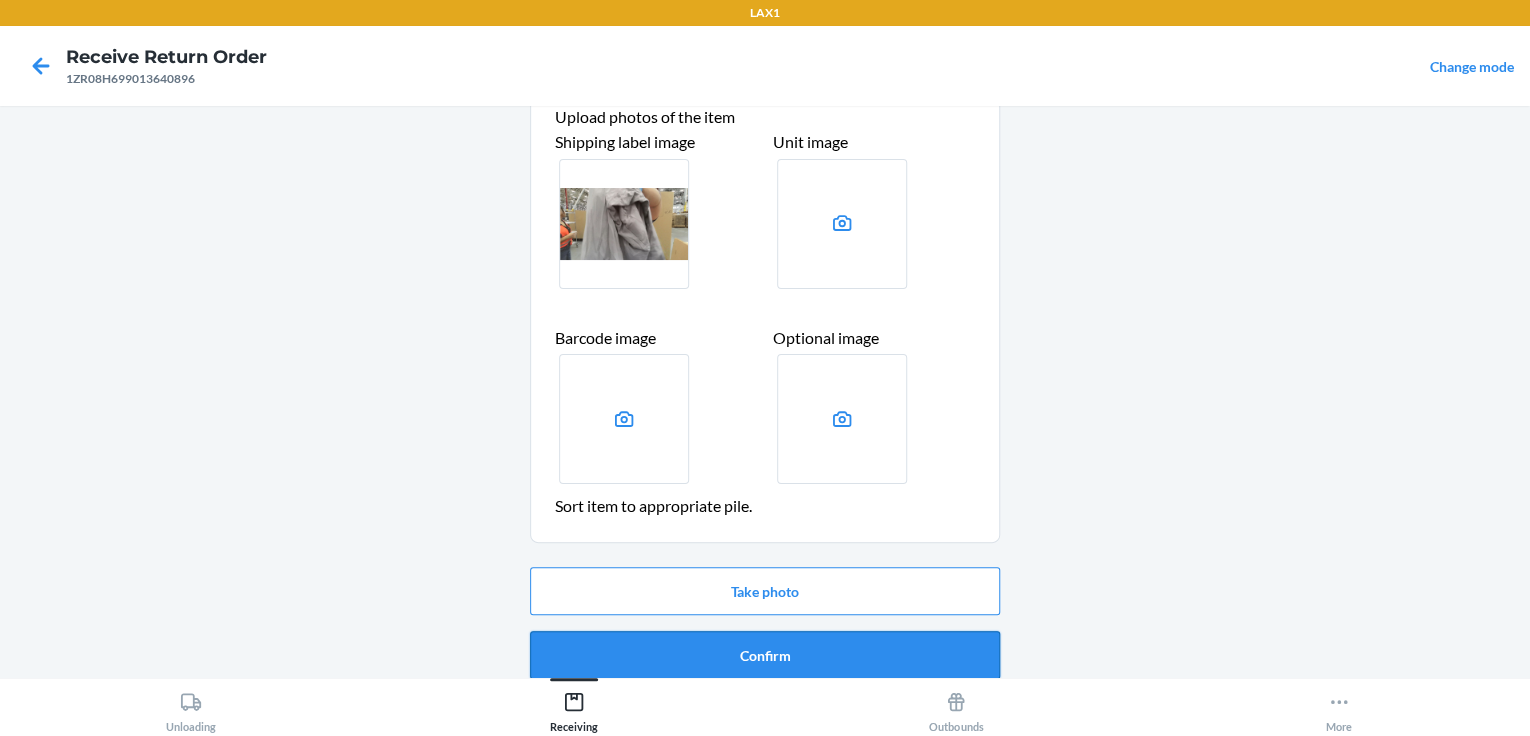 click on "Confirm" at bounding box center (765, 655) 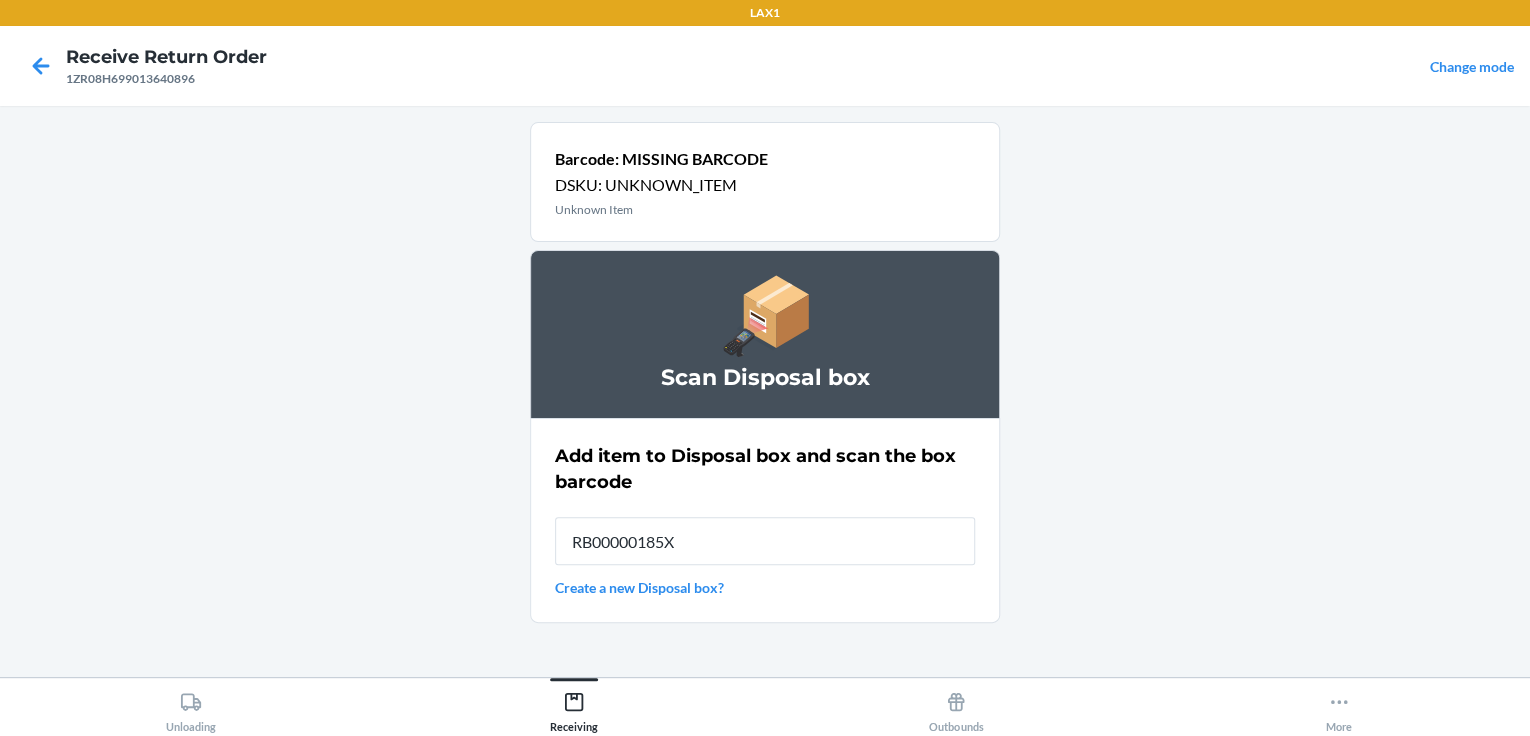 type on "RB00000185X" 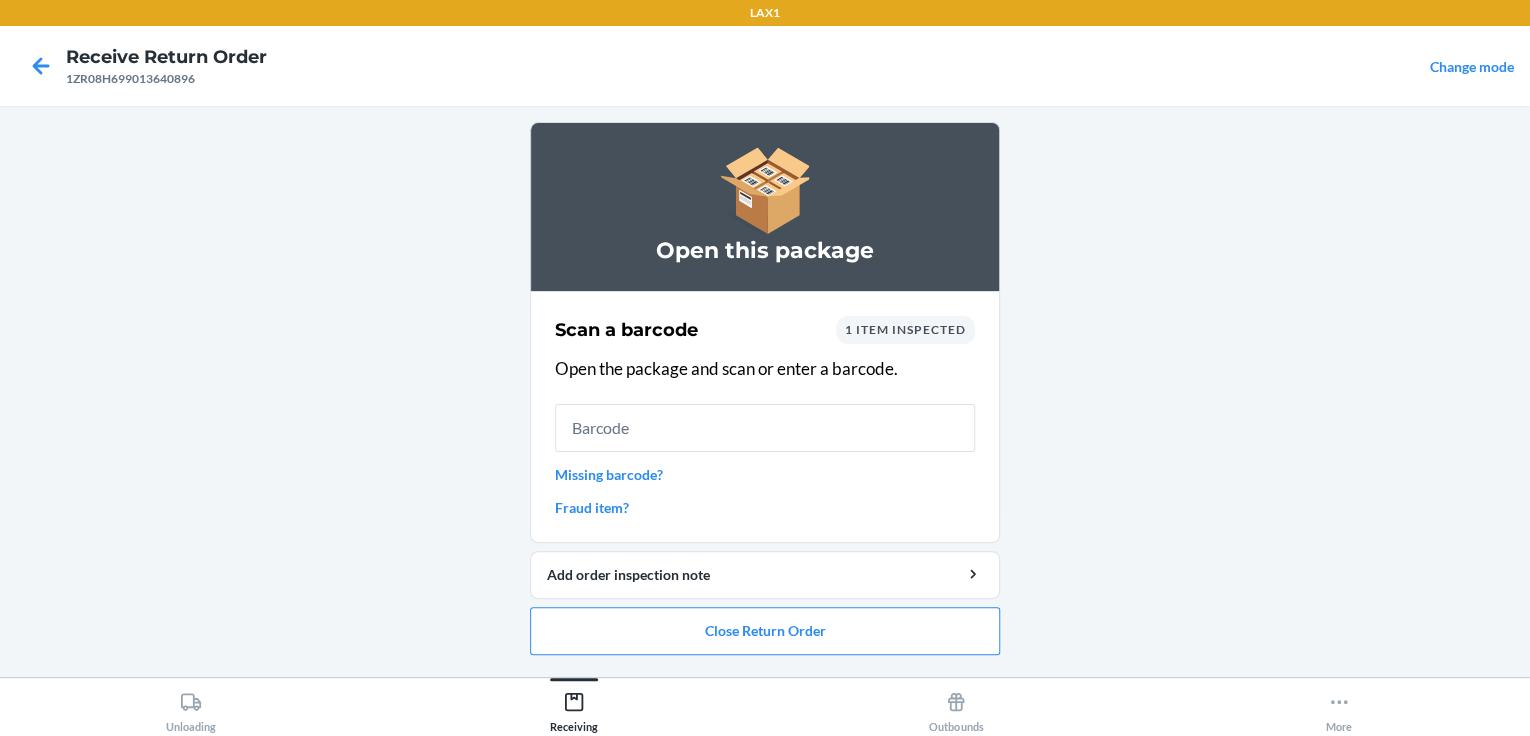 click on "Missing barcode?" at bounding box center [765, 474] 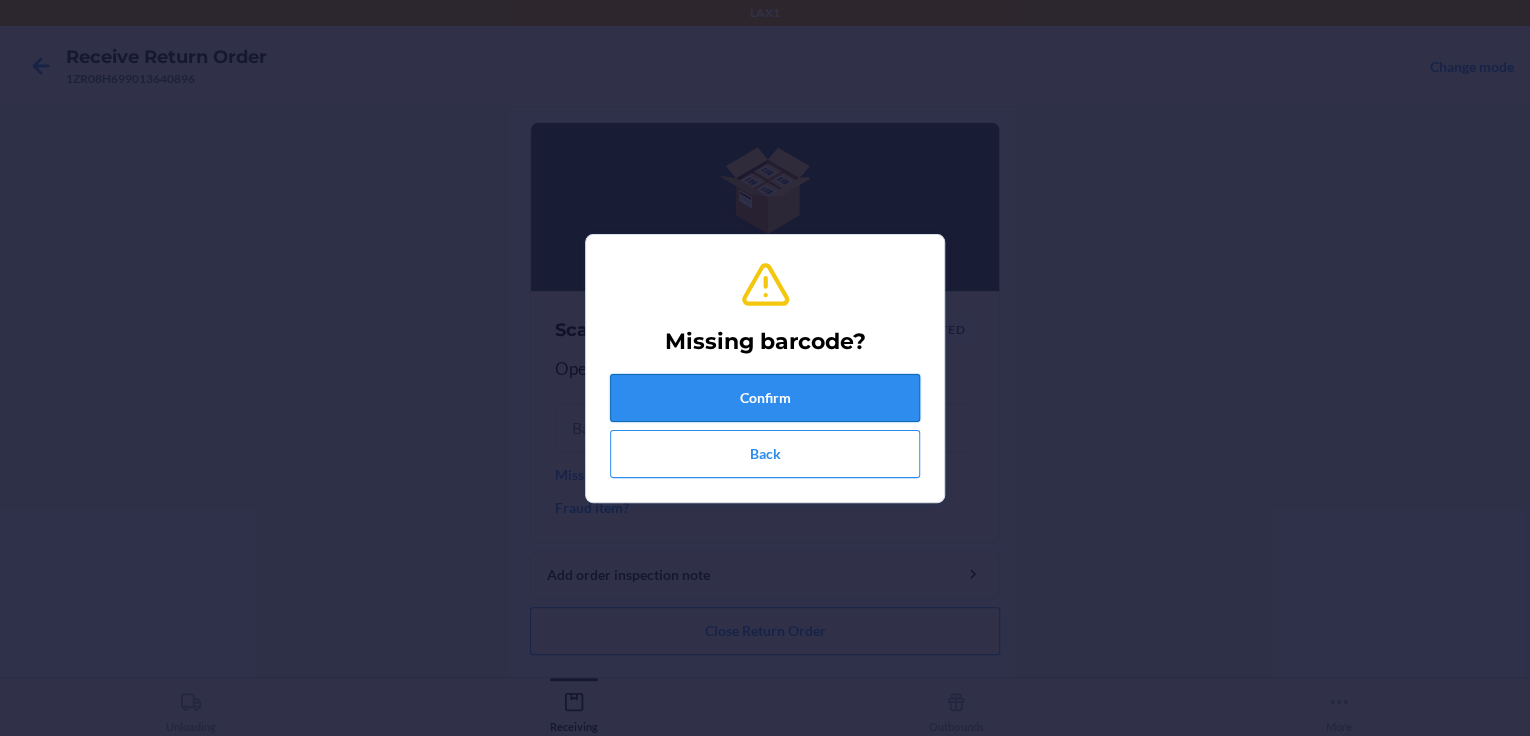 click on "Confirm" at bounding box center [765, 398] 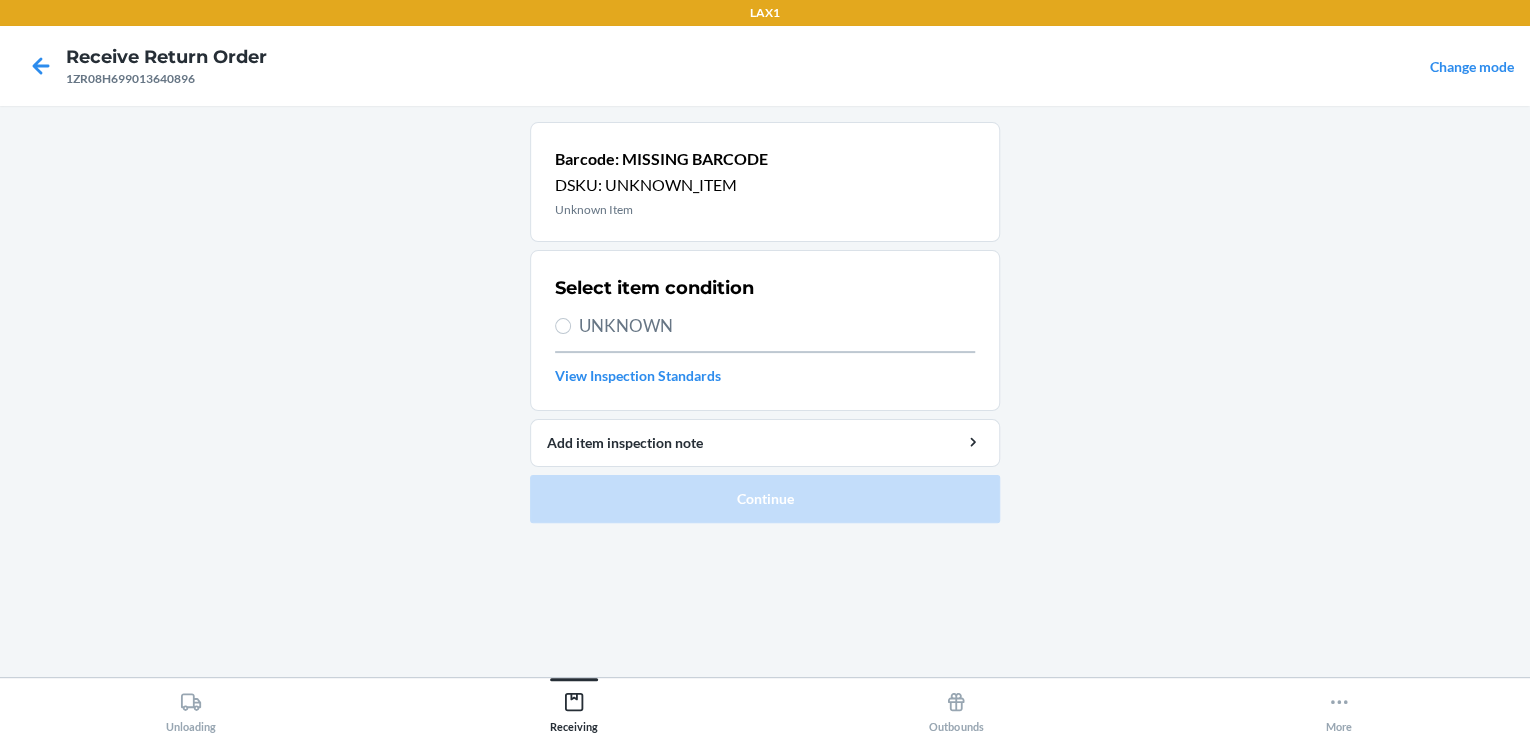 click on "UNKNOWN" at bounding box center (777, 326) 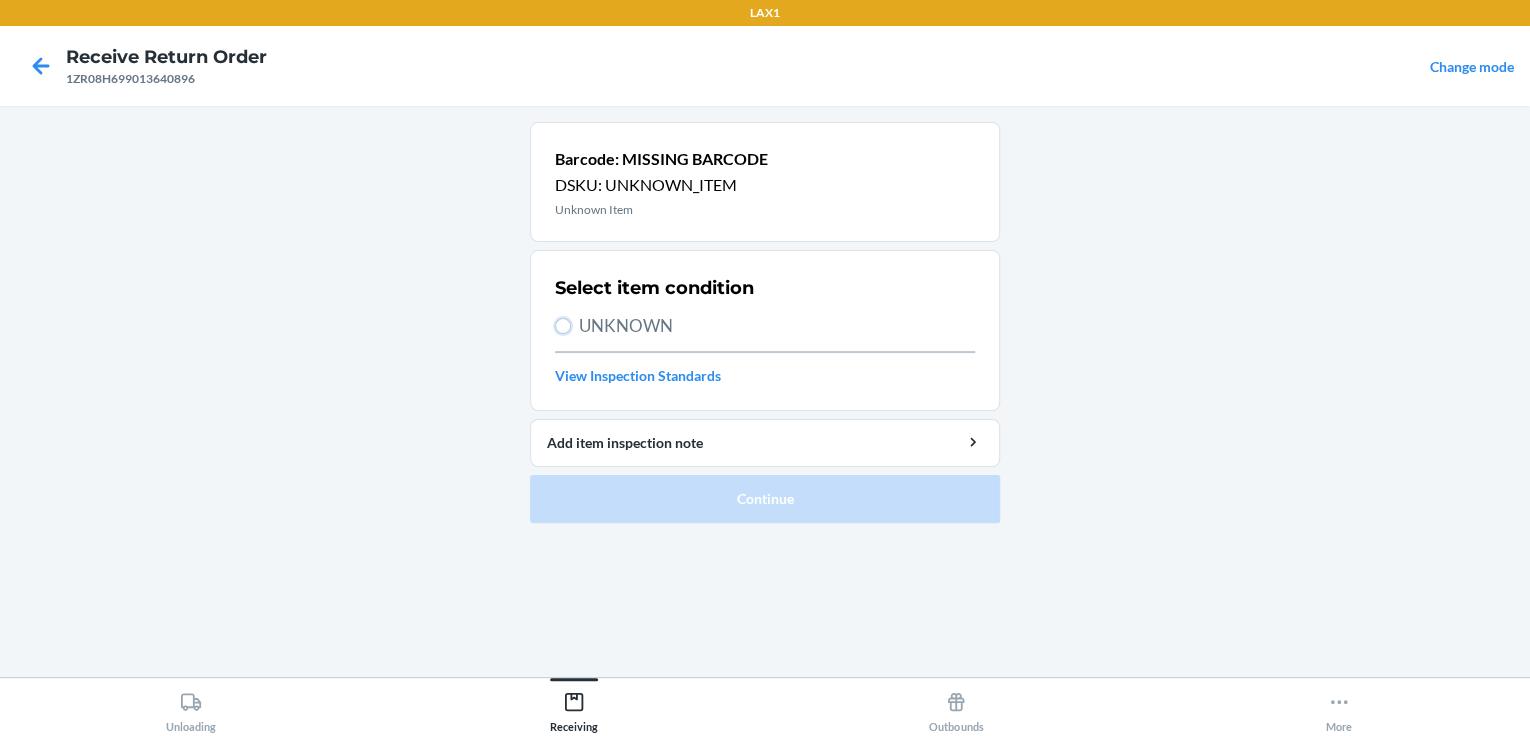 click on "UNKNOWN" at bounding box center (563, 326) 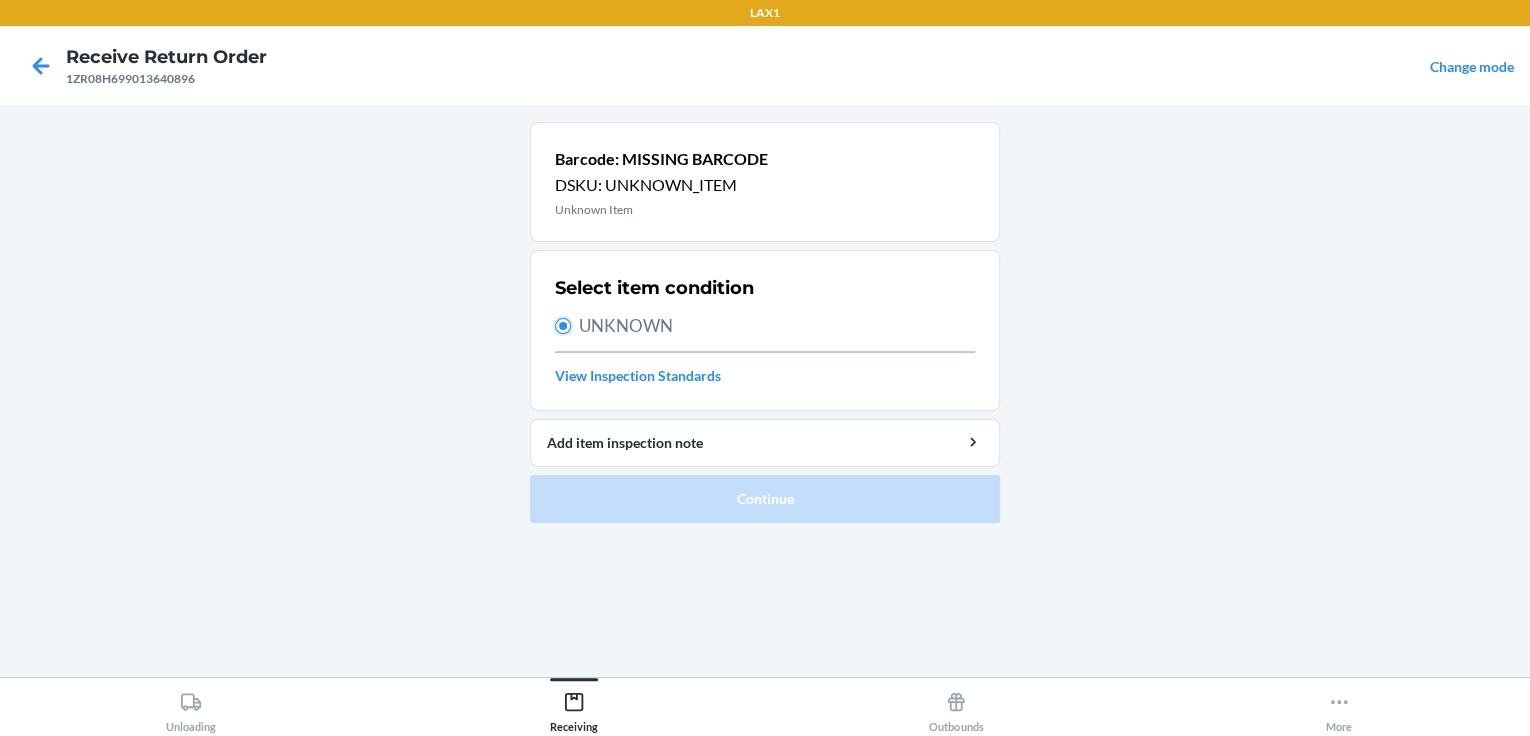 radio on "true" 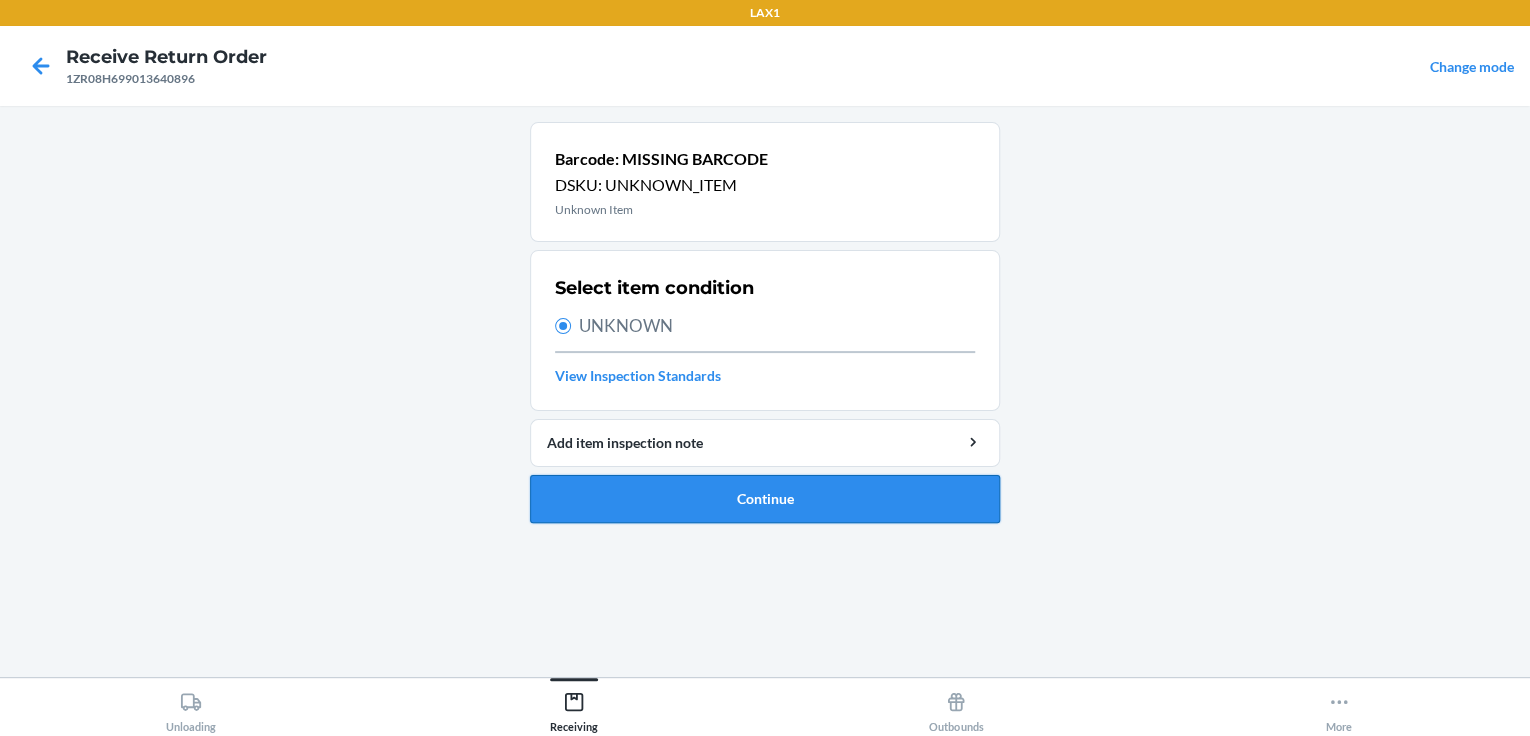 click on "Continue" at bounding box center (765, 499) 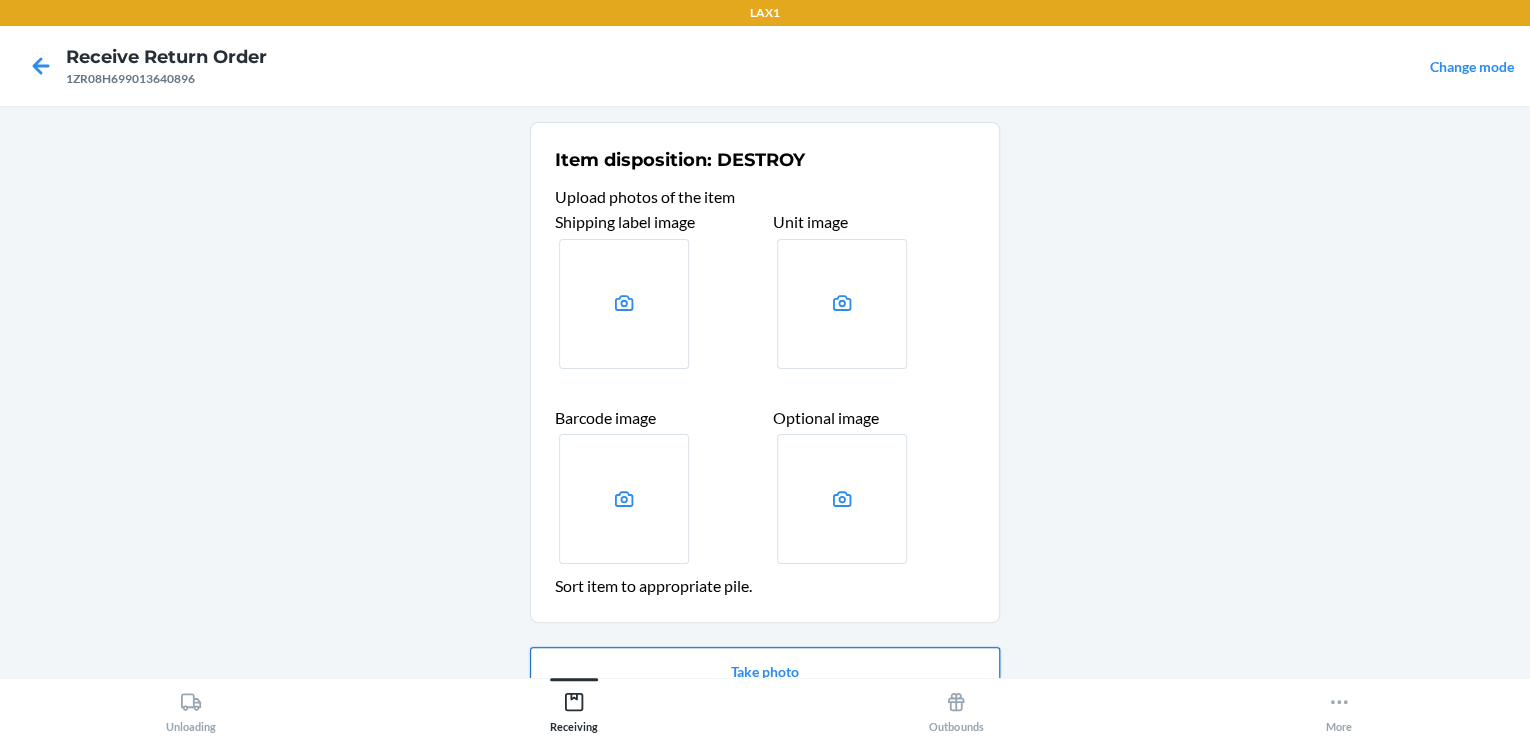 click on "Take photo" at bounding box center (765, 671) 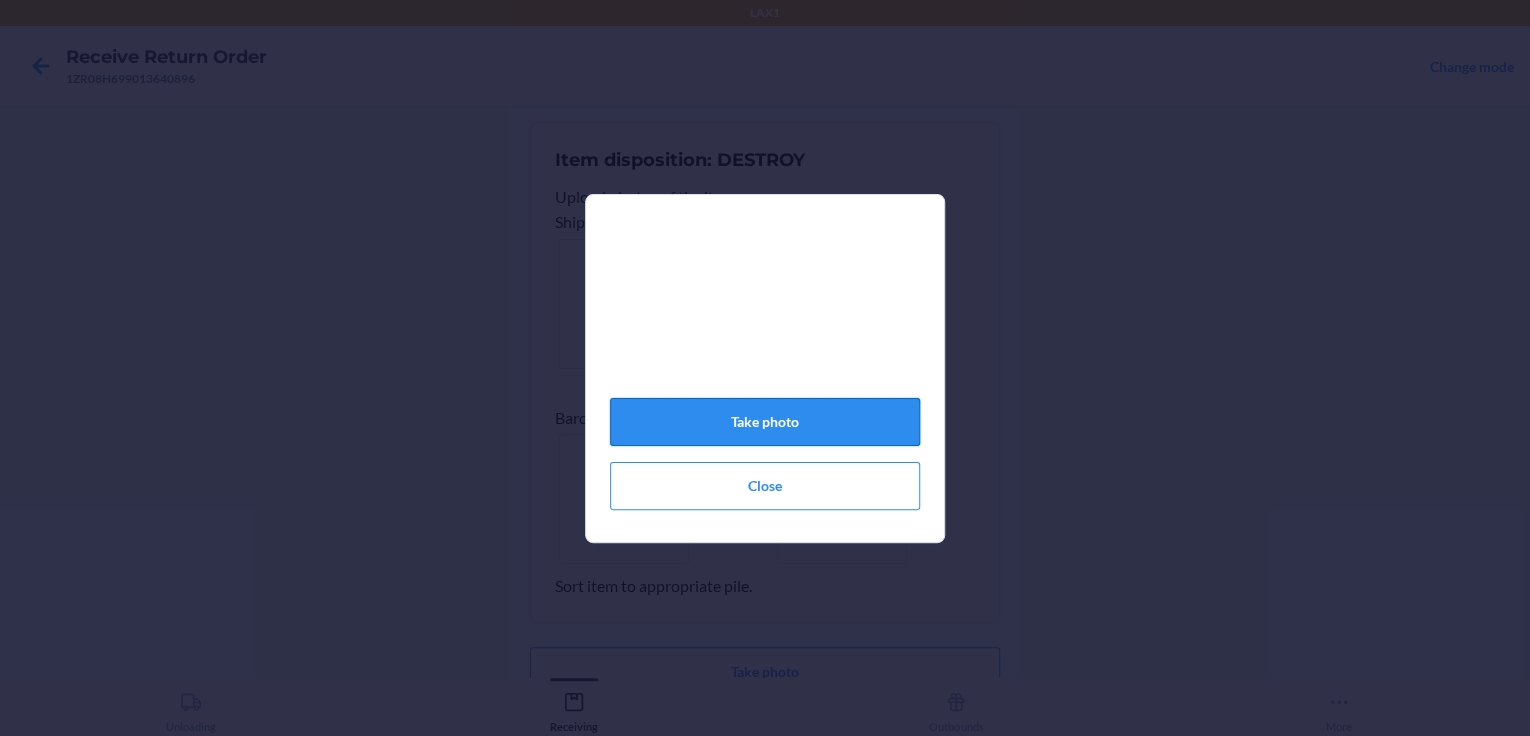 click on "Take photo" 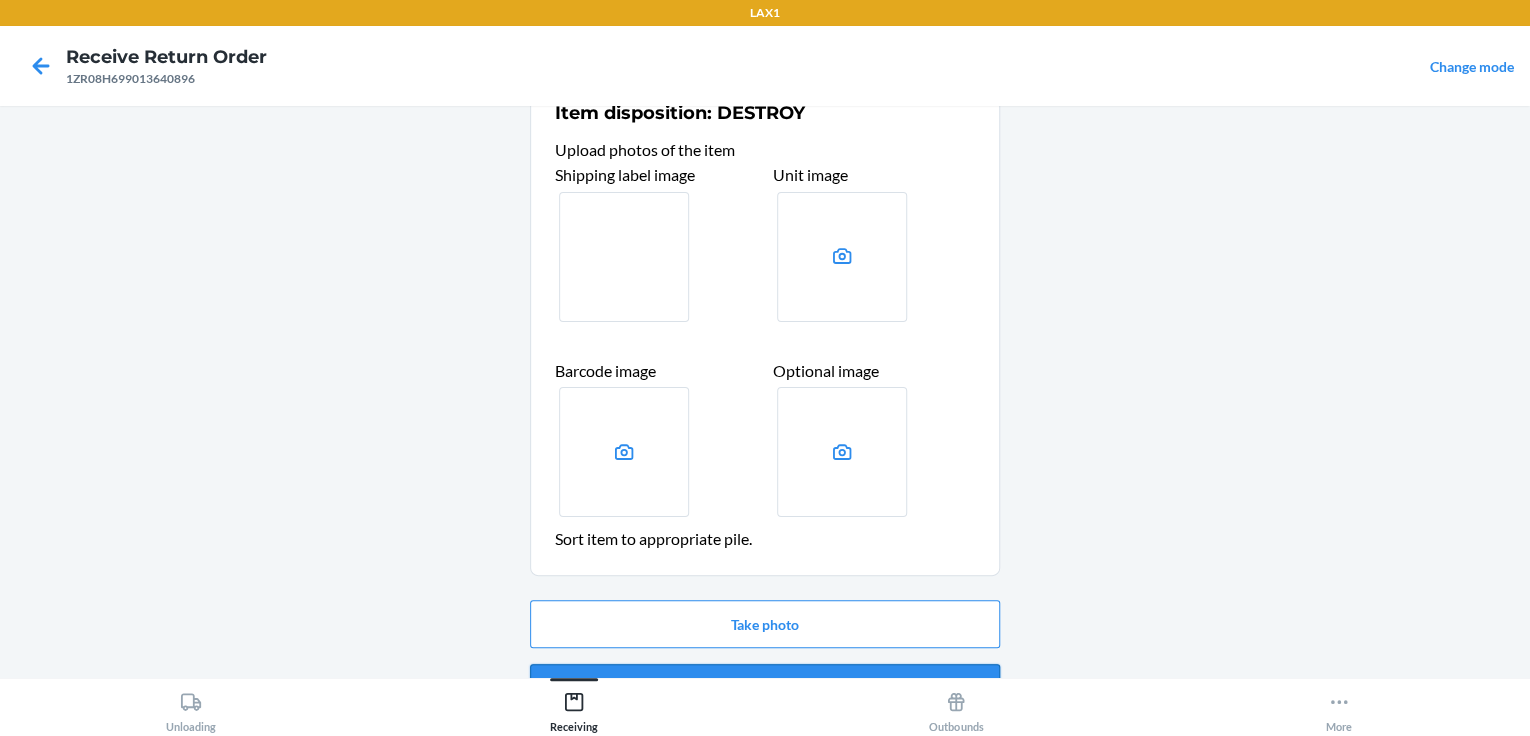 scroll, scrollTop: 97, scrollLeft: 0, axis: vertical 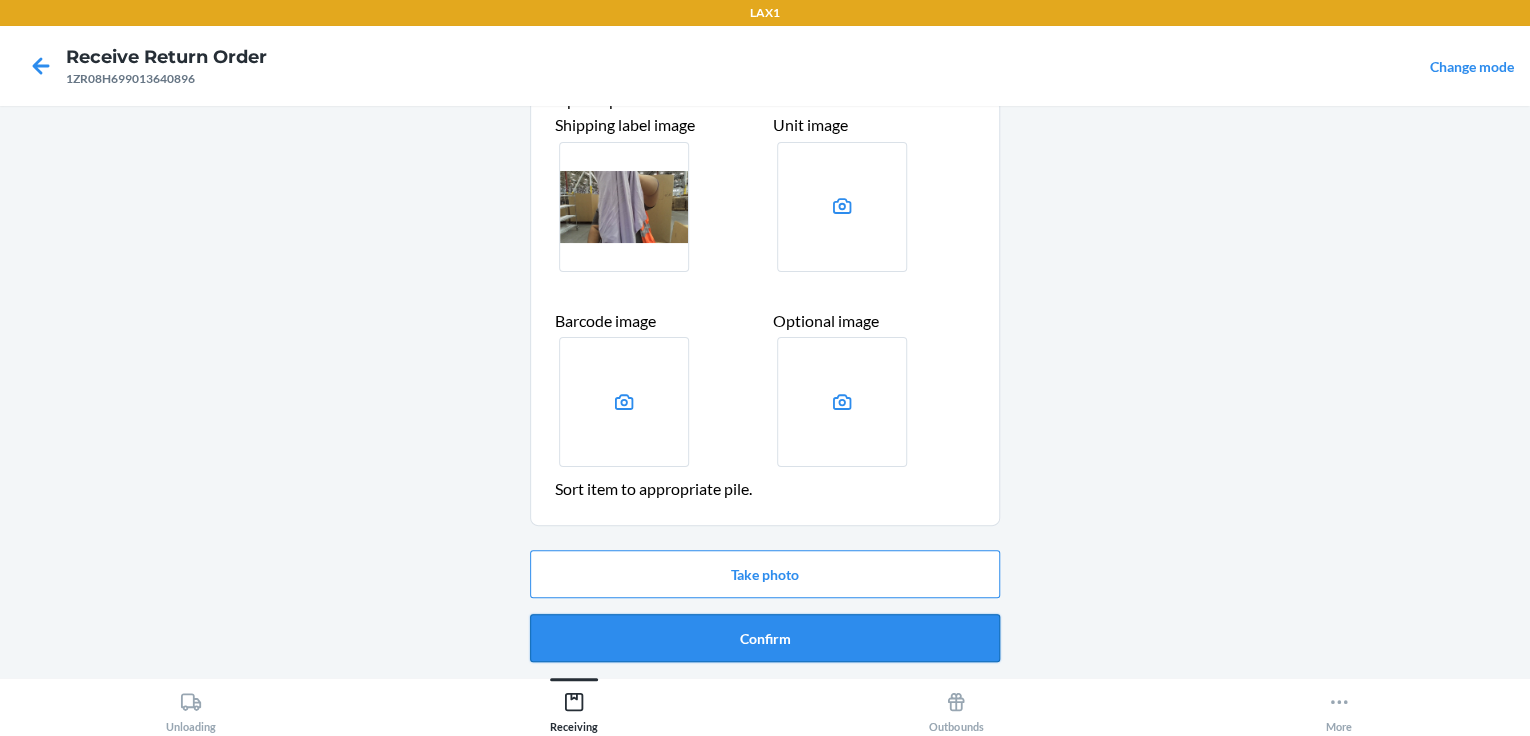 click on "Confirm" at bounding box center (765, 638) 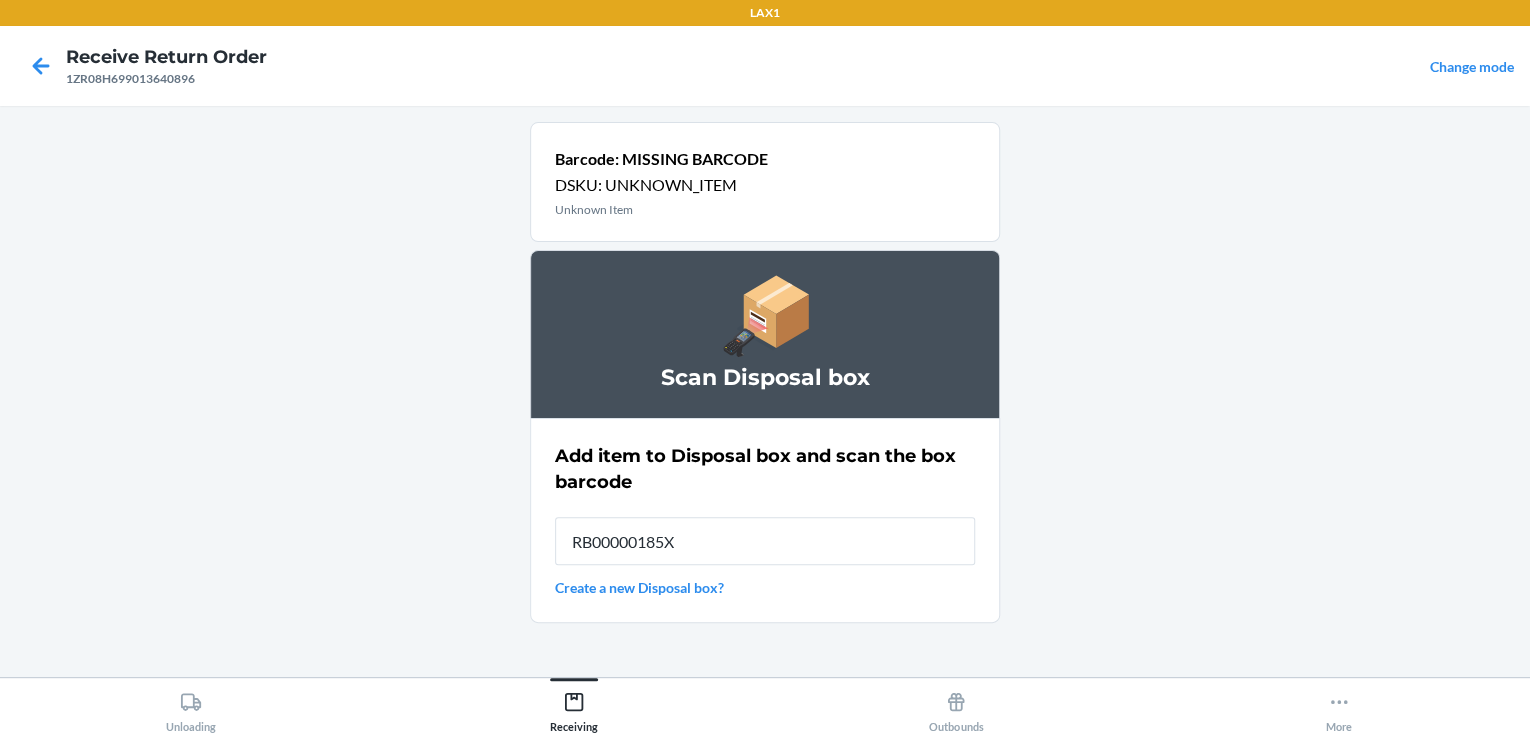 type on "RB00000185X" 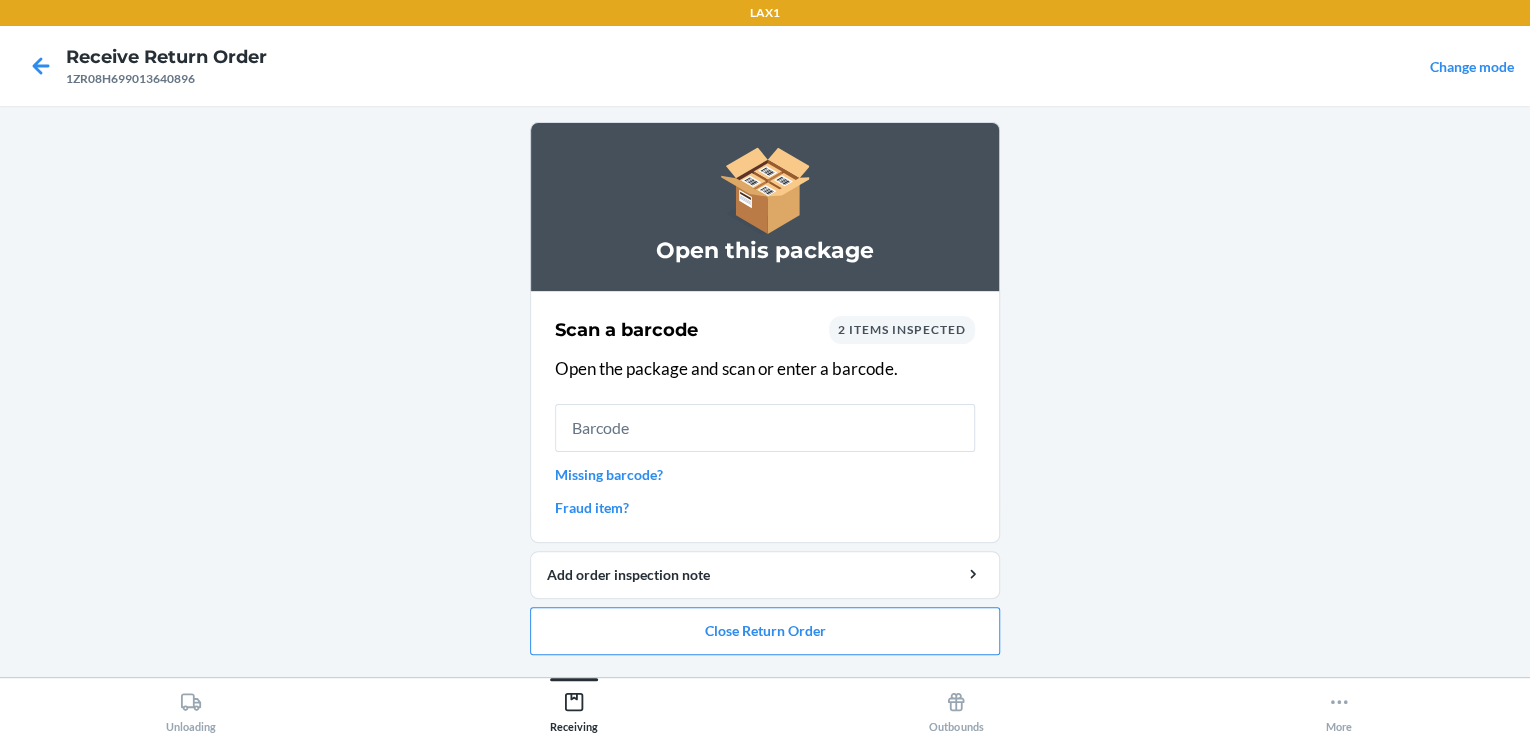 click on "Missing barcode?" at bounding box center (765, 474) 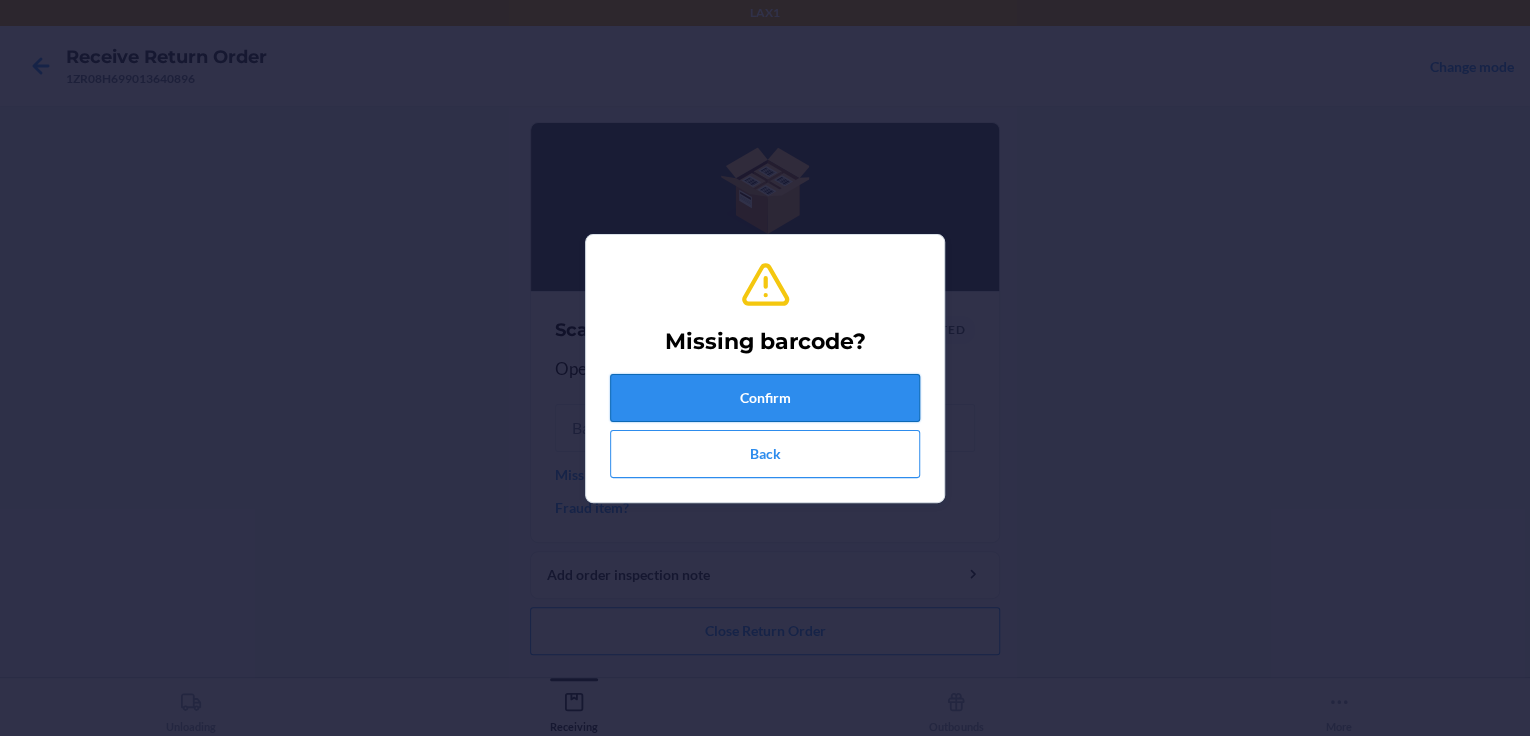 click on "Confirm" at bounding box center [765, 398] 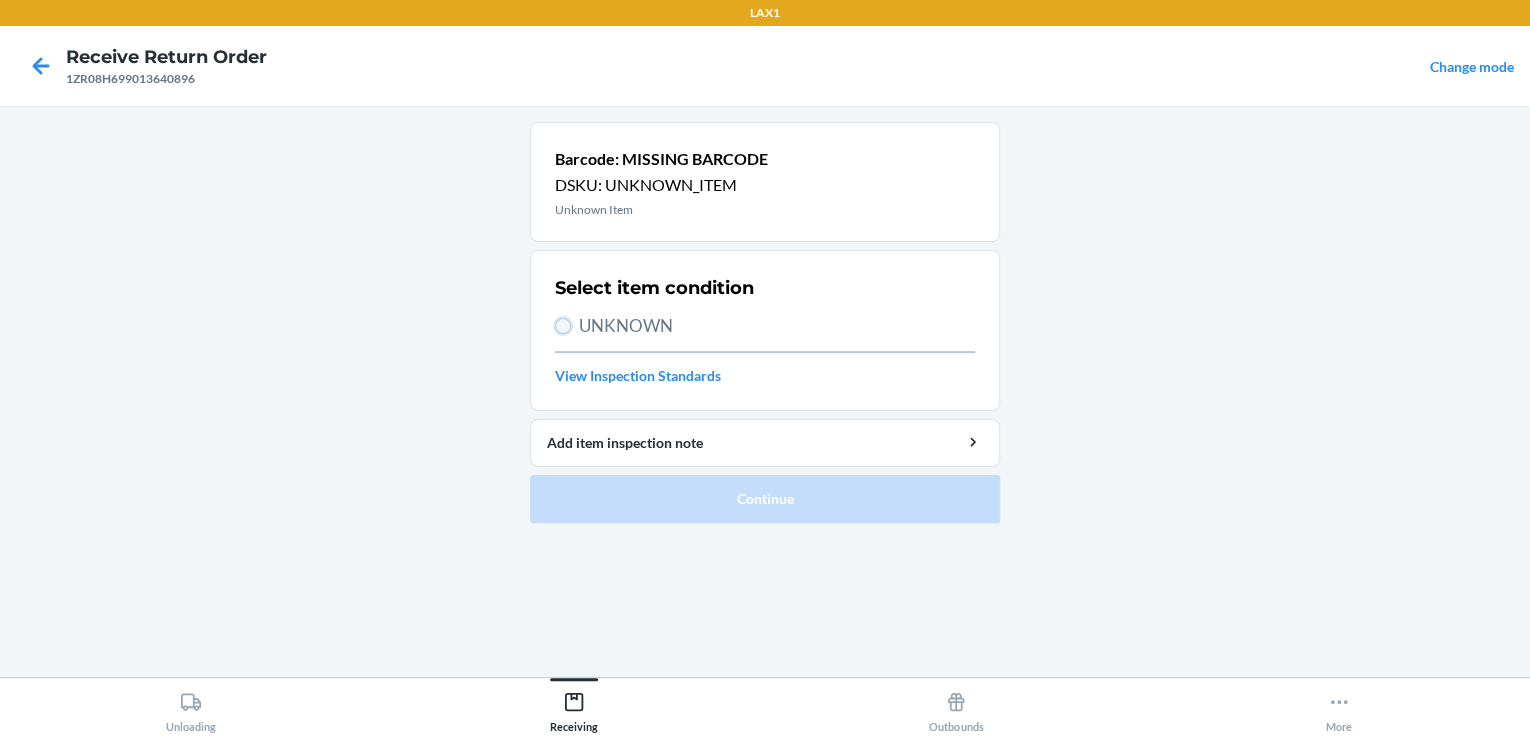 click on "UNKNOWN" at bounding box center [563, 326] 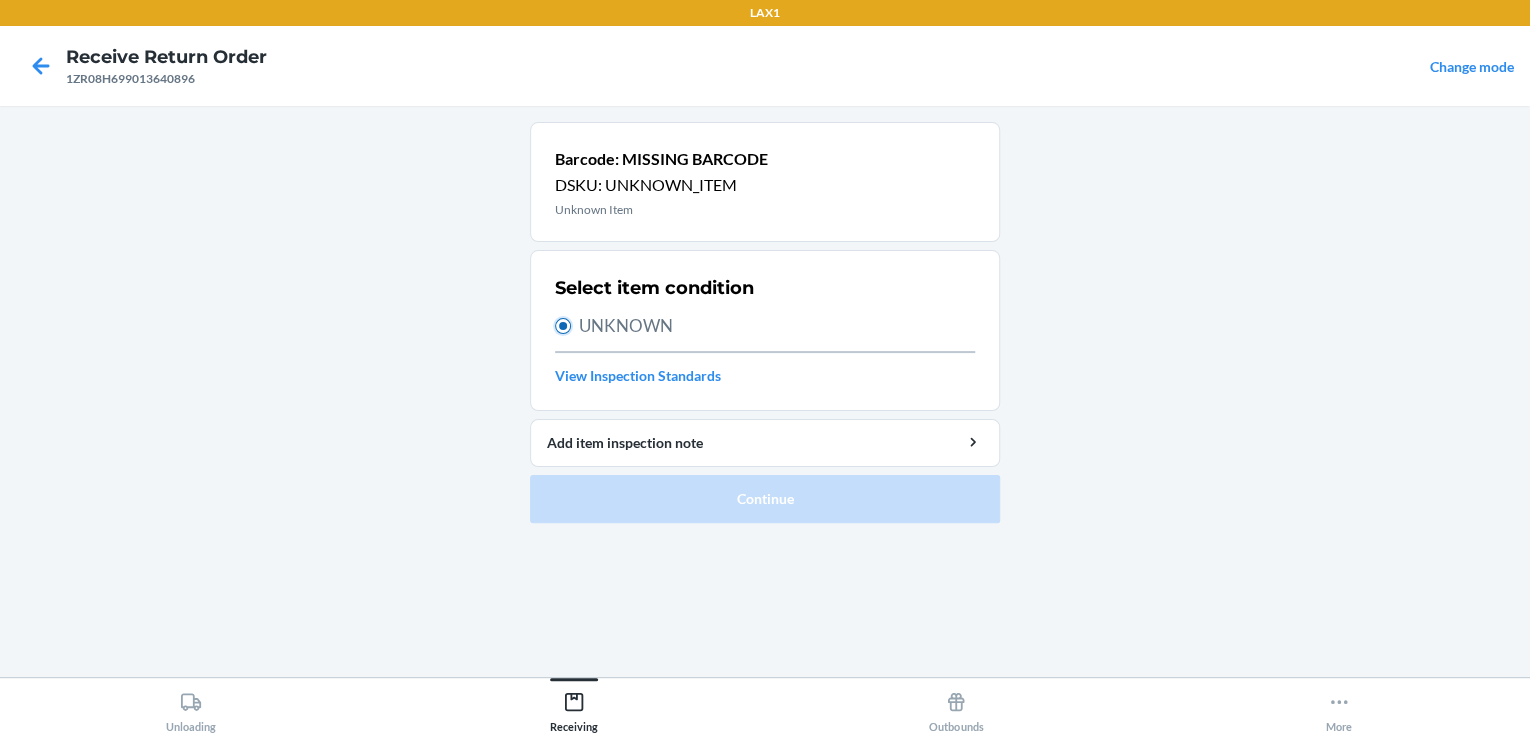 radio on "true" 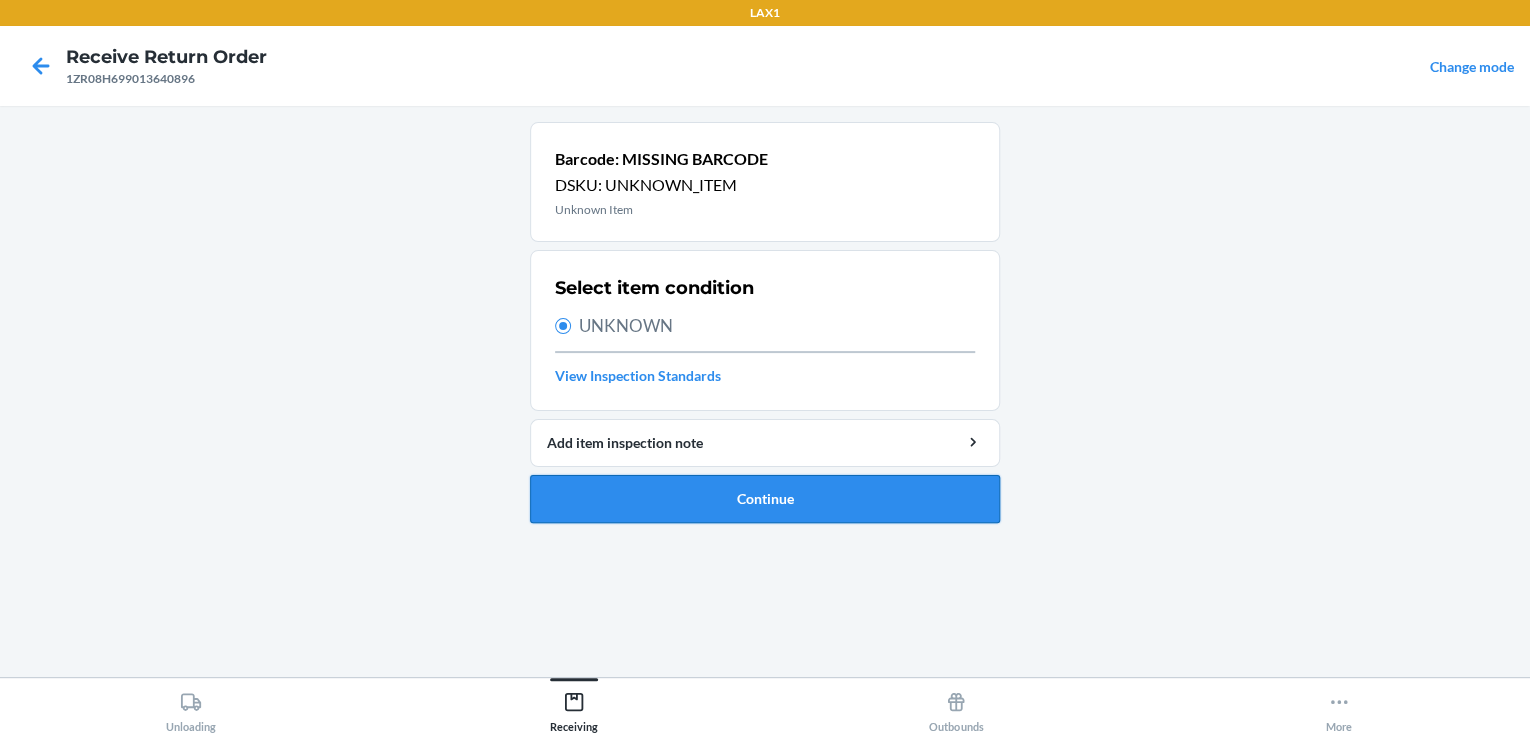 click on "Continue" at bounding box center [765, 499] 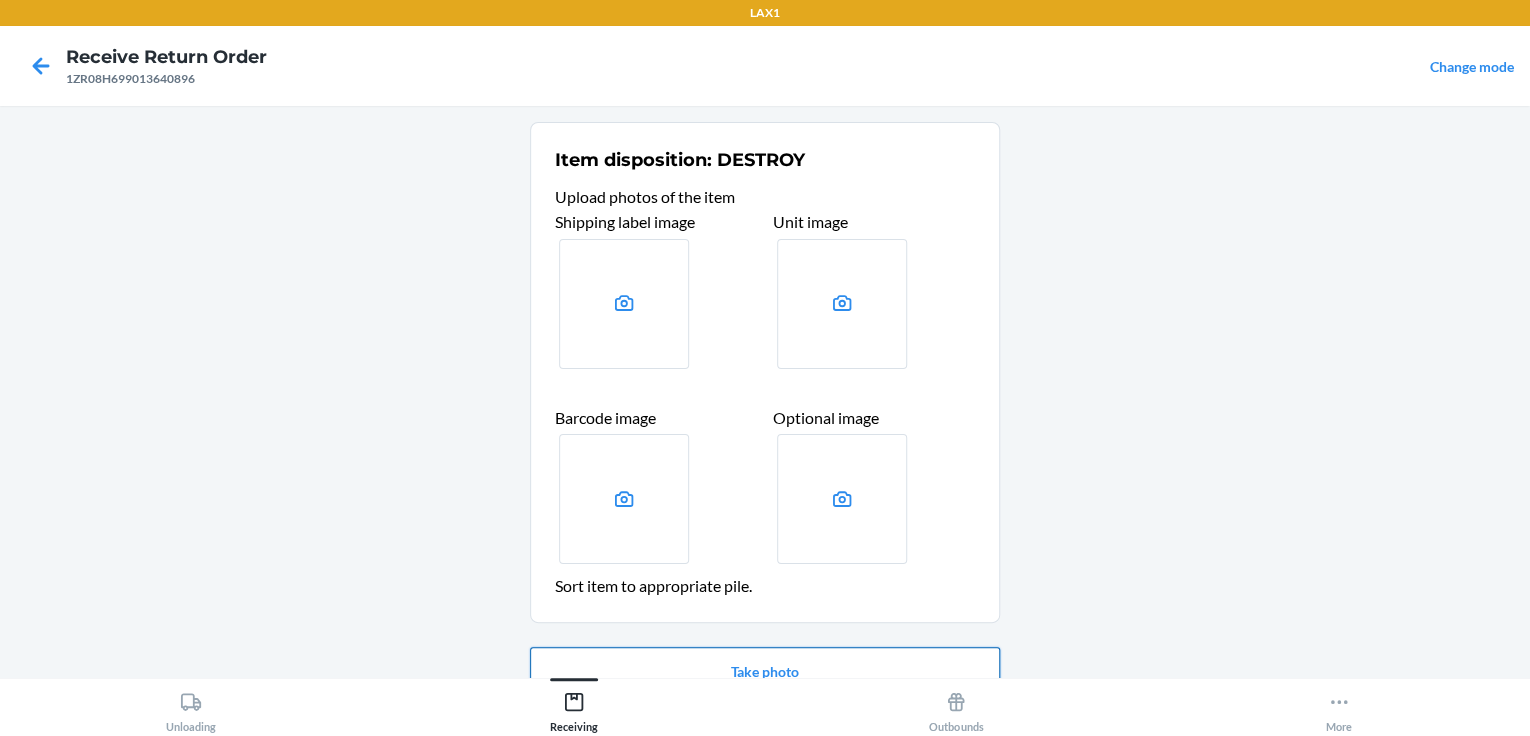 click on "Take photo" at bounding box center (765, 671) 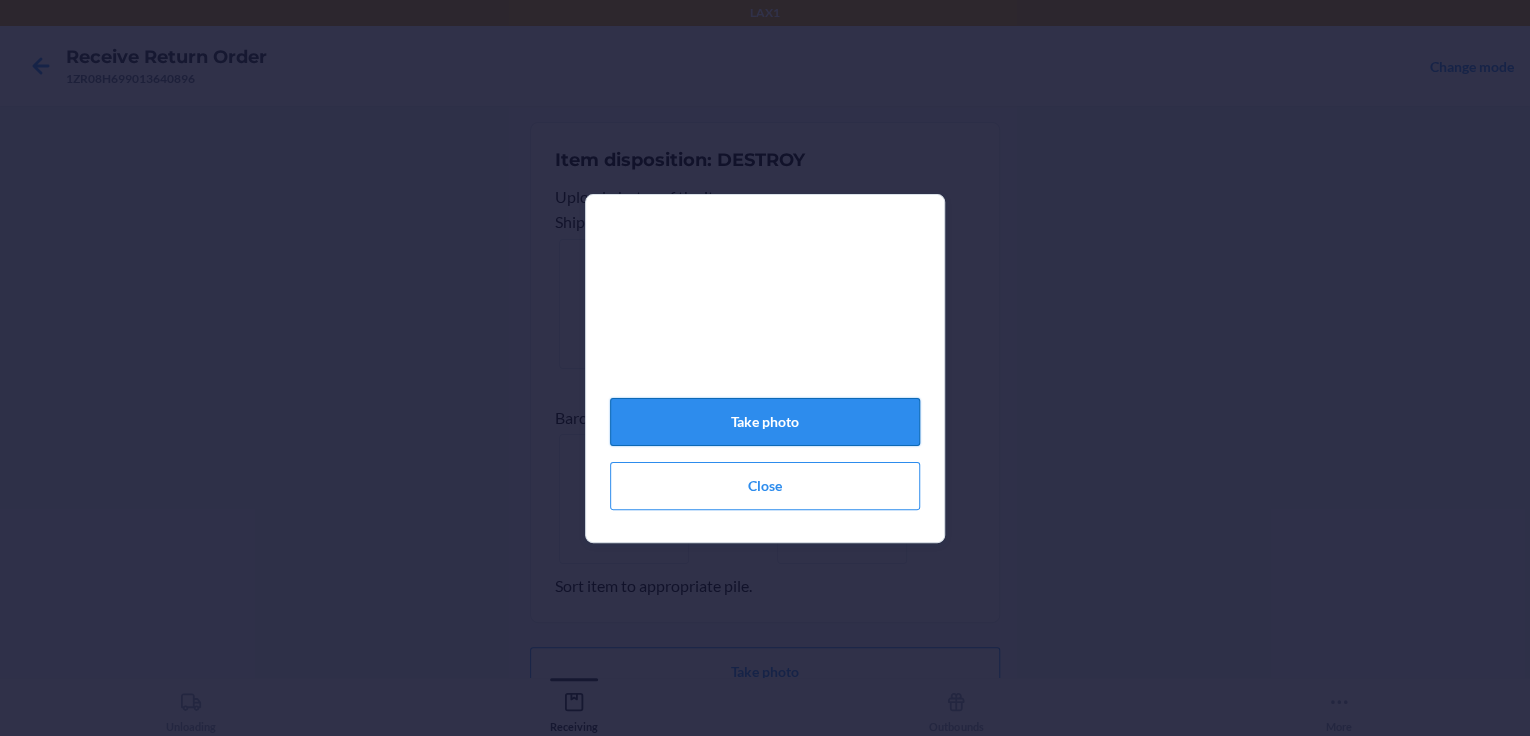 click on "Take photo" 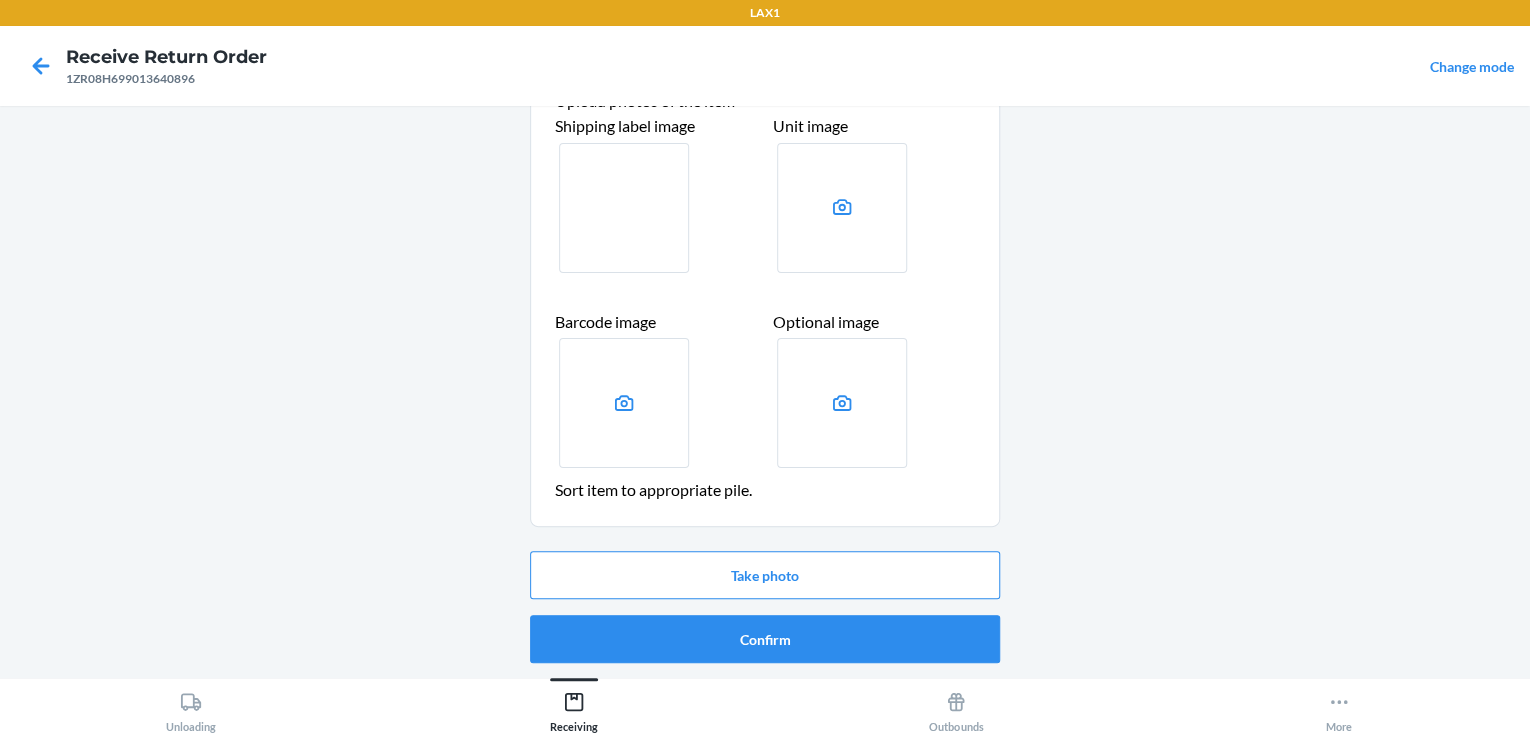 scroll, scrollTop: 97, scrollLeft: 0, axis: vertical 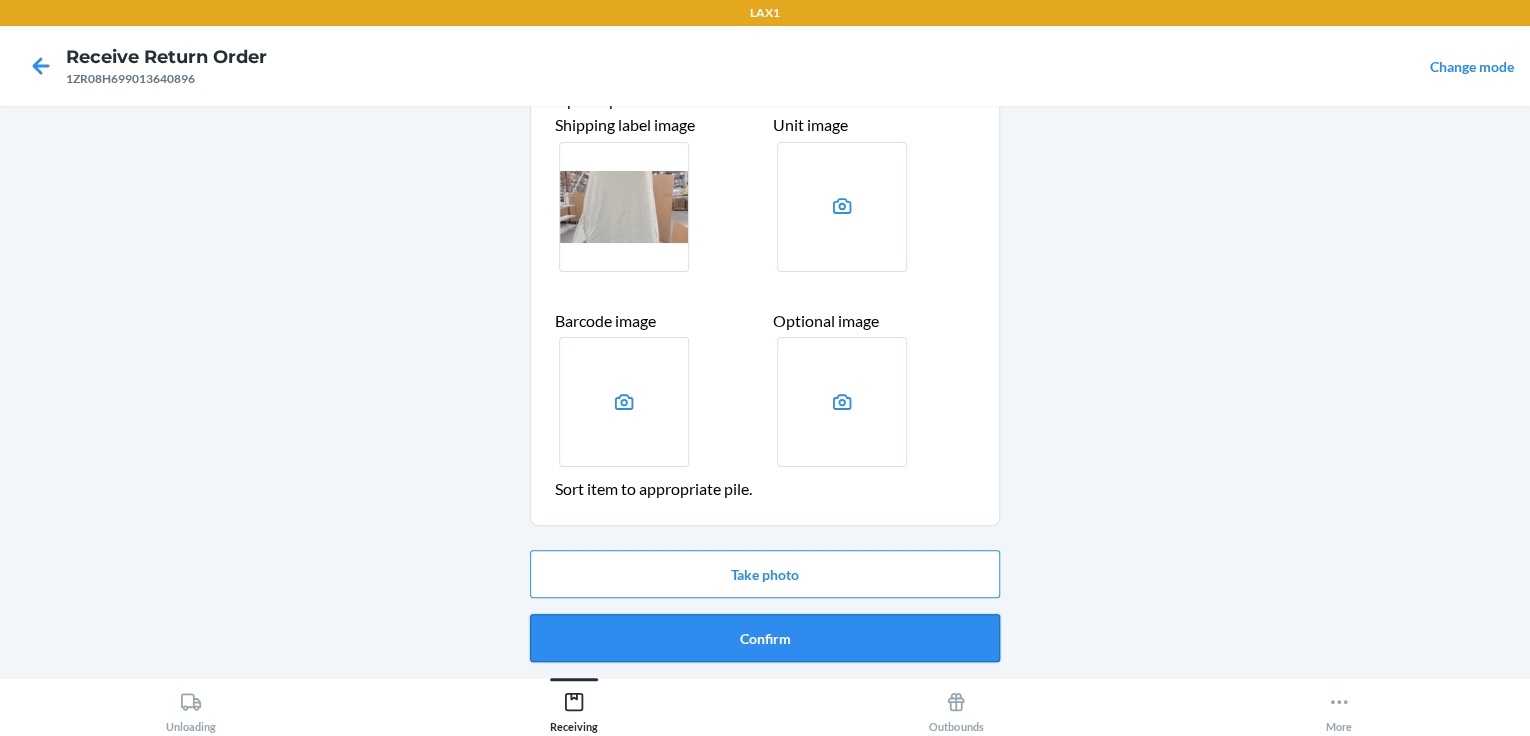 click on "Confirm" at bounding box center (765, 638) 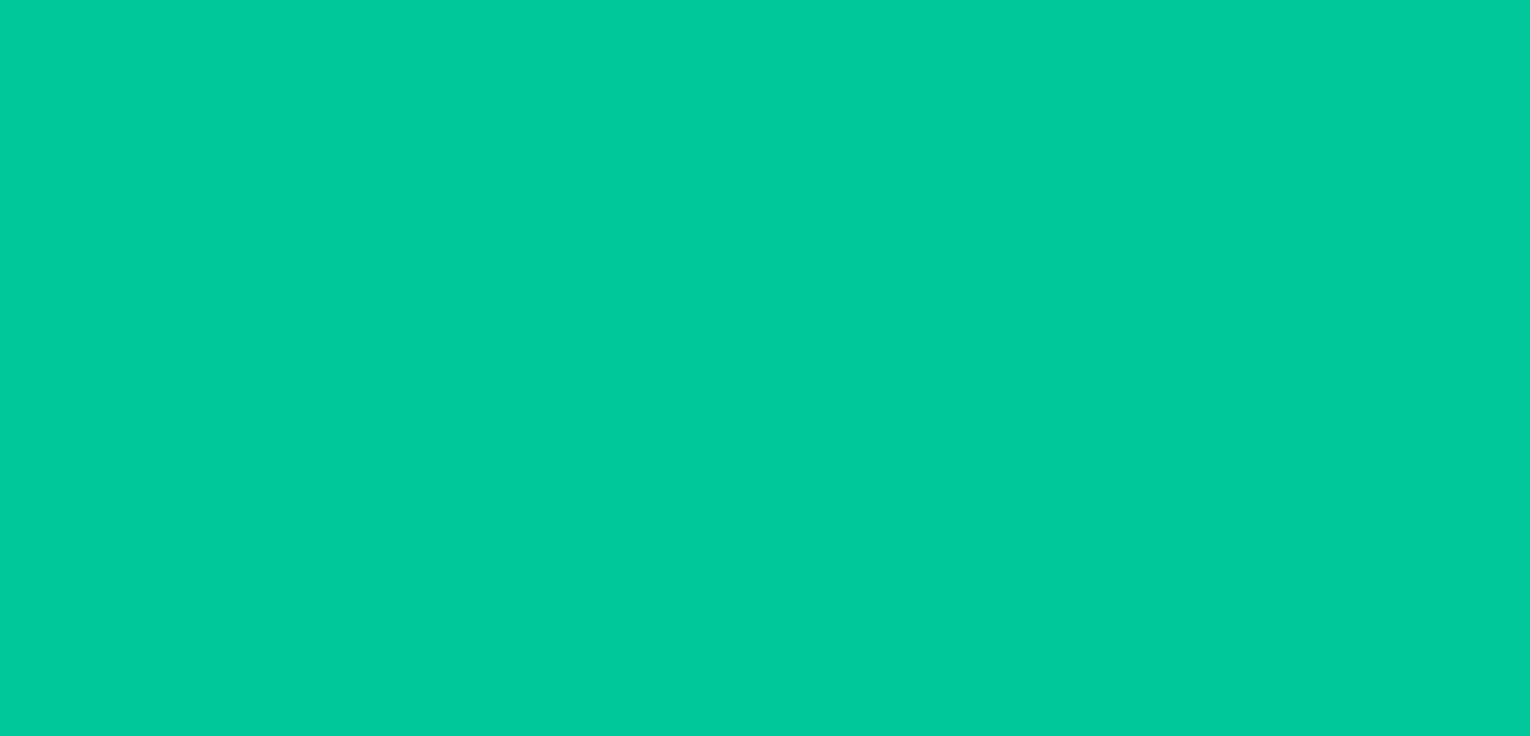 scroll, scrollTop: 0, scrollLeft: 0, axis: both 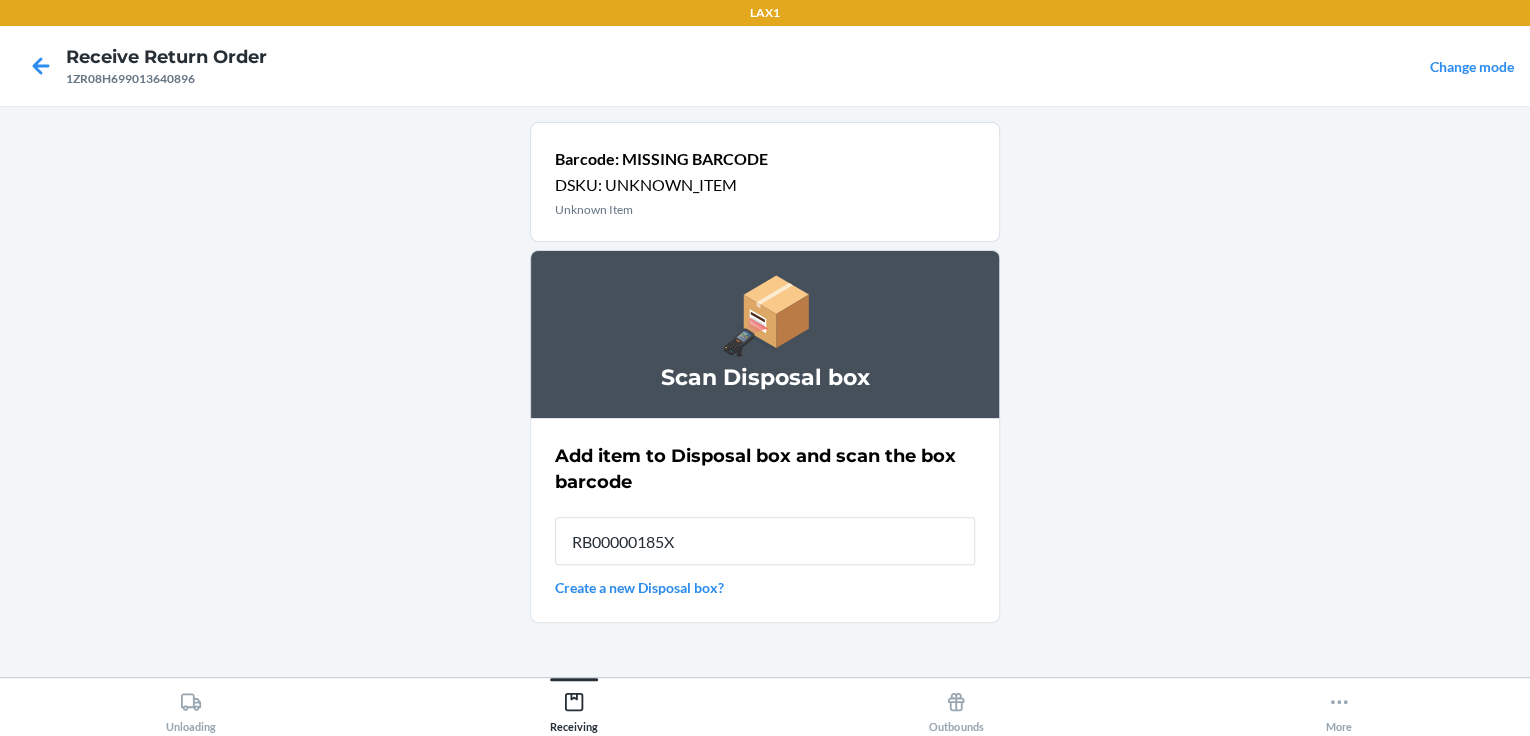 type on "RB00000185X" 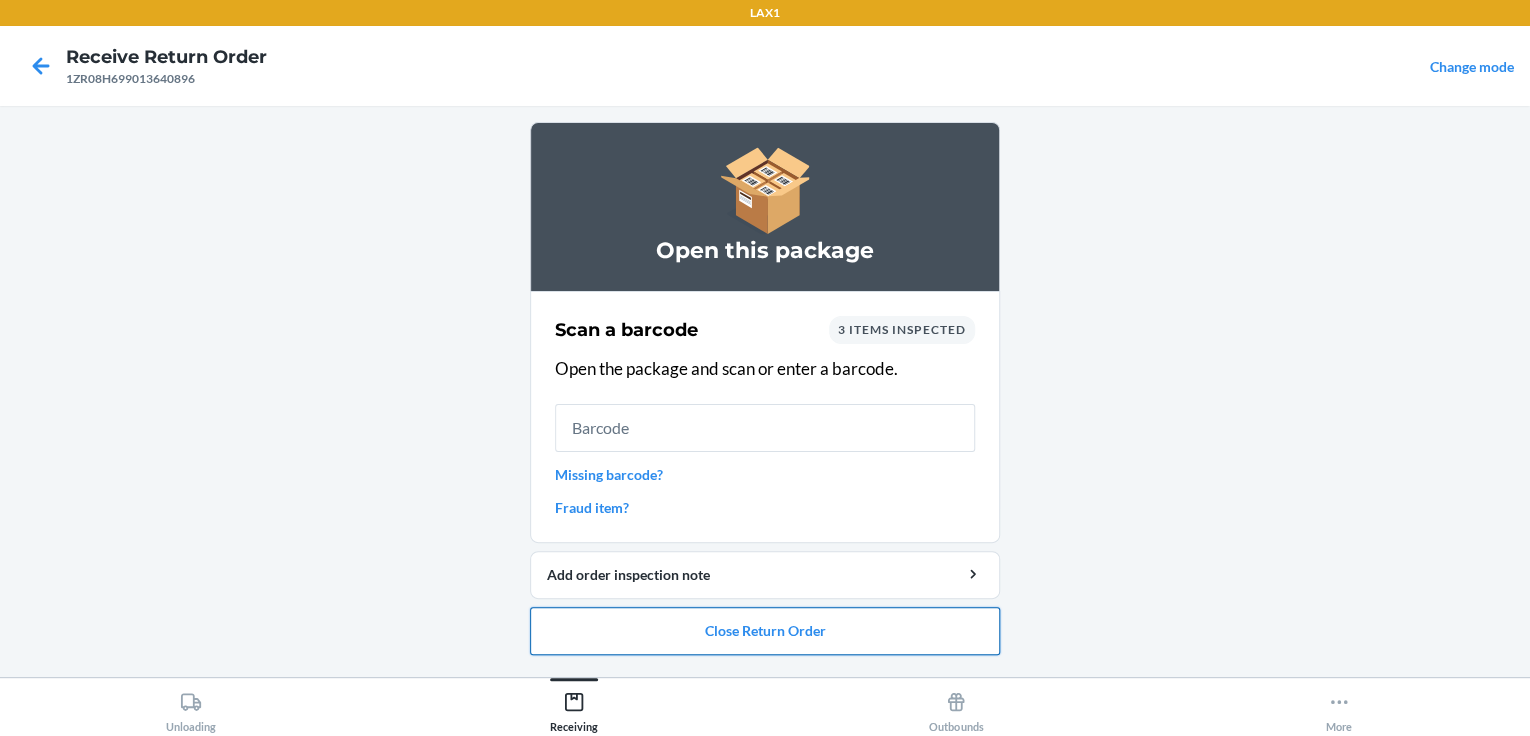 click on "Close Return Order" at bounding box center [765, 631] 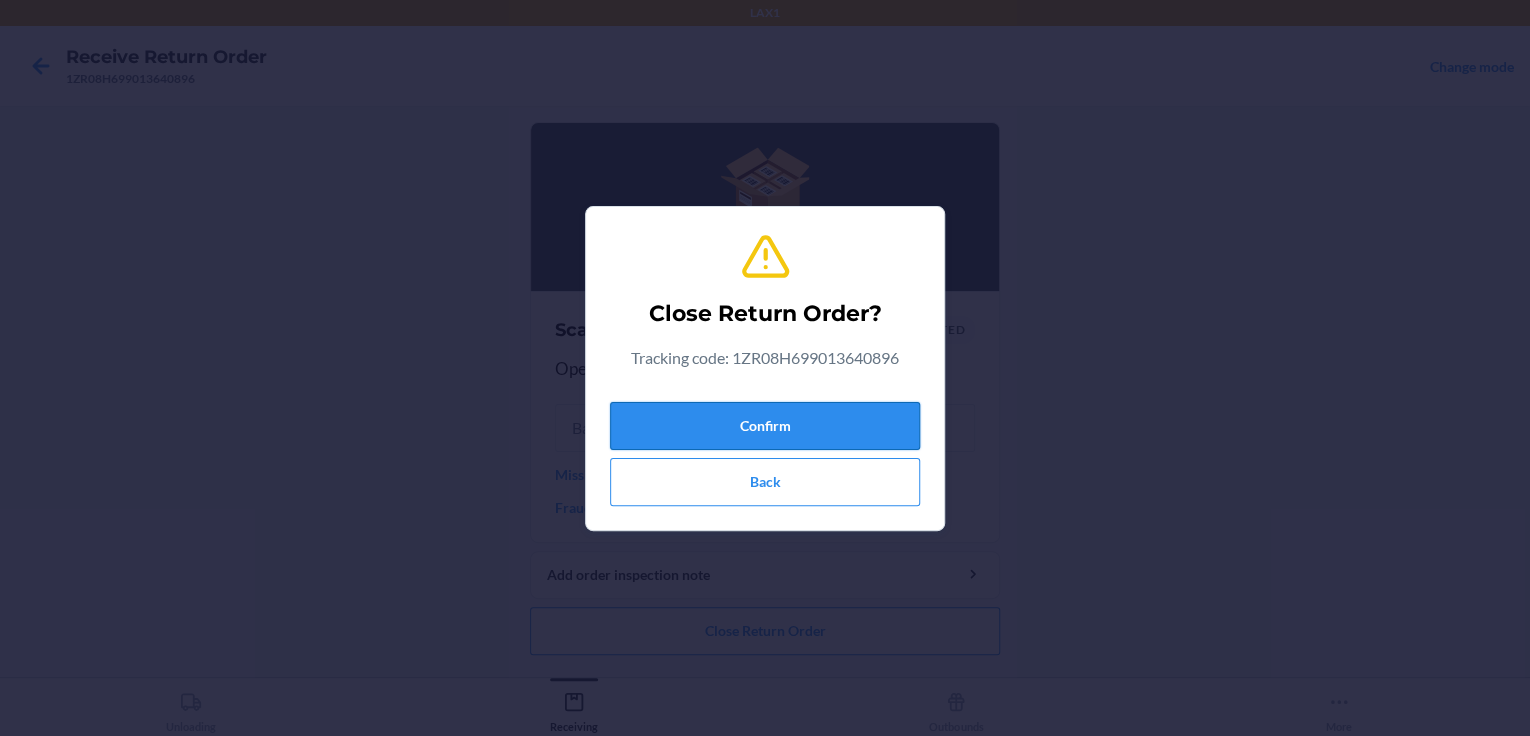 click on "Confirm" at bounding box center [765, 426] 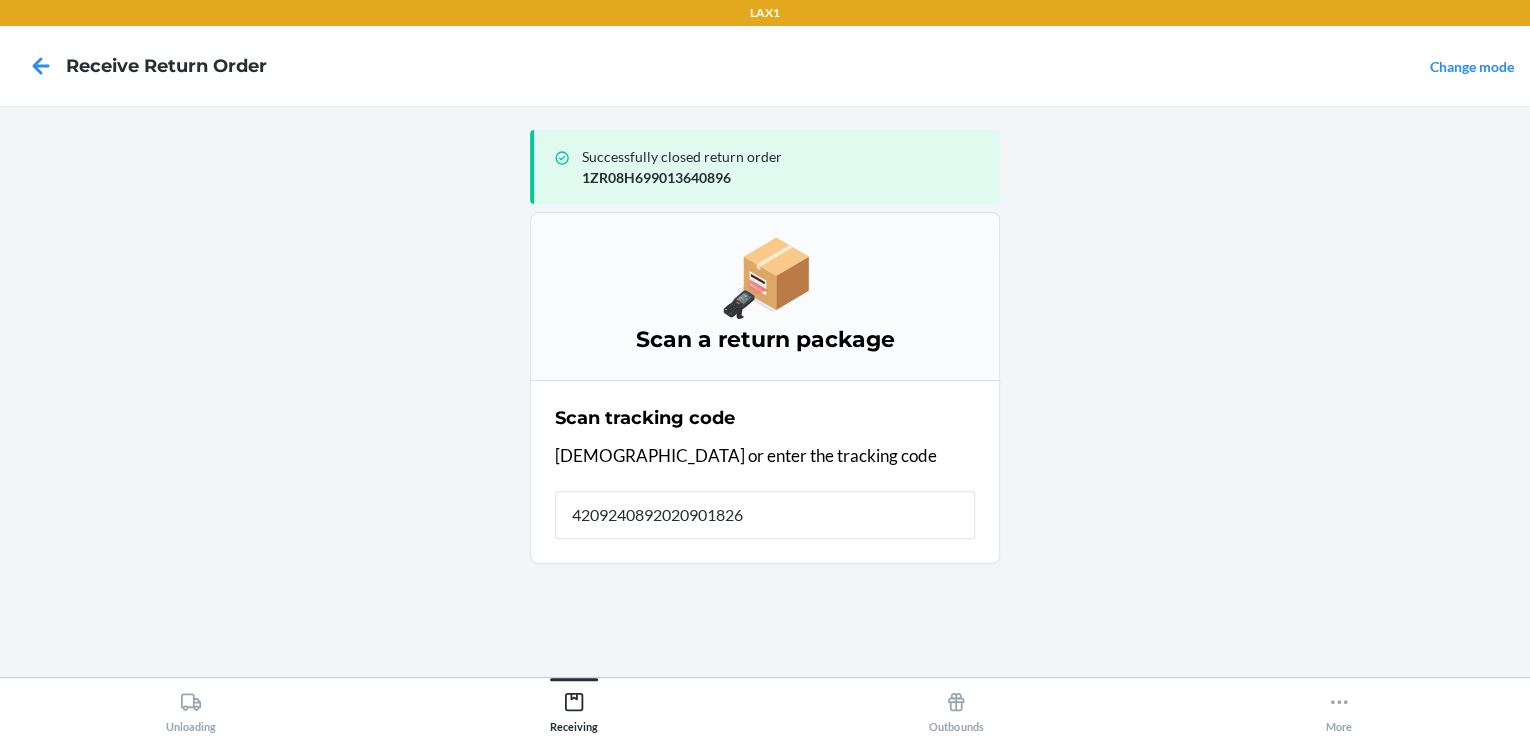 type on "42092408920209018263" 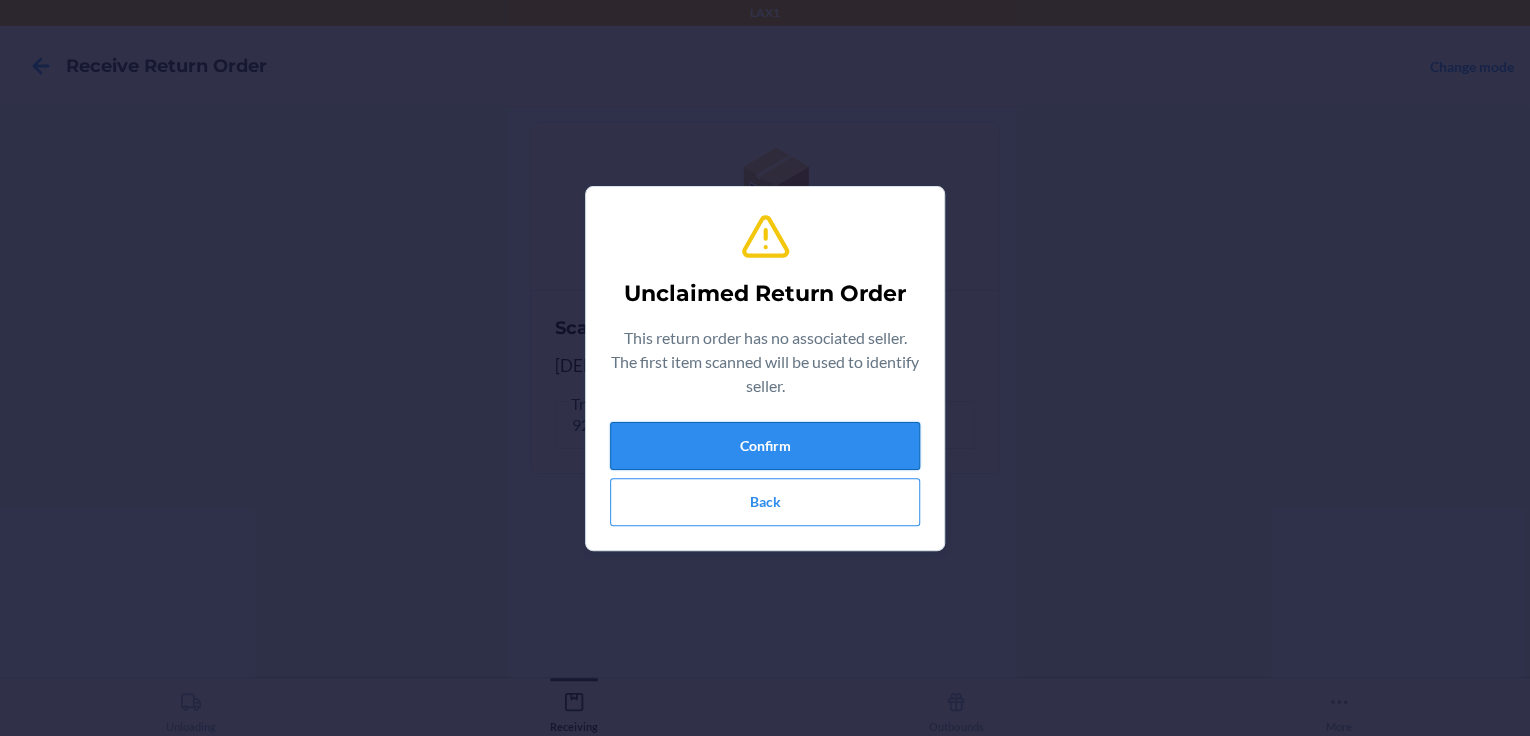 click on "Confirm" at bounding box center [765, 446] 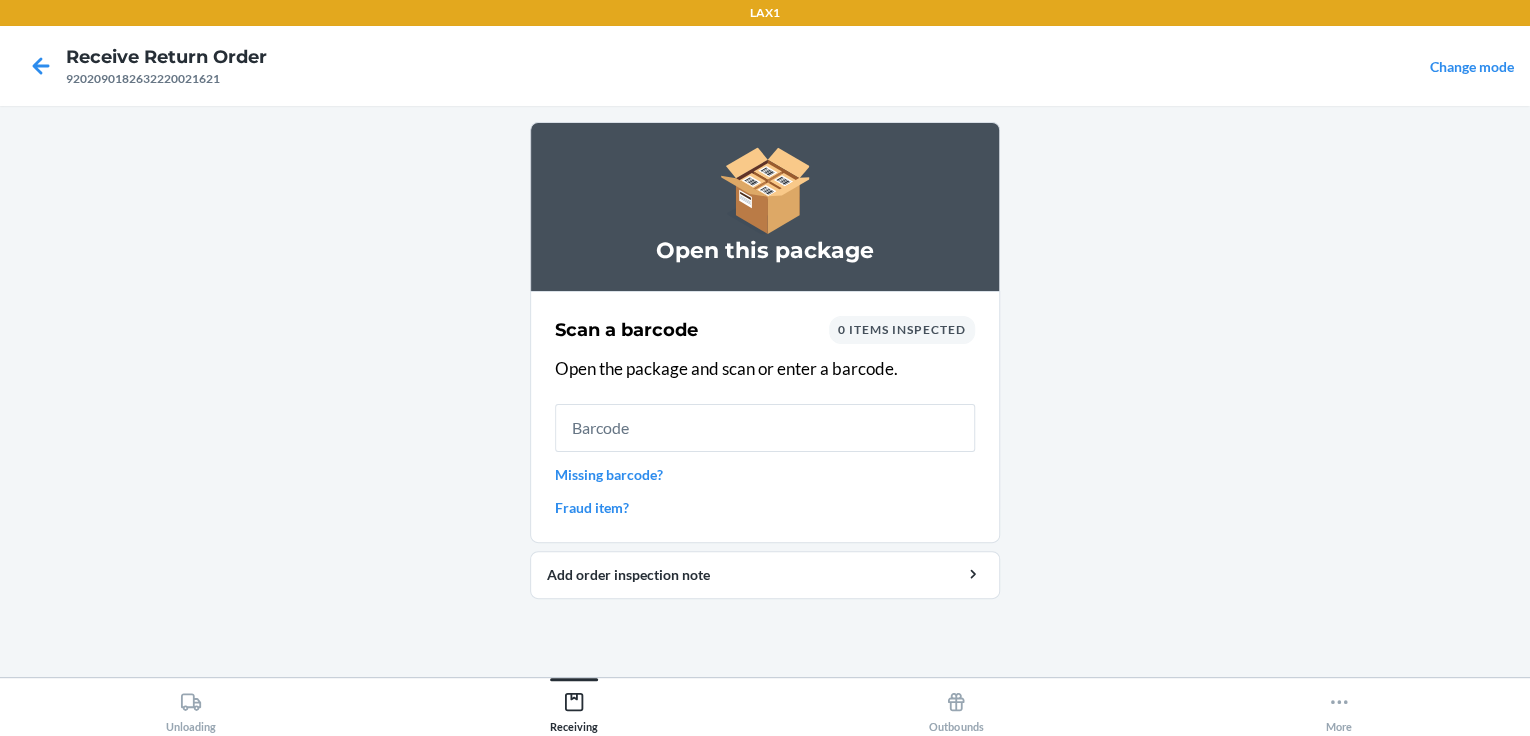 click on "Missing barcode?" at bounding box center (765, 474) 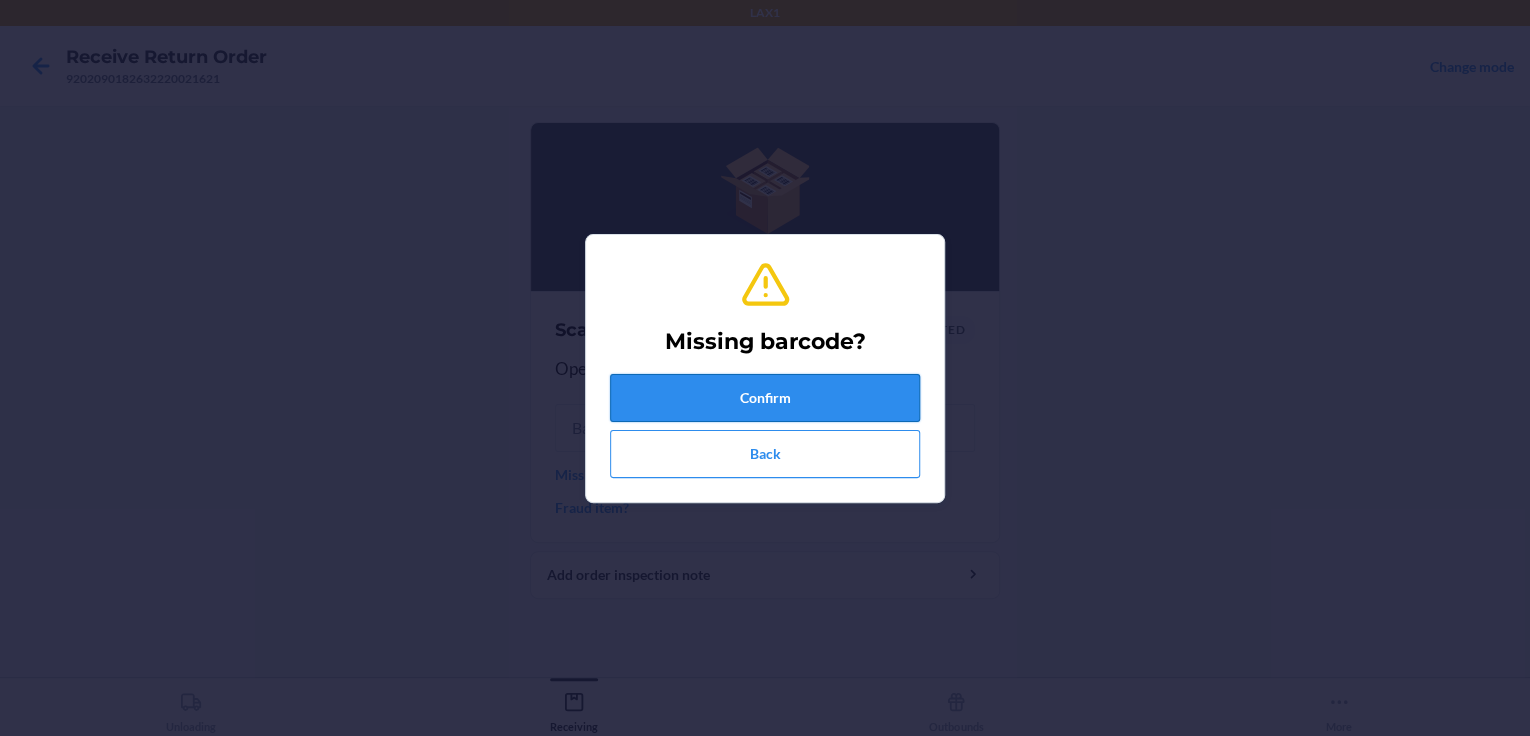 click on "Confirm" at bounding box center [765, 398] 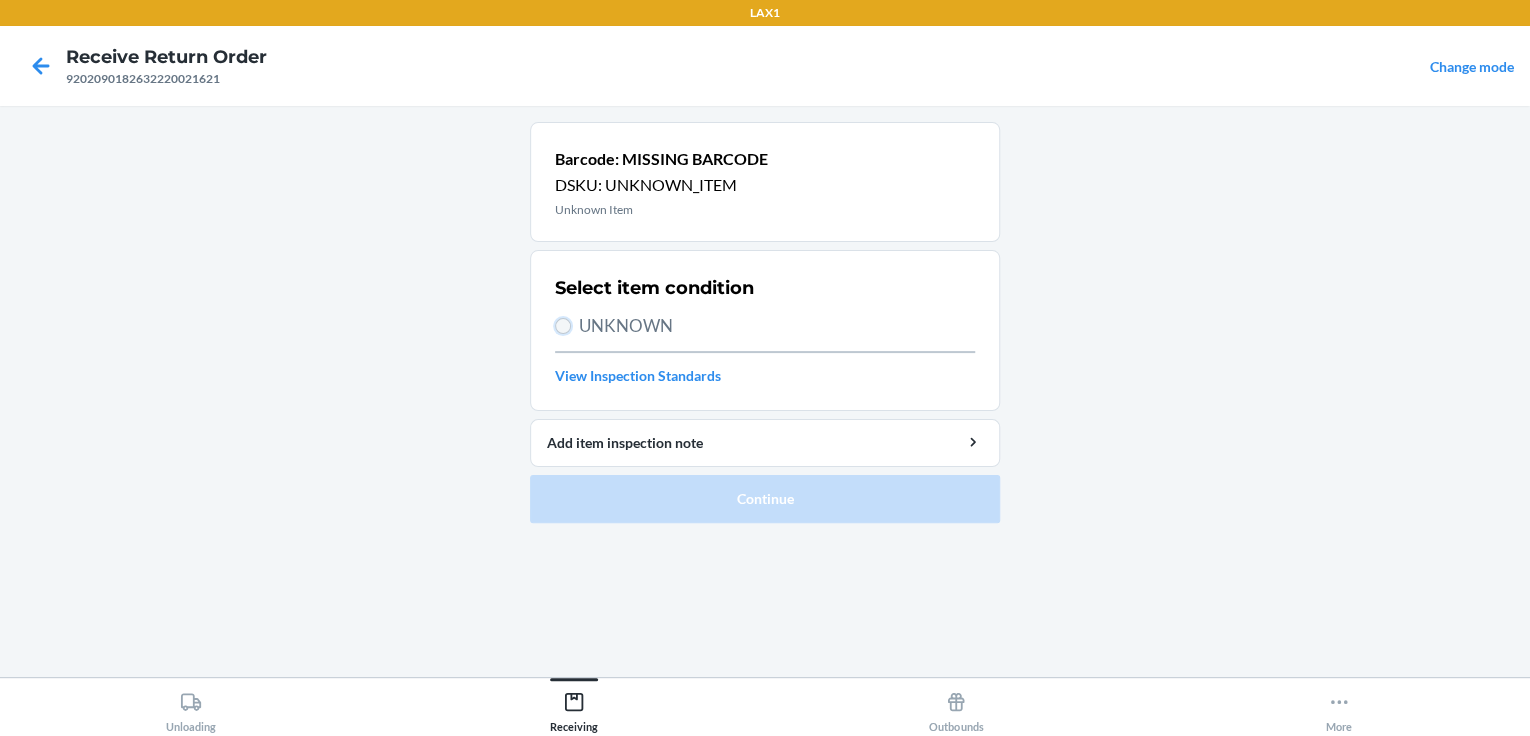 click on "UNKNOWN" at bounding box center (563, 326) 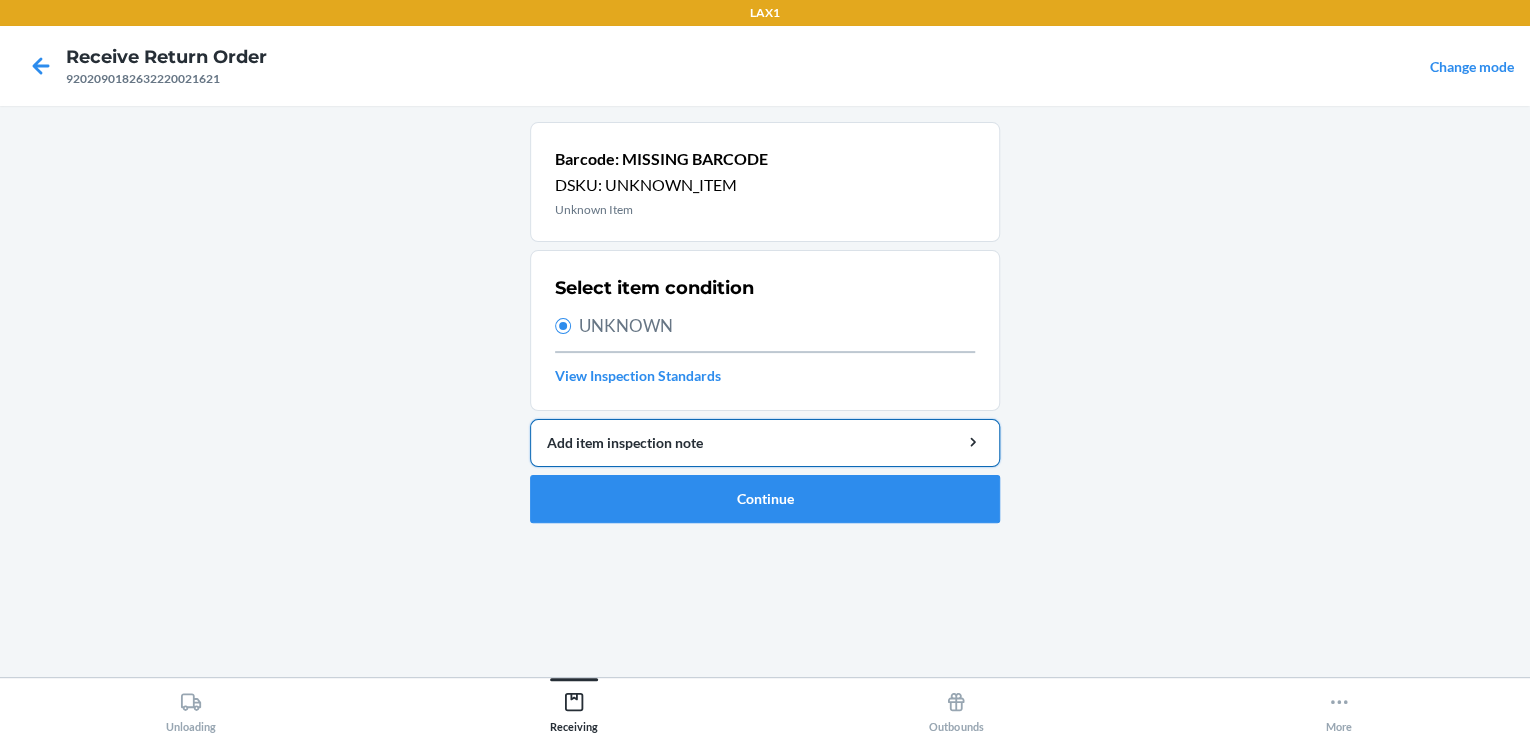 click on "Add item inspection note" at bounding box center (765, 443) 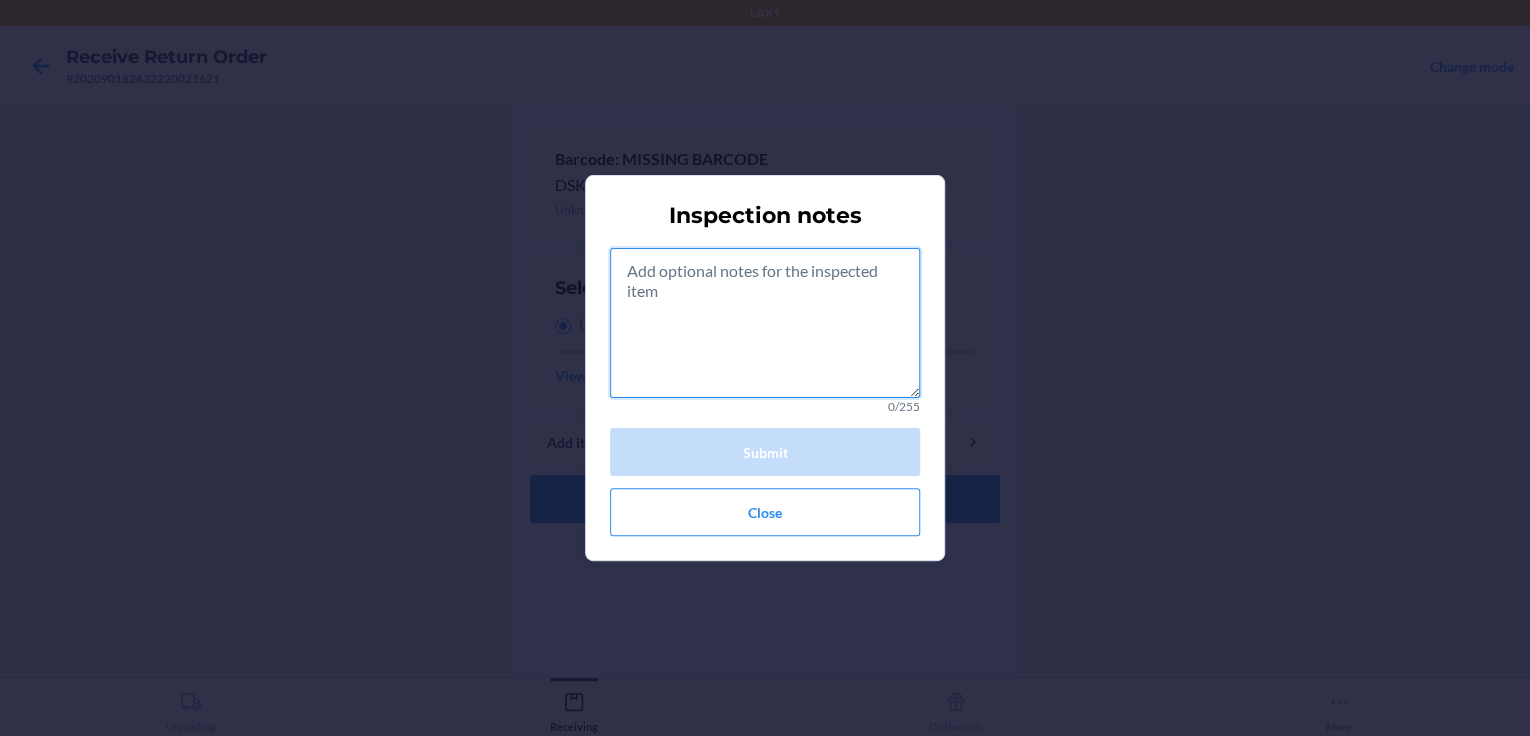 click at bounding box center [765, 323] 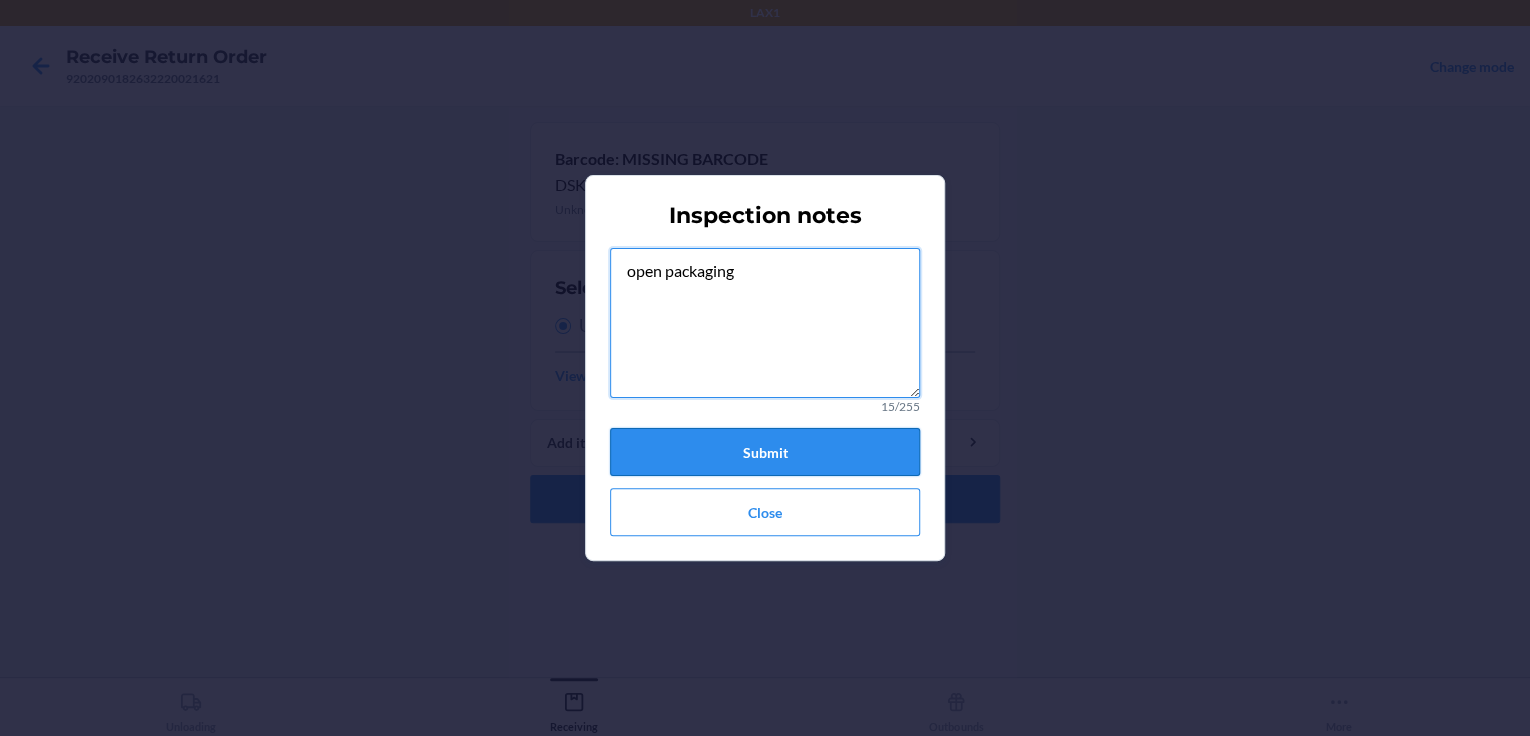 type on "open packaging" 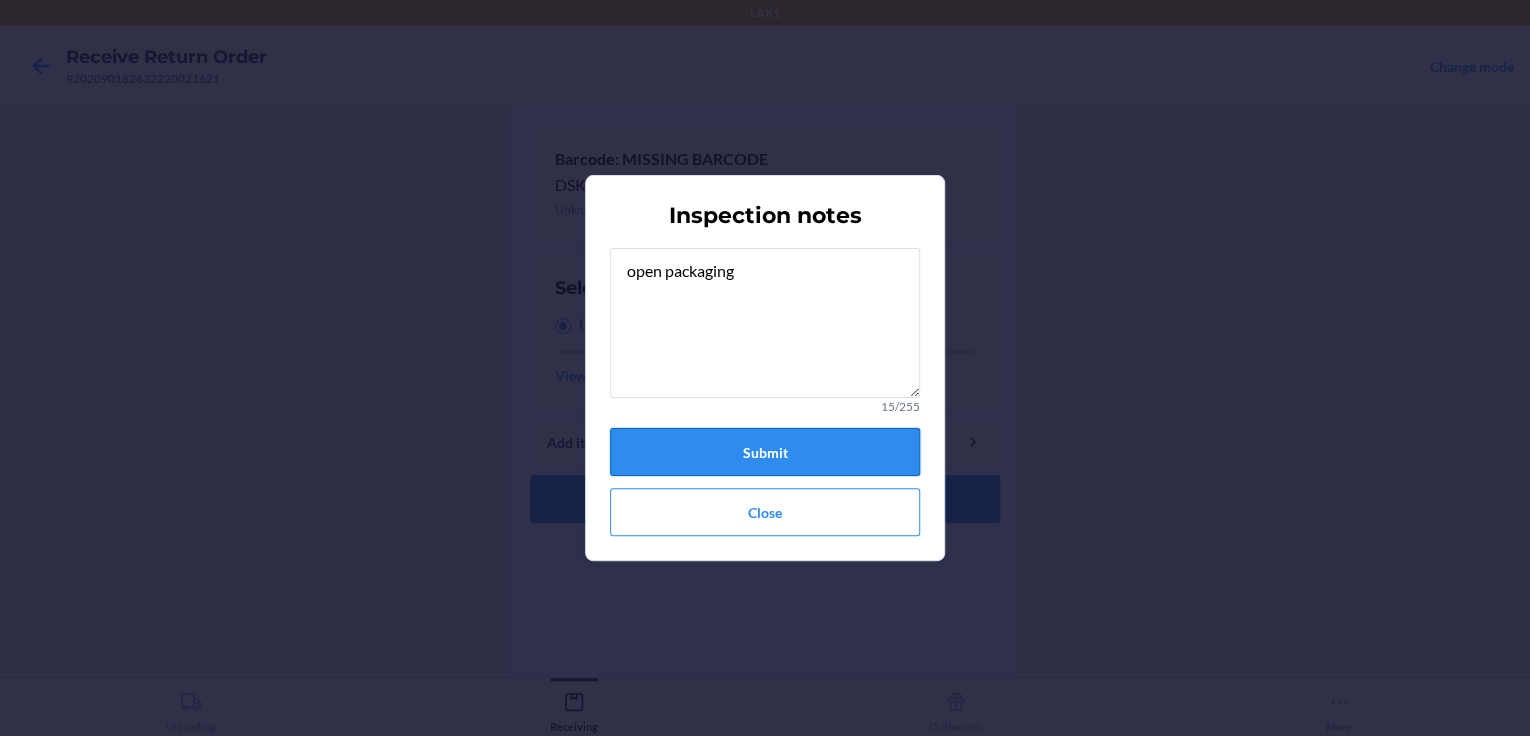 click on "Submit" at bounding box center (765, 452) 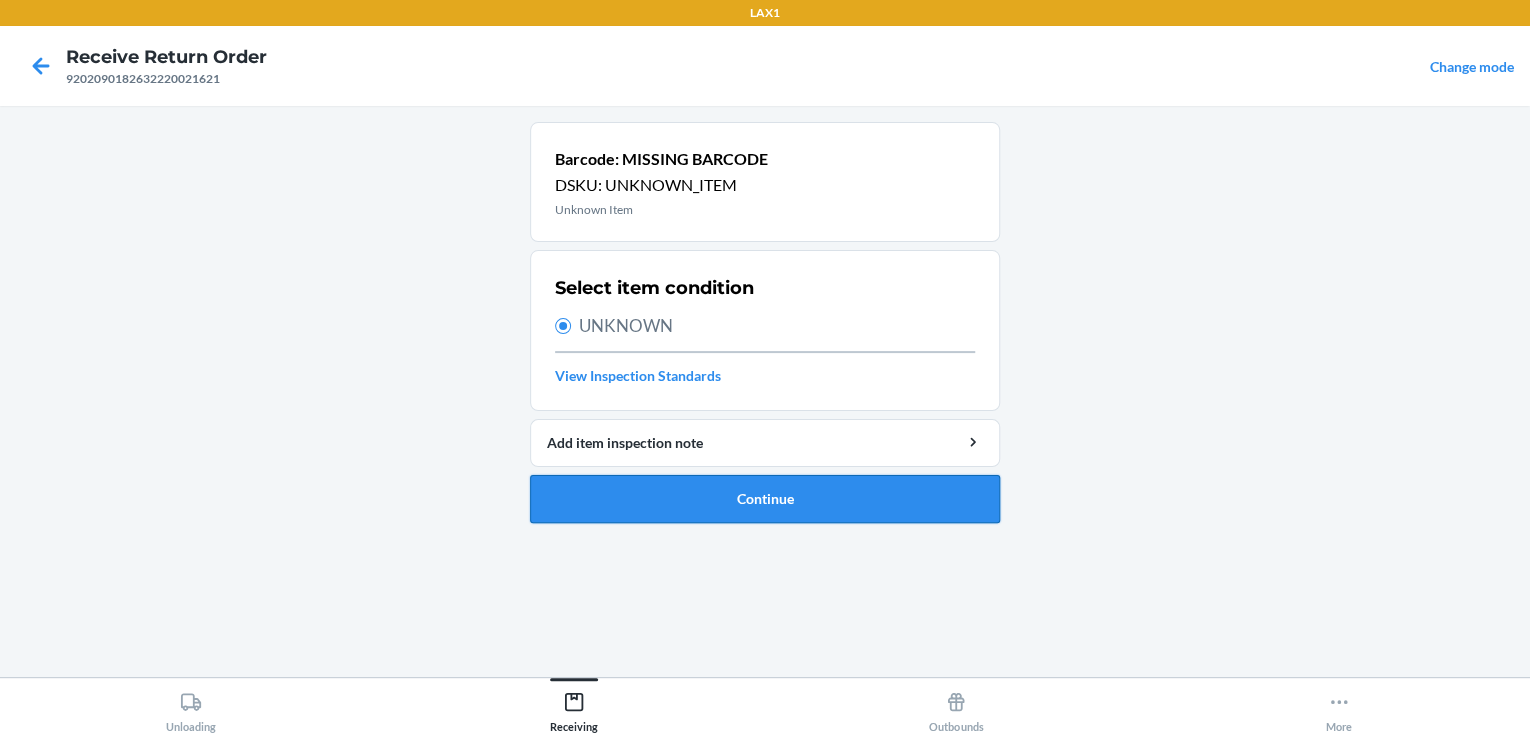 click on "Continue" at bounding box center (765, 499) 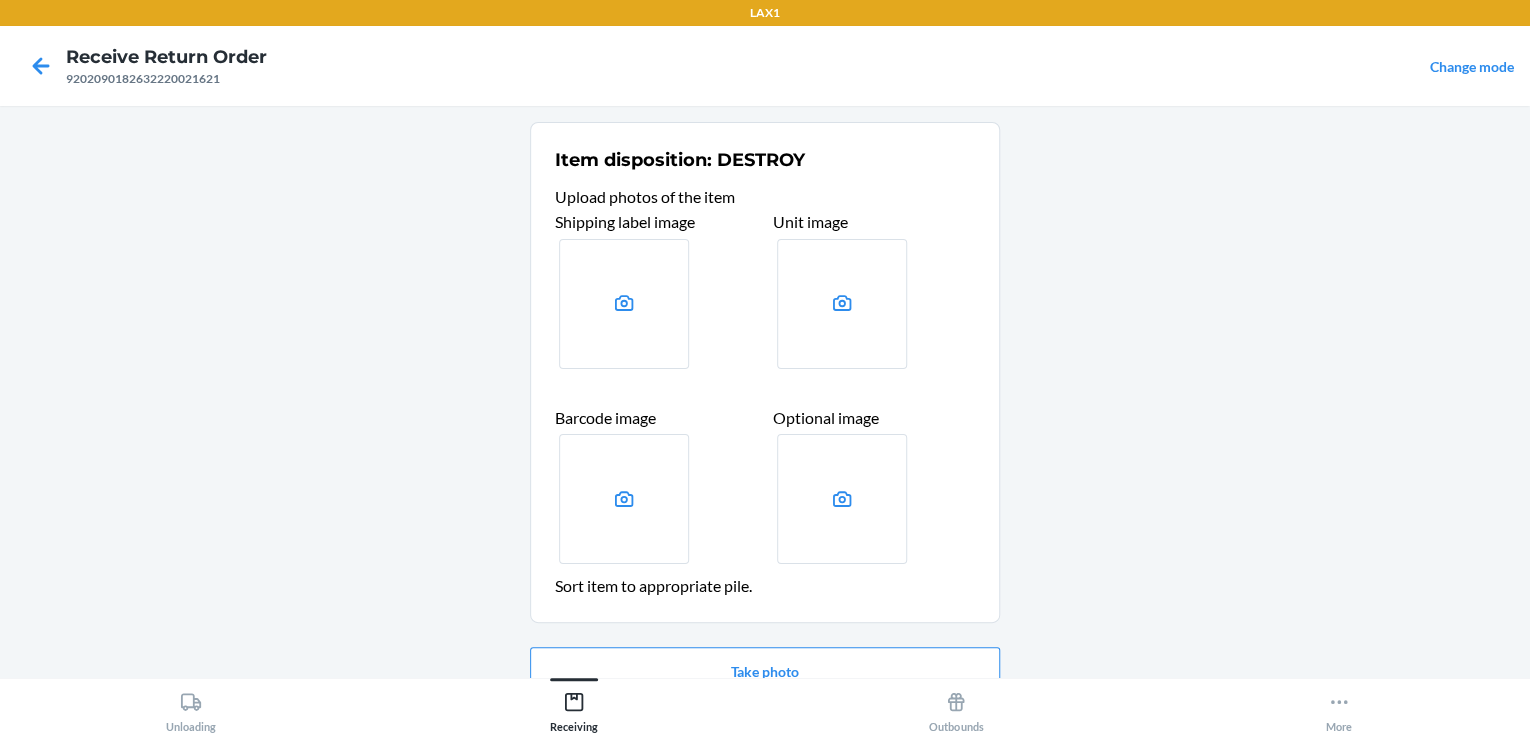 scroll, scrollTop: 97, scrollLeft: 0, axis: vertical 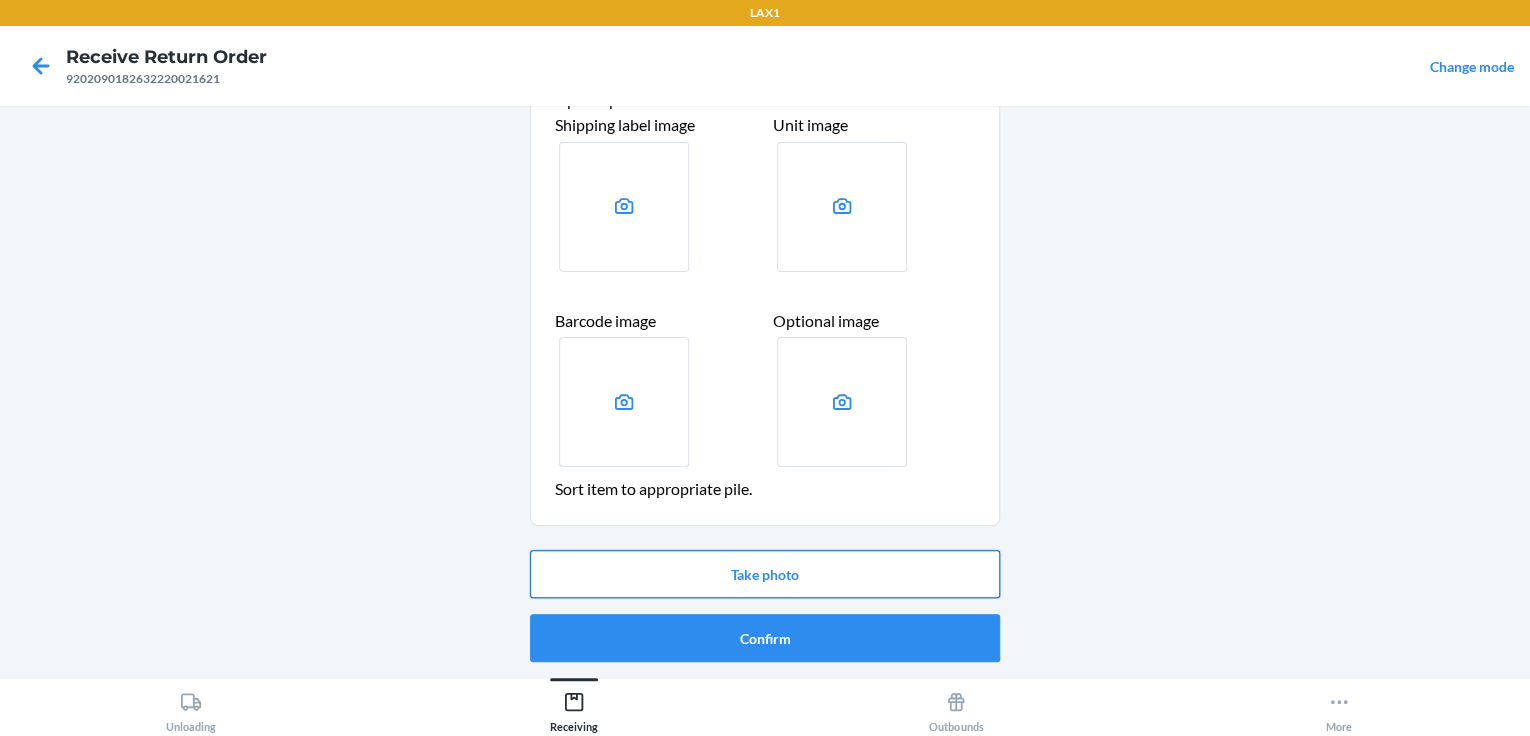 click on "Take photo" at bounding box center (765, 574) 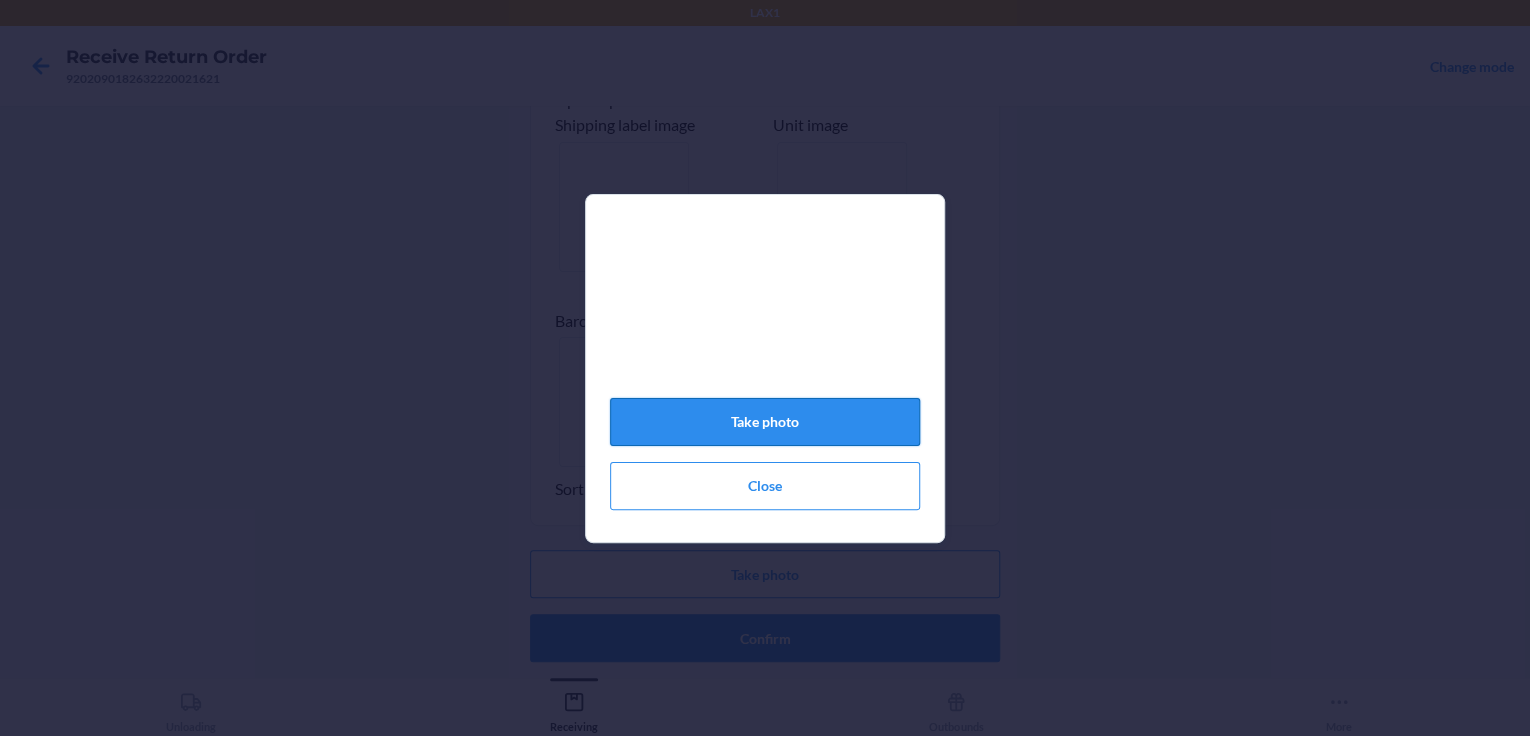 click on "Take photo" 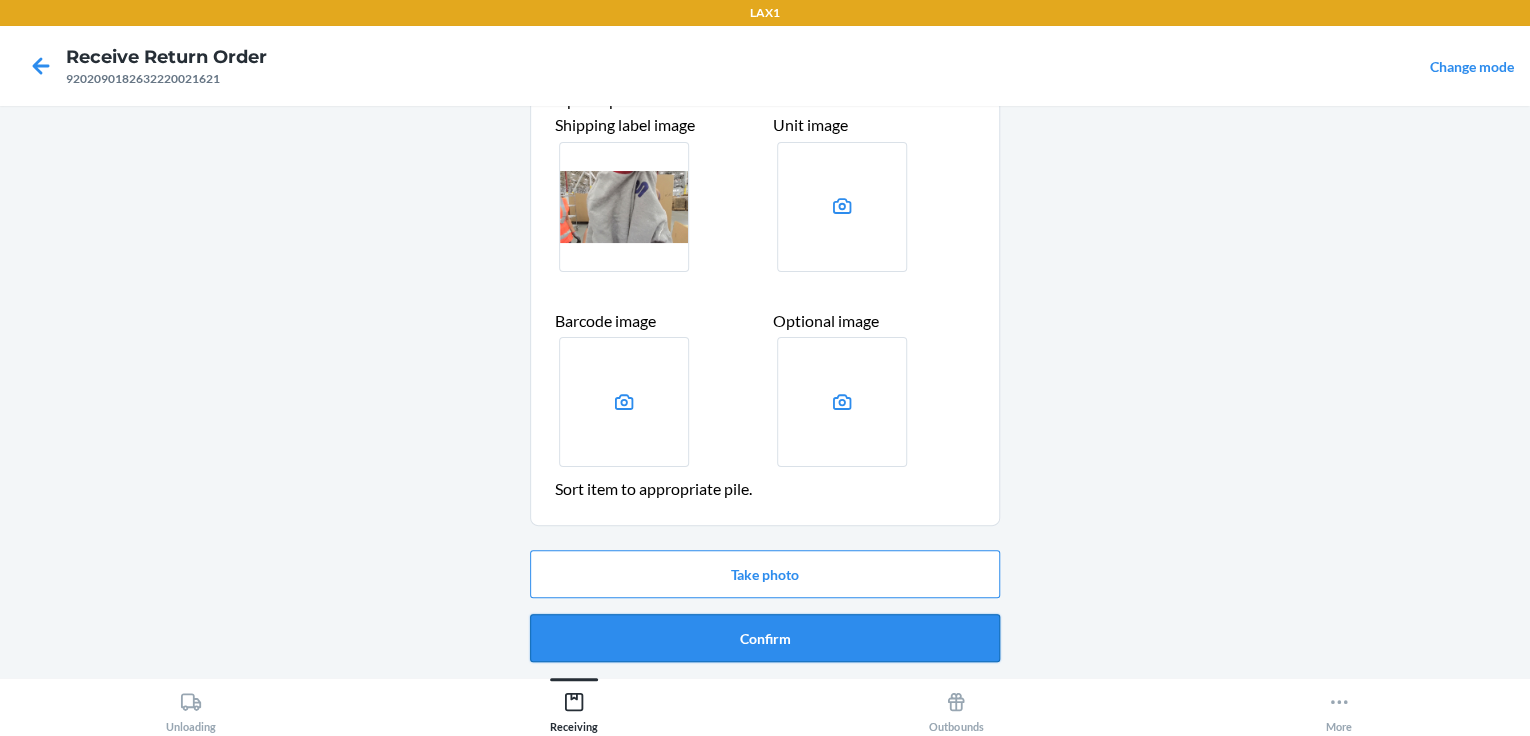 click on "Confirm" at bounding box center [765, 638] 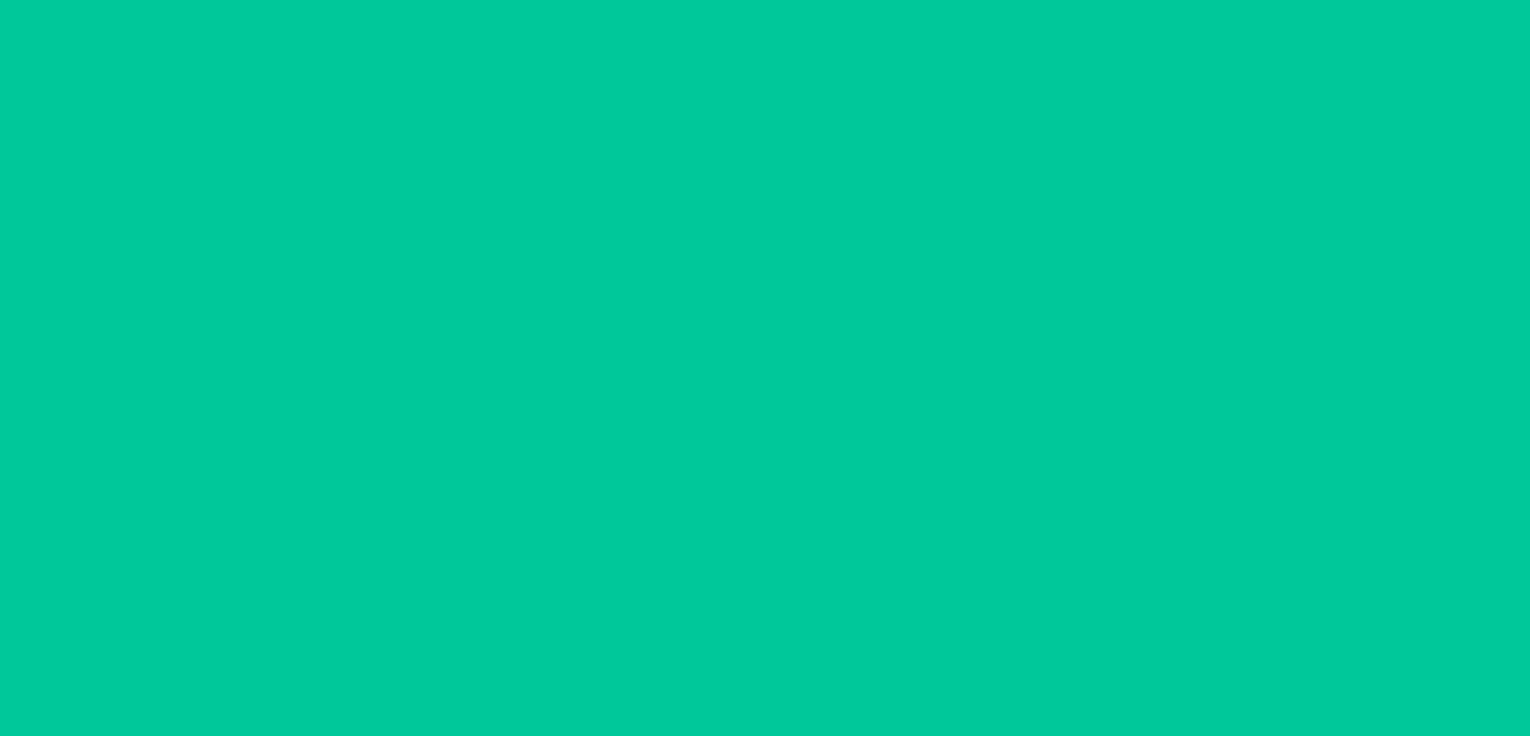 scroll, scrollTop: 0, scrollLeft: 0, axis: both 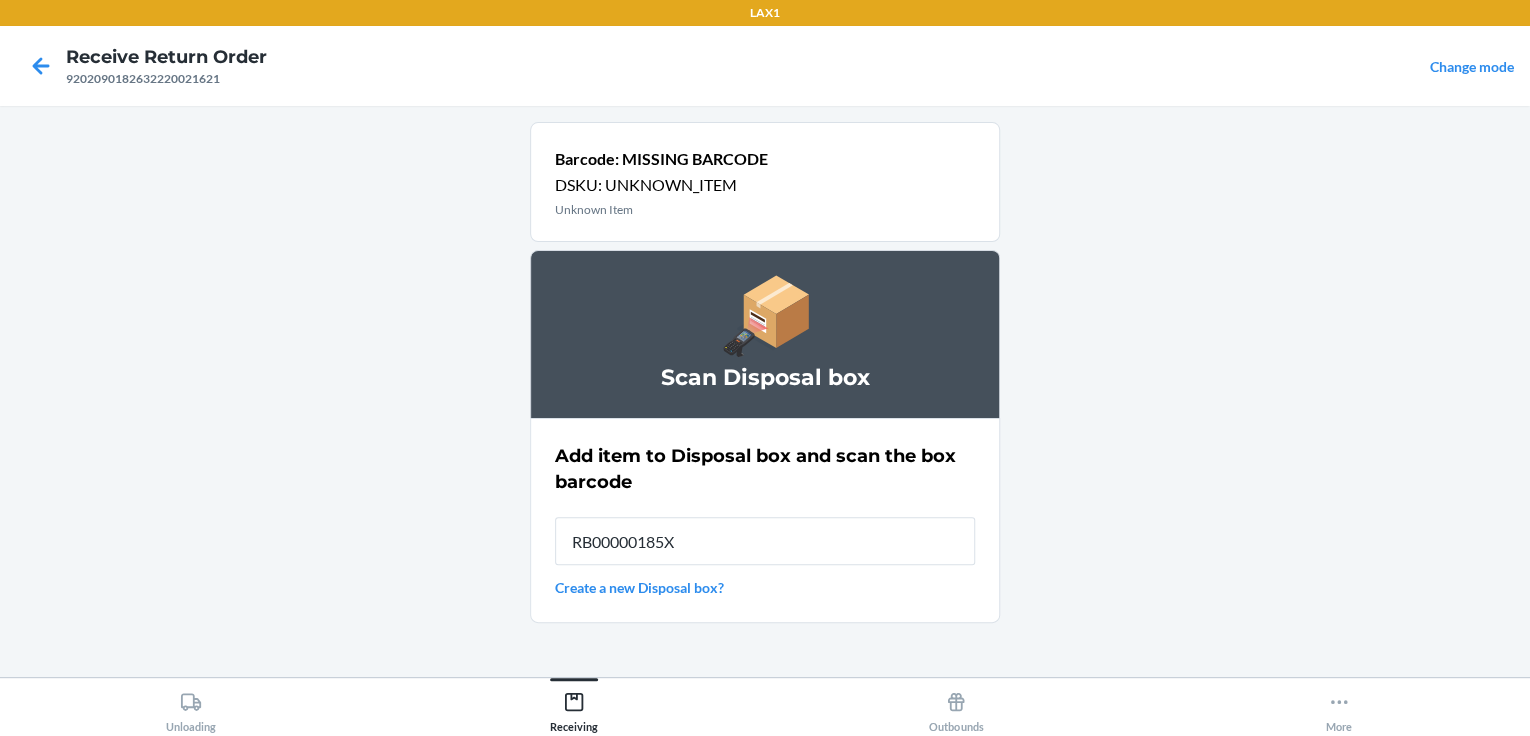 type on "RB00000185X" 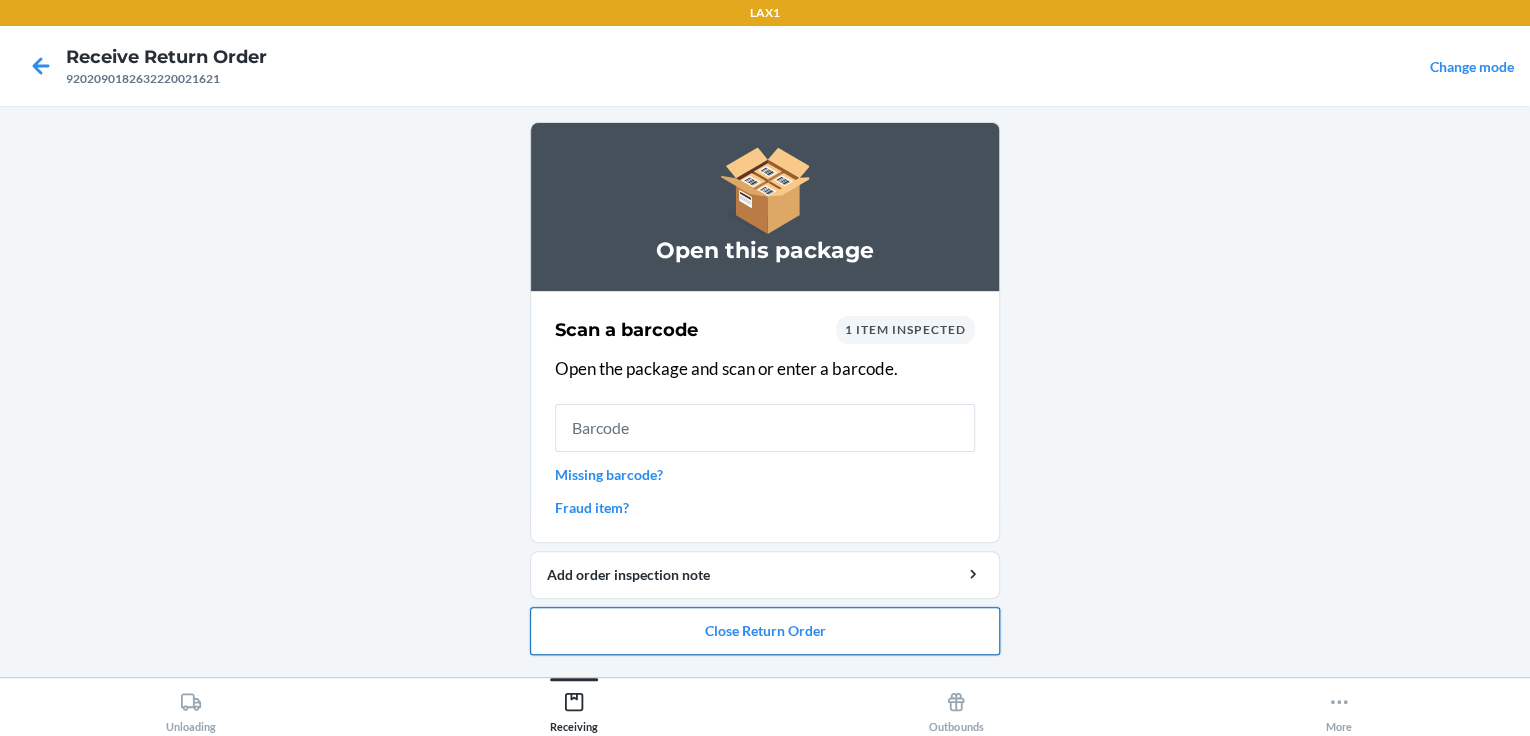click on "Close Return Order" at bounding box center [765, 631] 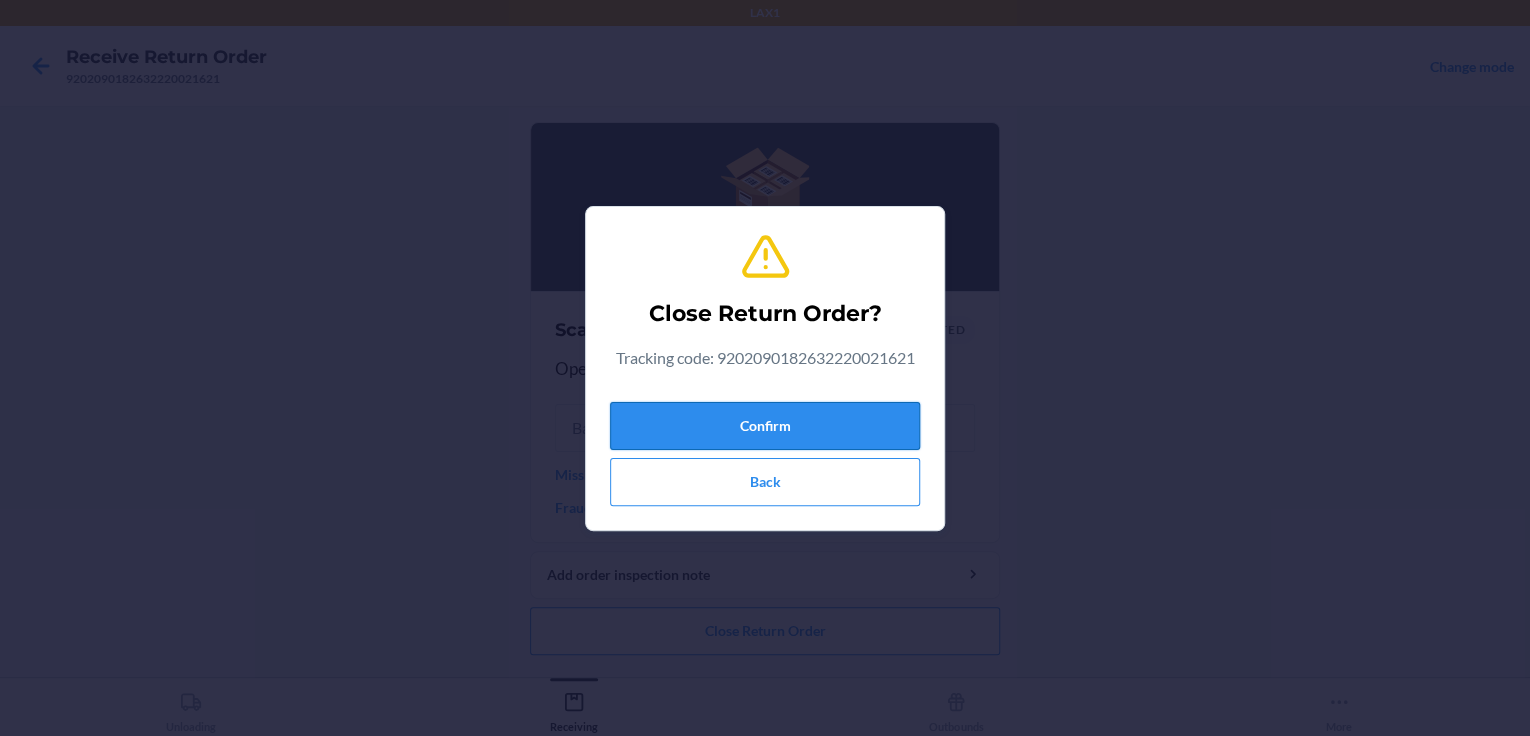 click on "Confirm" at bounding box center (765, 426) 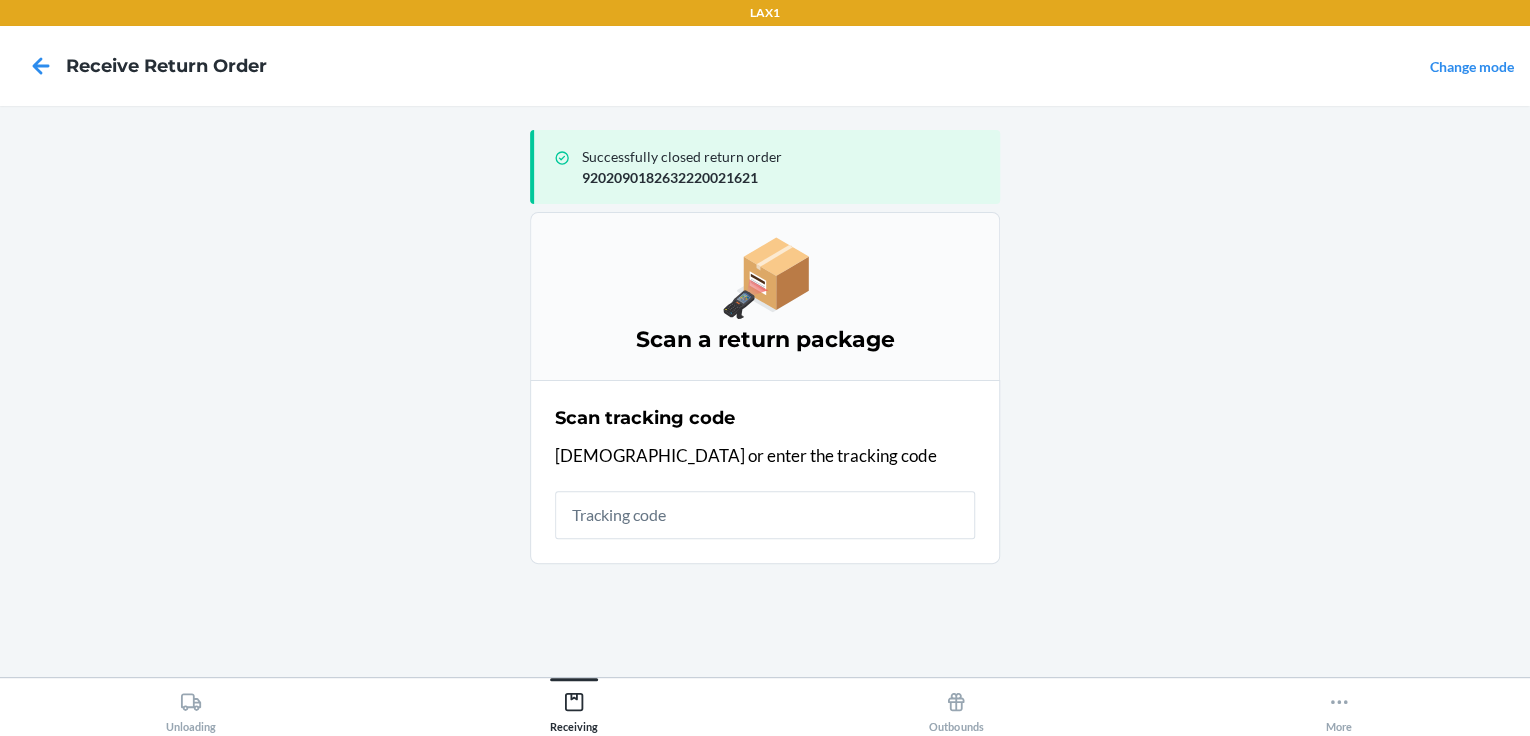 click at bounding box center [765, 515] 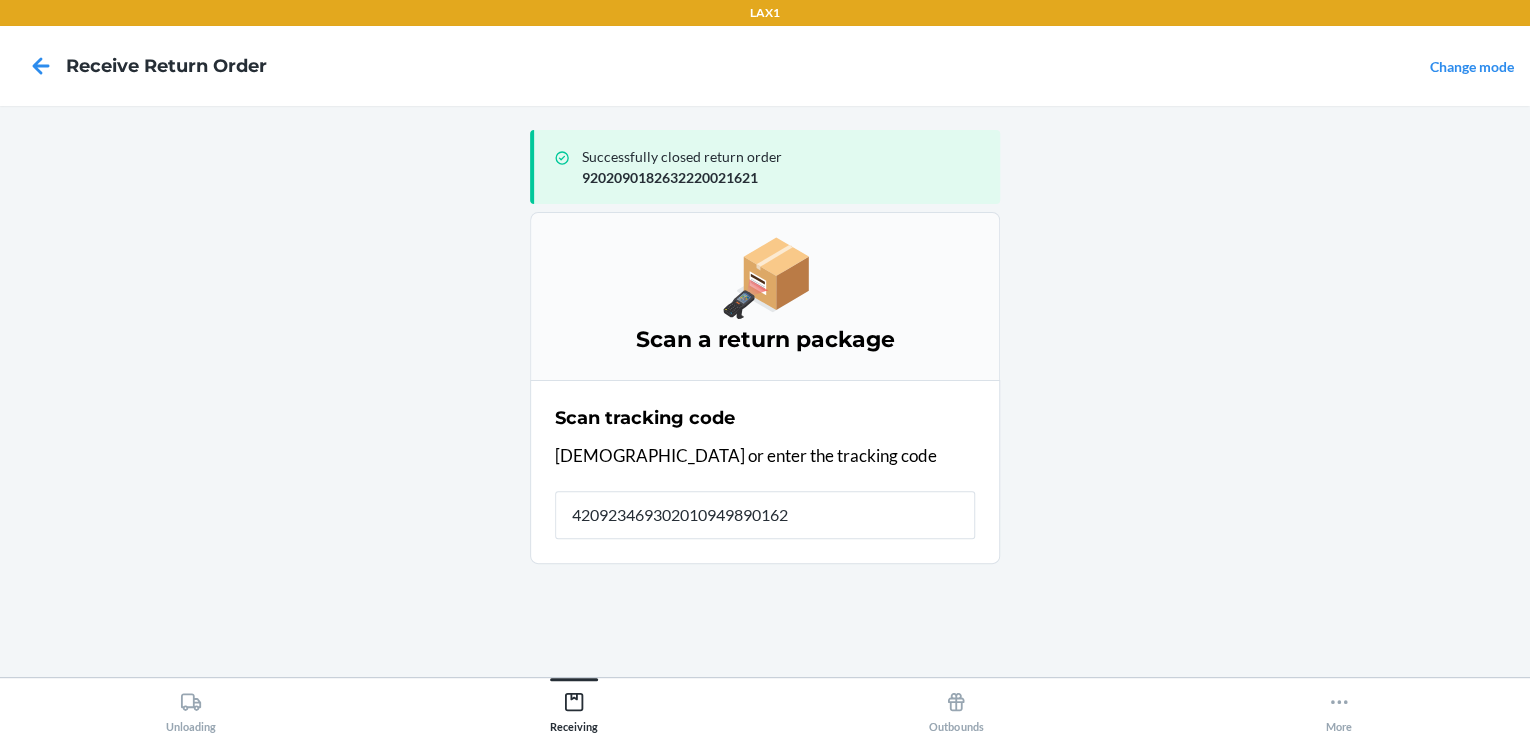type on "4209234693020109498901620" 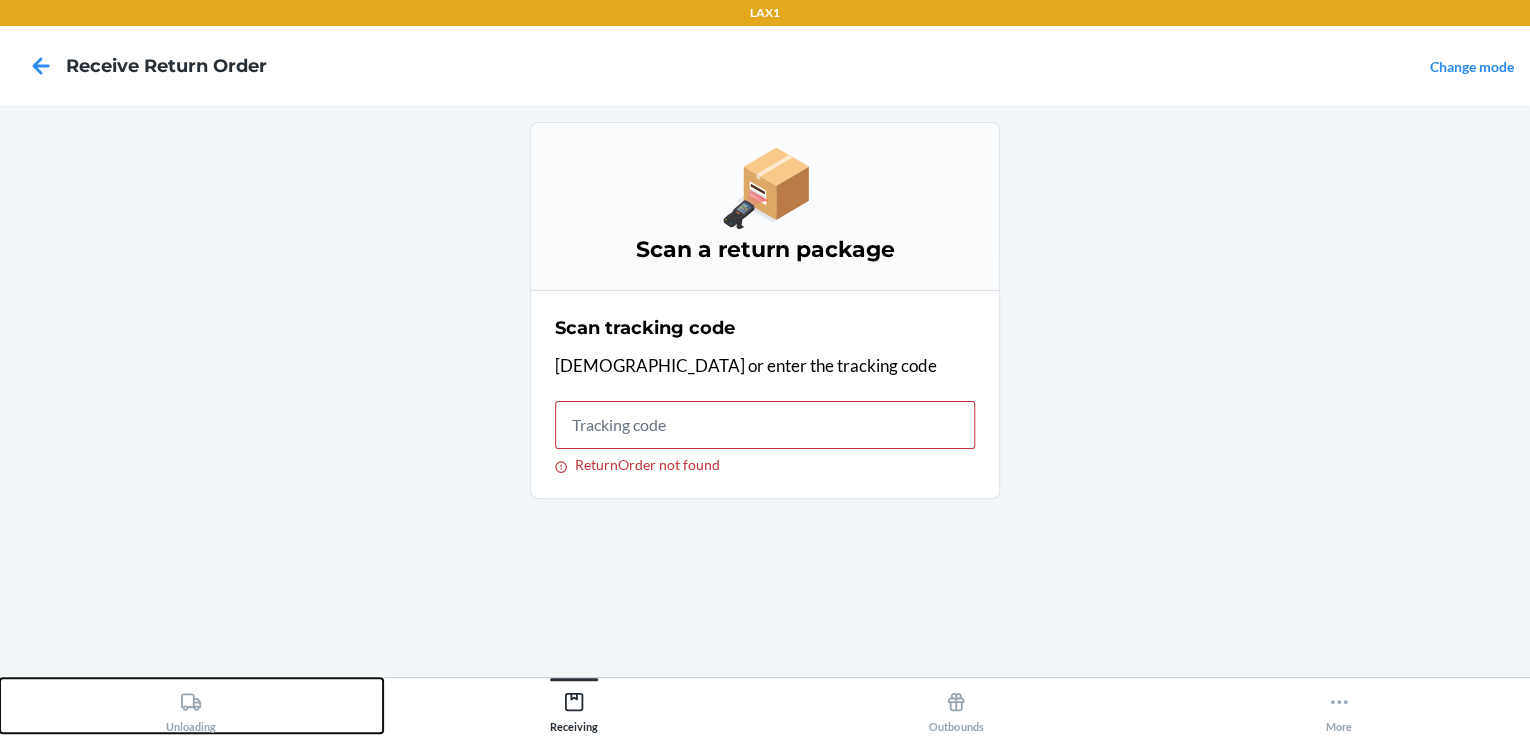 click on "Unloading" at bounding box center (191, 708) 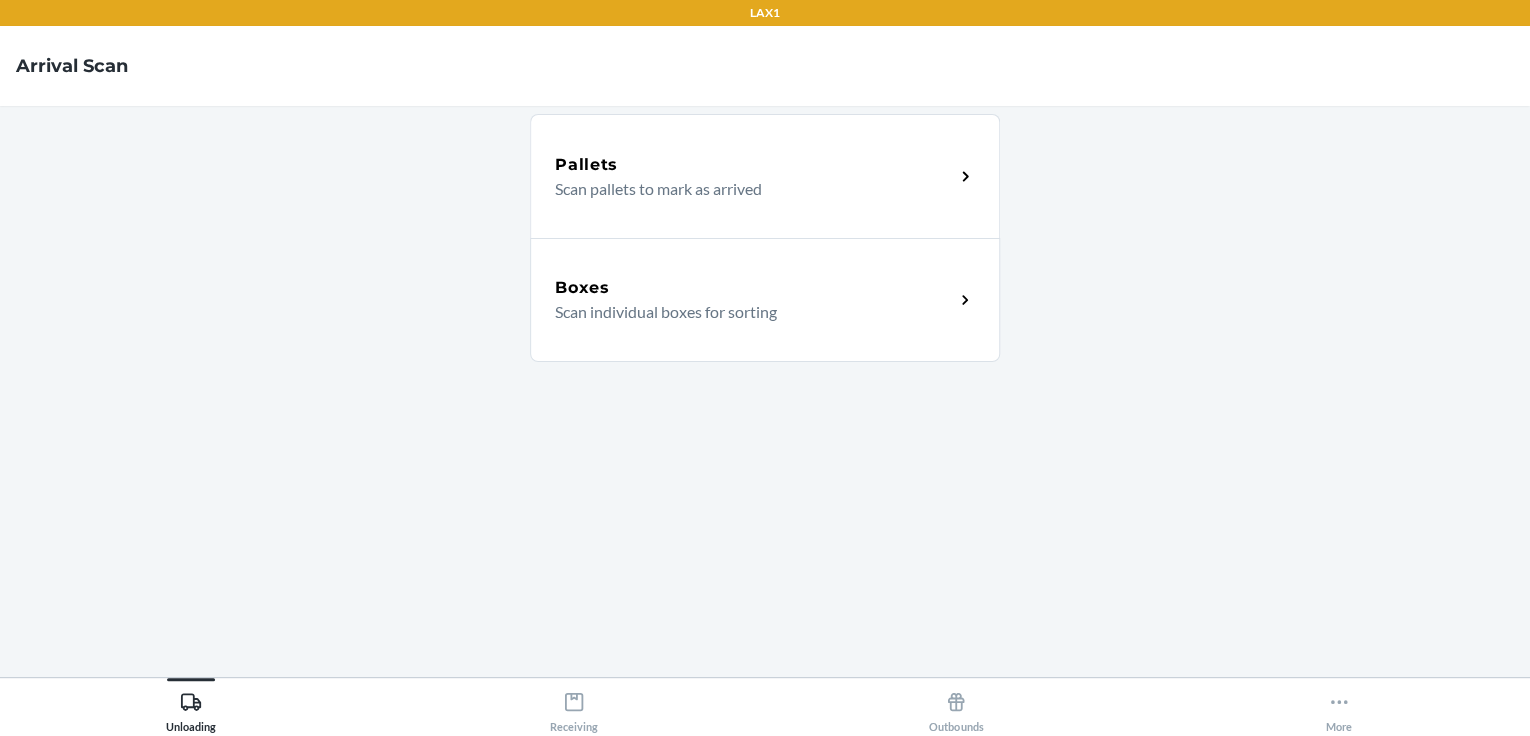 click on "Boxes" at bounding box center [754, 288] 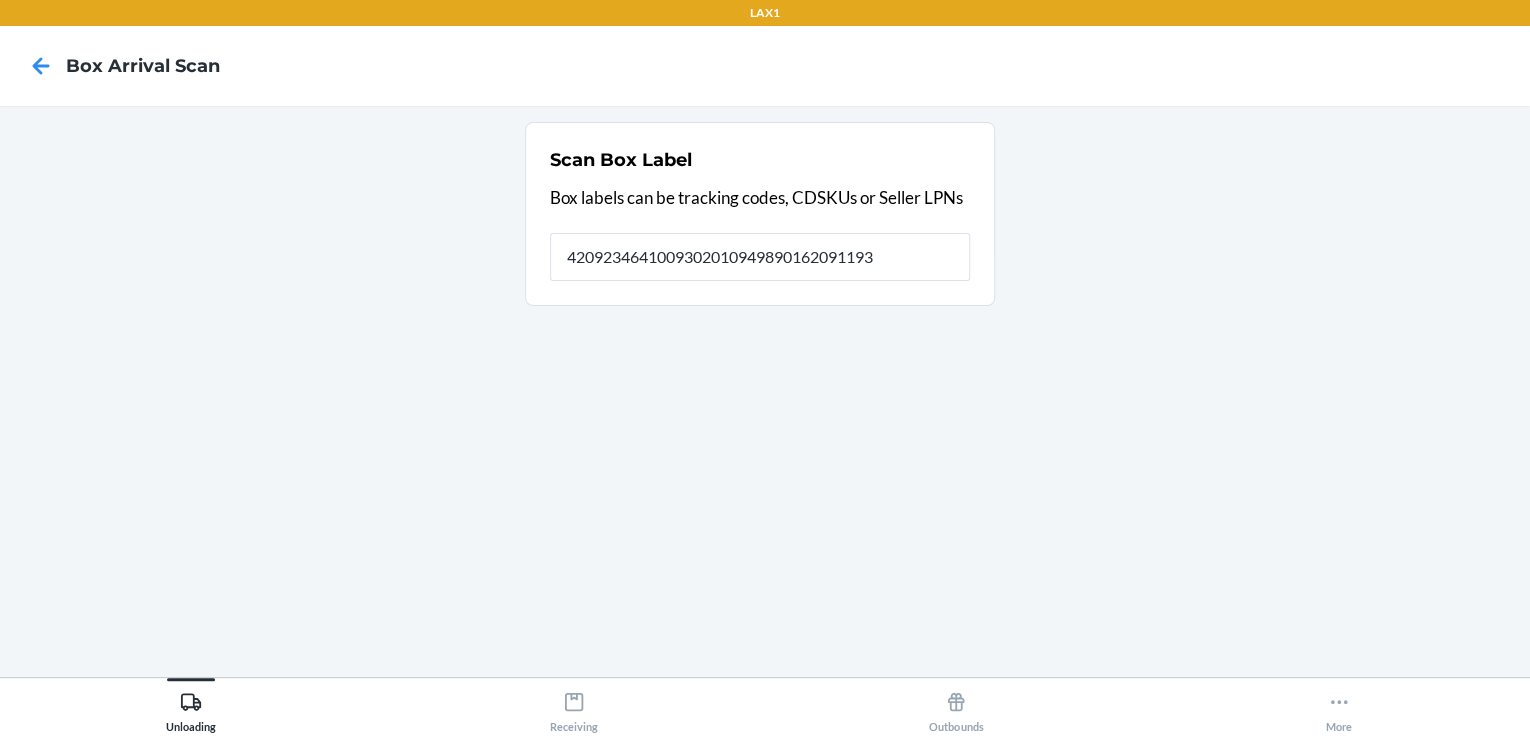 type on "4209234641009302010949890162091193" 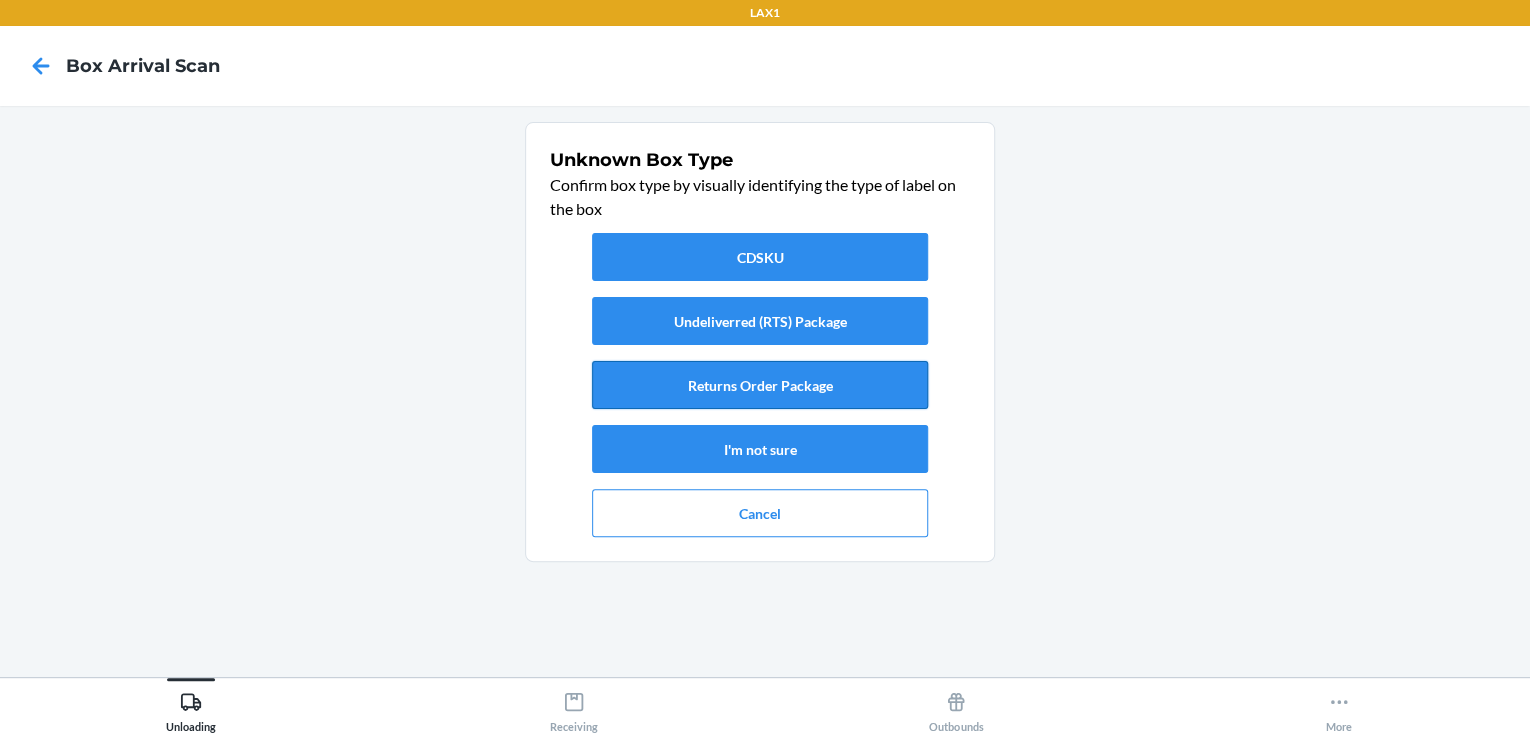 click on "Returns Order Package" at bounding box center [760, 385] 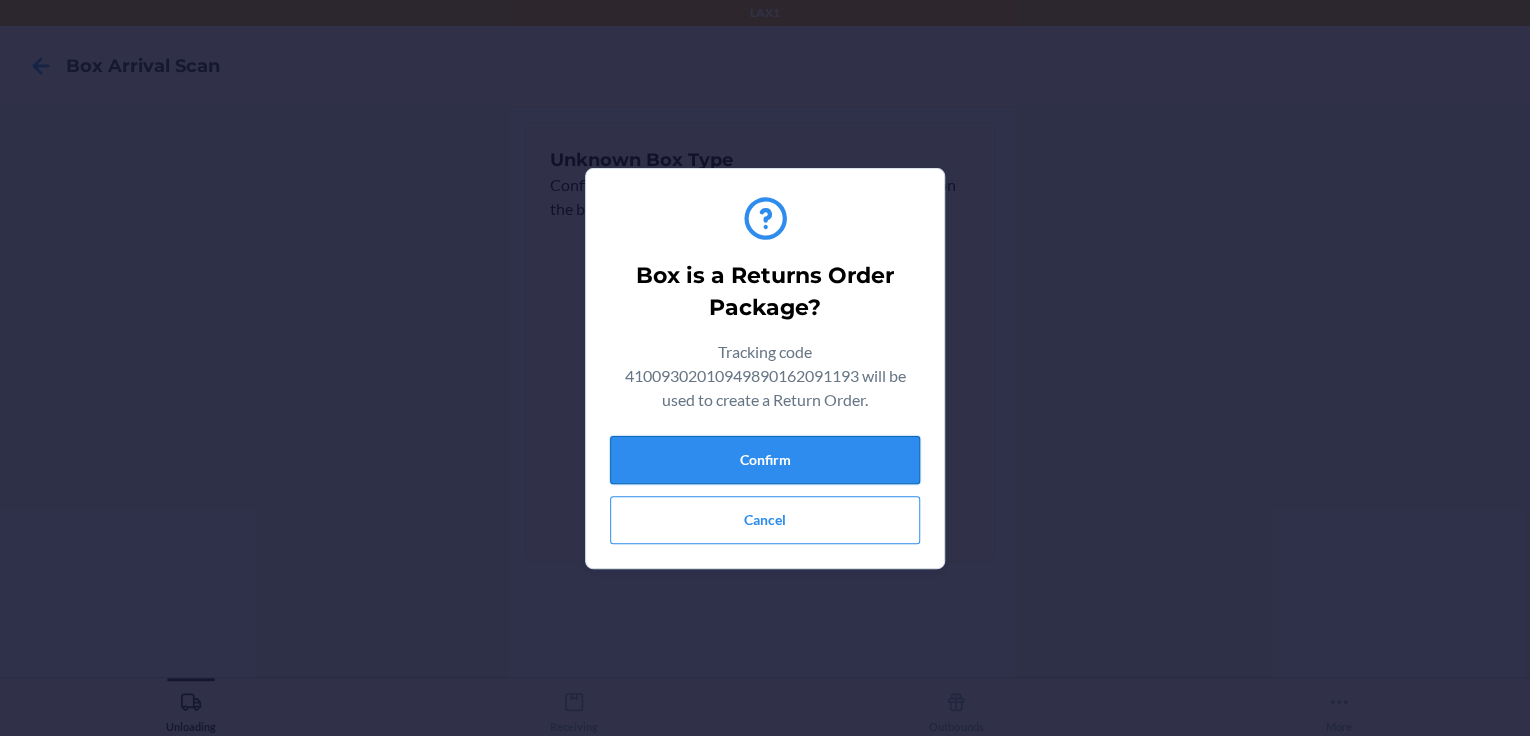 click on "Confirm" at bounding box center [765, 460] 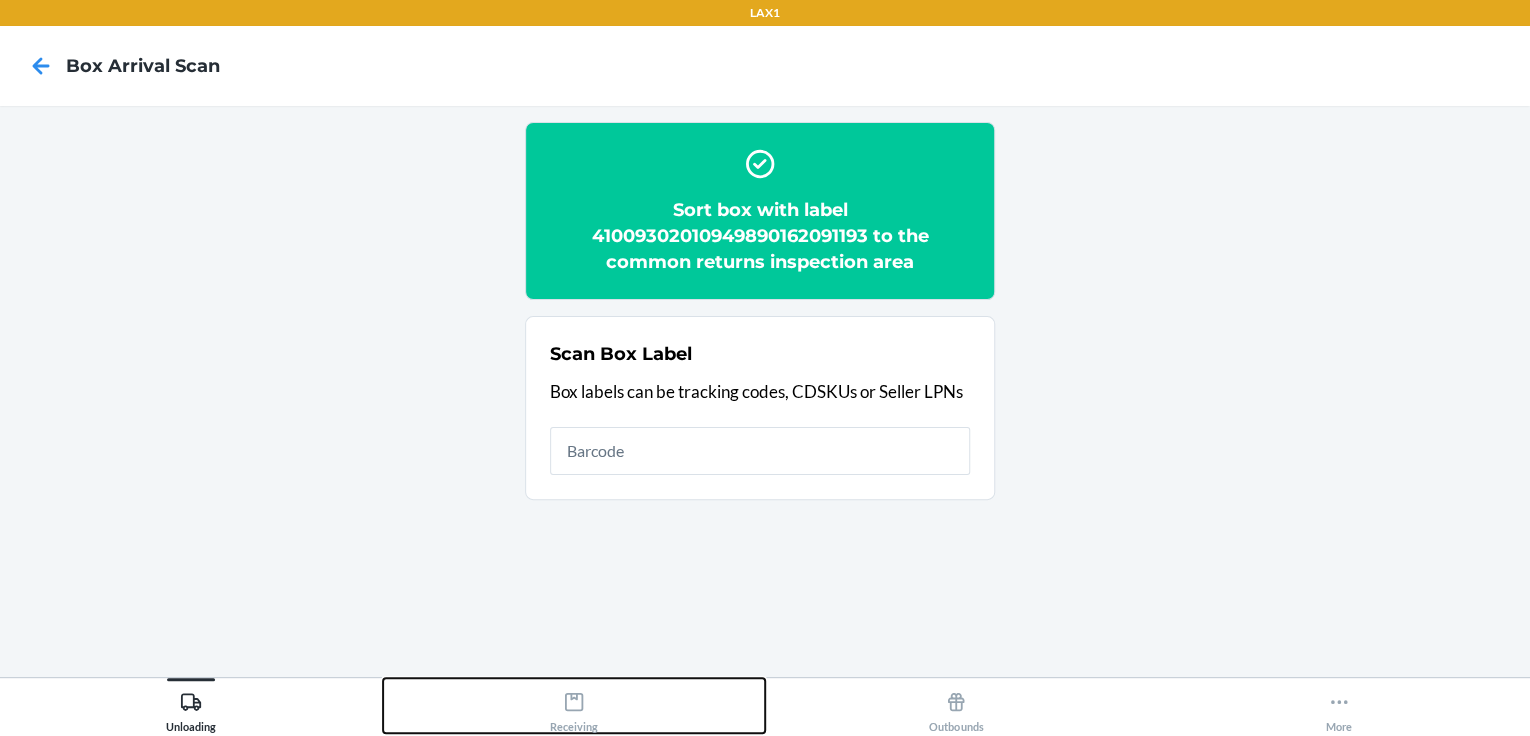 click on "Receiving" at bounding box center (574, 708) 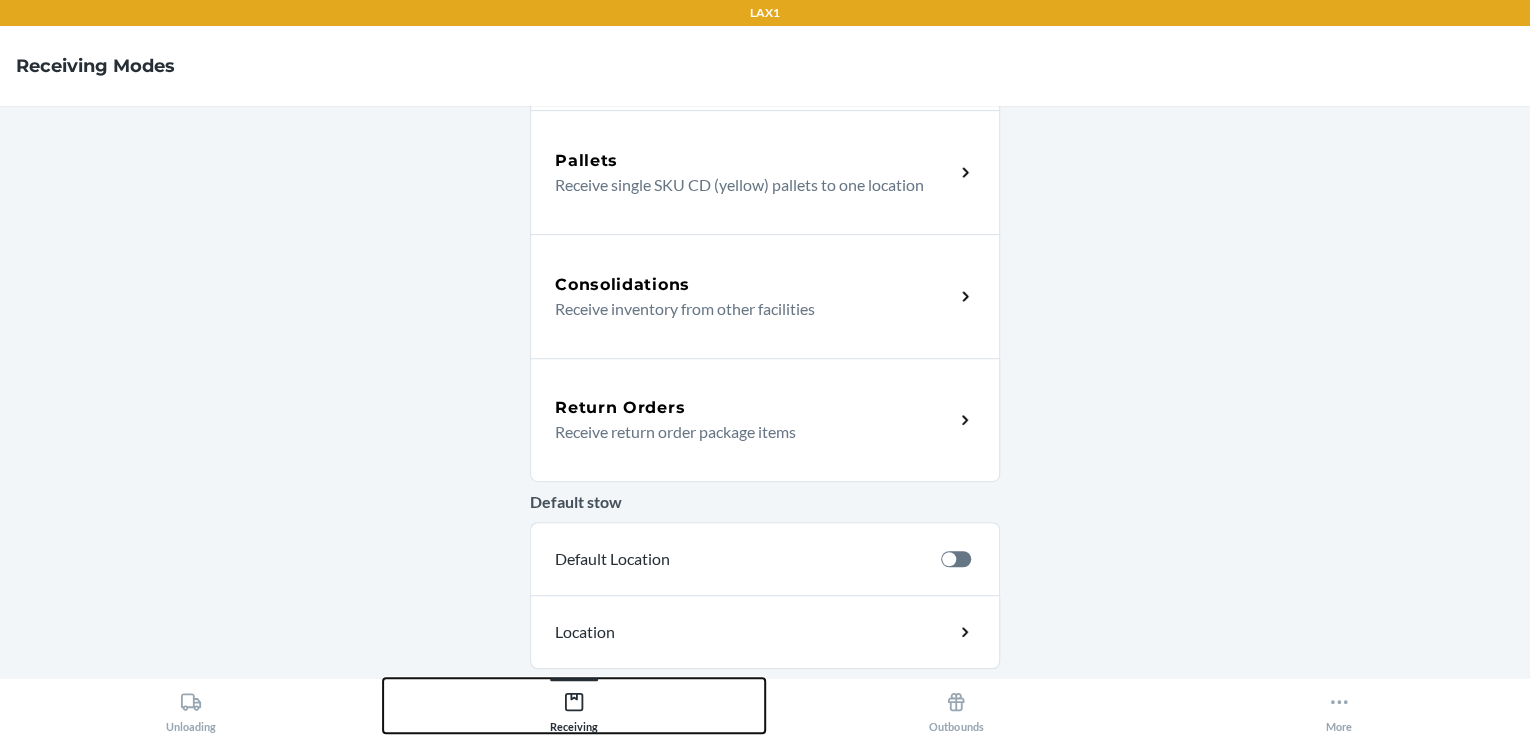 scroll, scrollTop: 400, scrollLeft: 0, axis: vertical 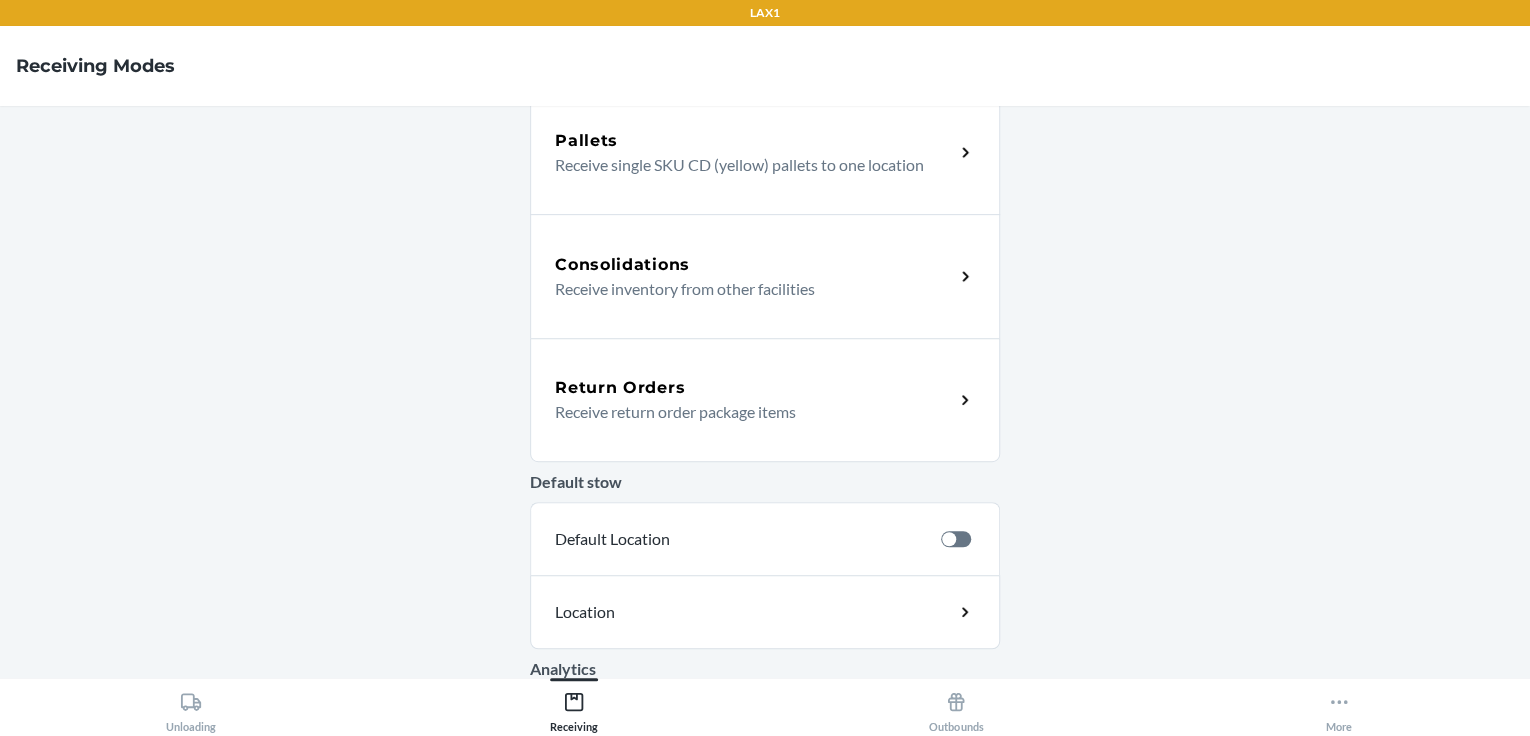 click on "Receive return order package items" at bounding box center (746, 412) 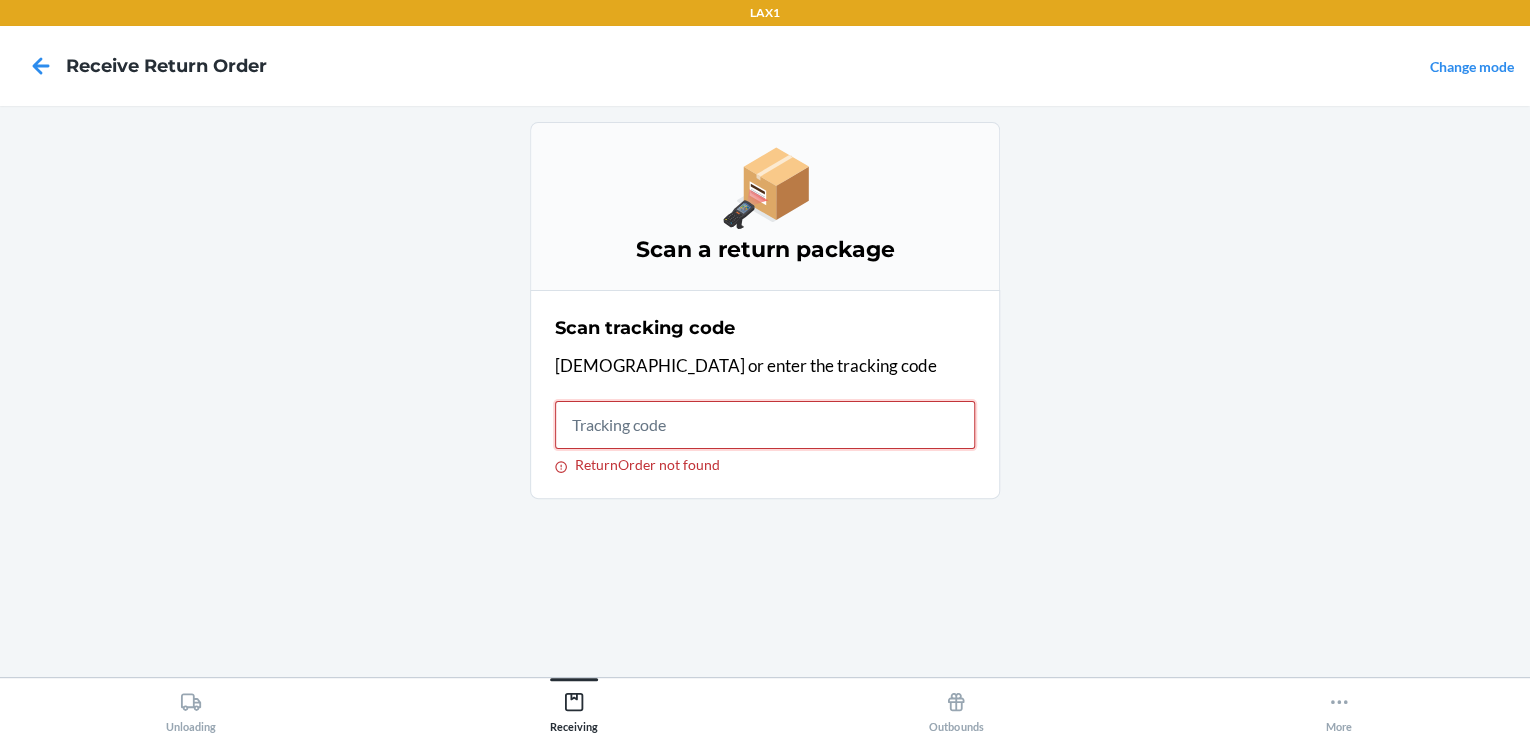 click on "ReturnOrder not found" at bounding box center (765, 425) 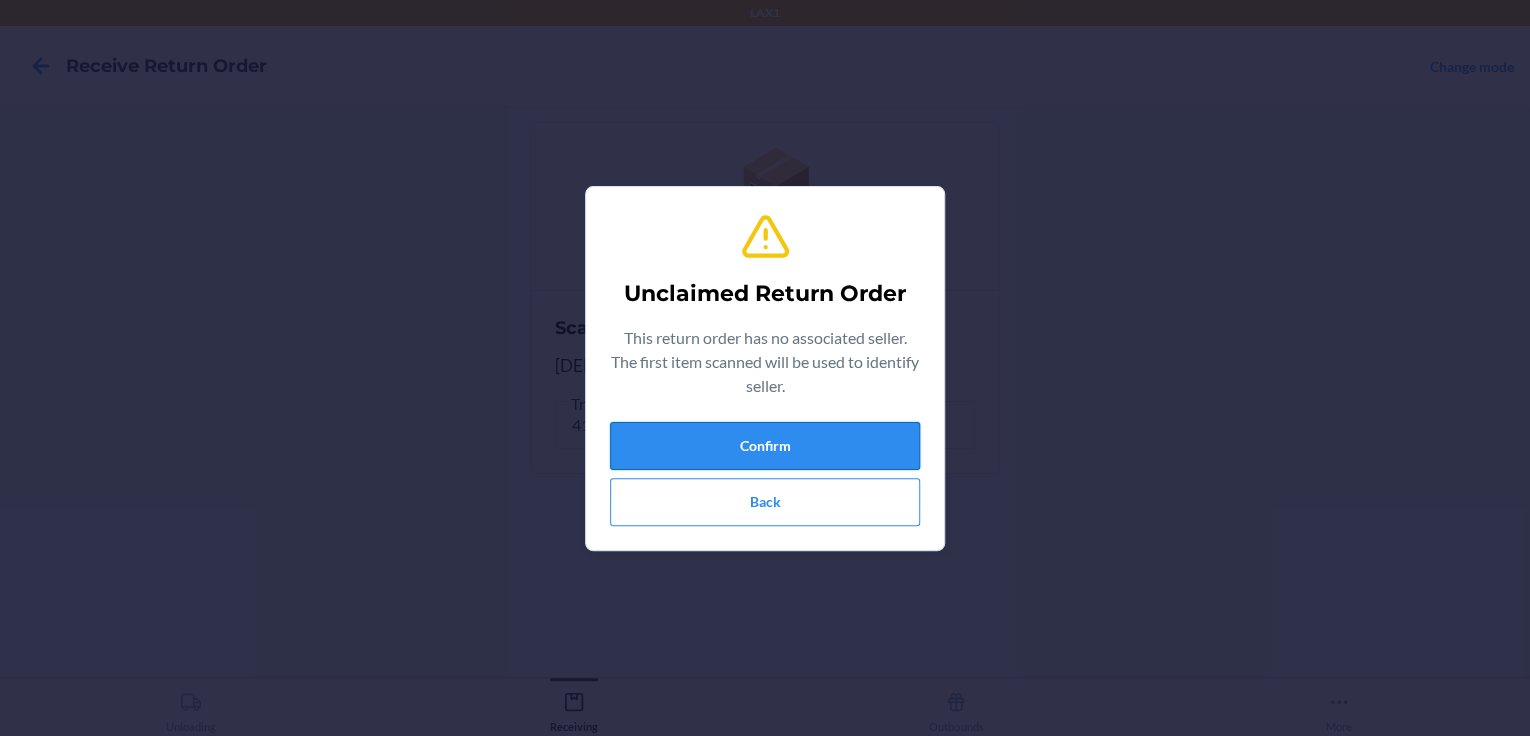click on "Confirm" at bounding box center (765, 446) 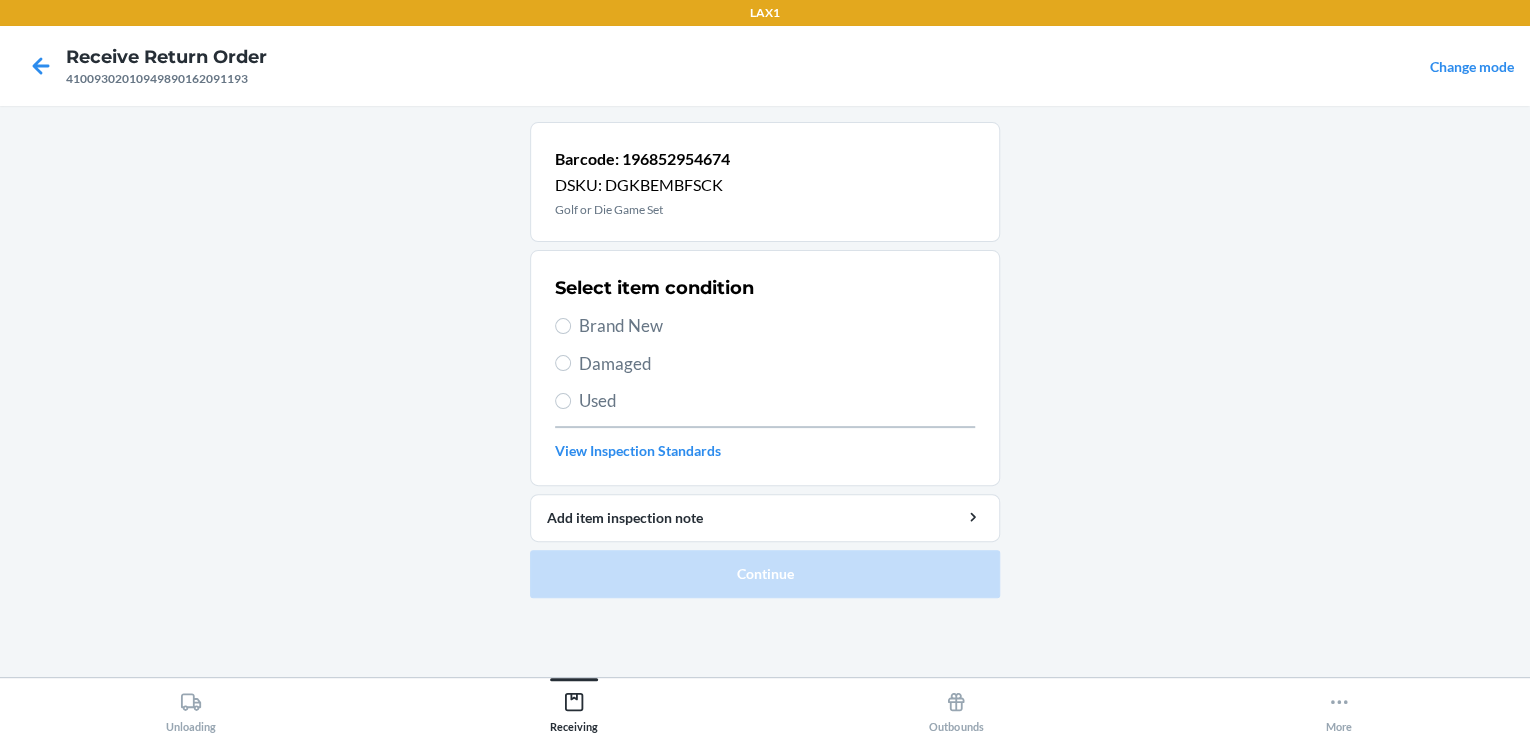 click on "Brand New" at bounding box center [777, 326] 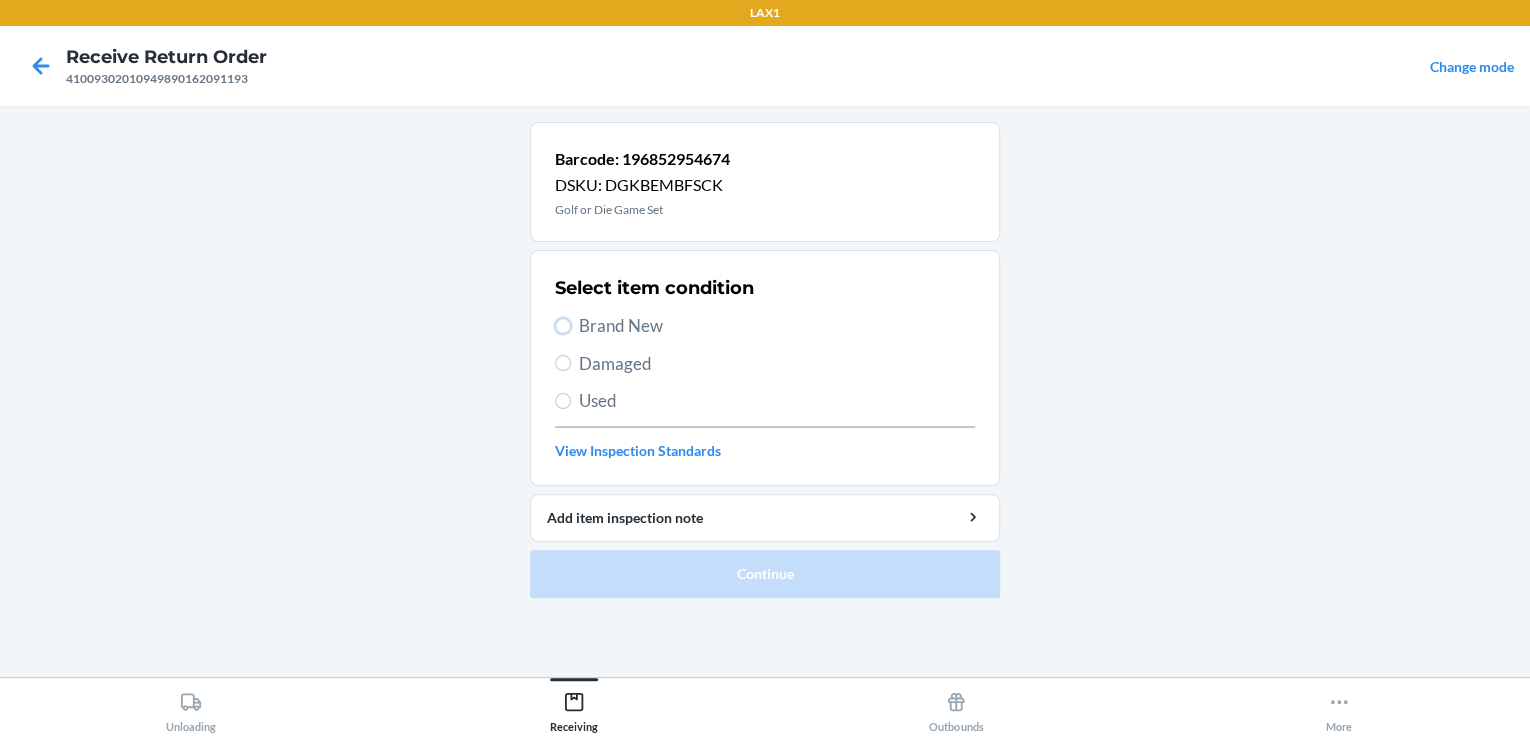 radio on "true" 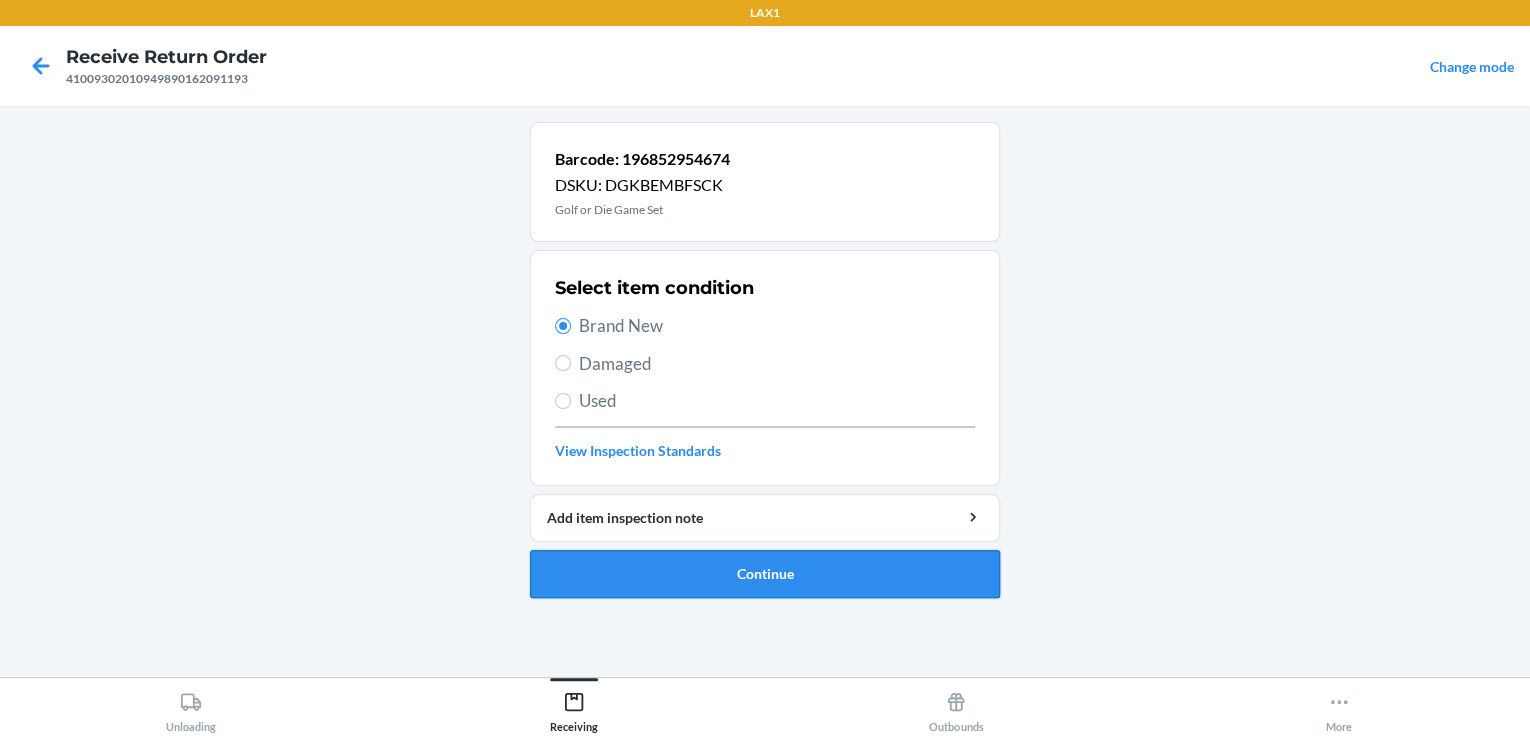 click on "Continue" at bounding box center [765, 574] 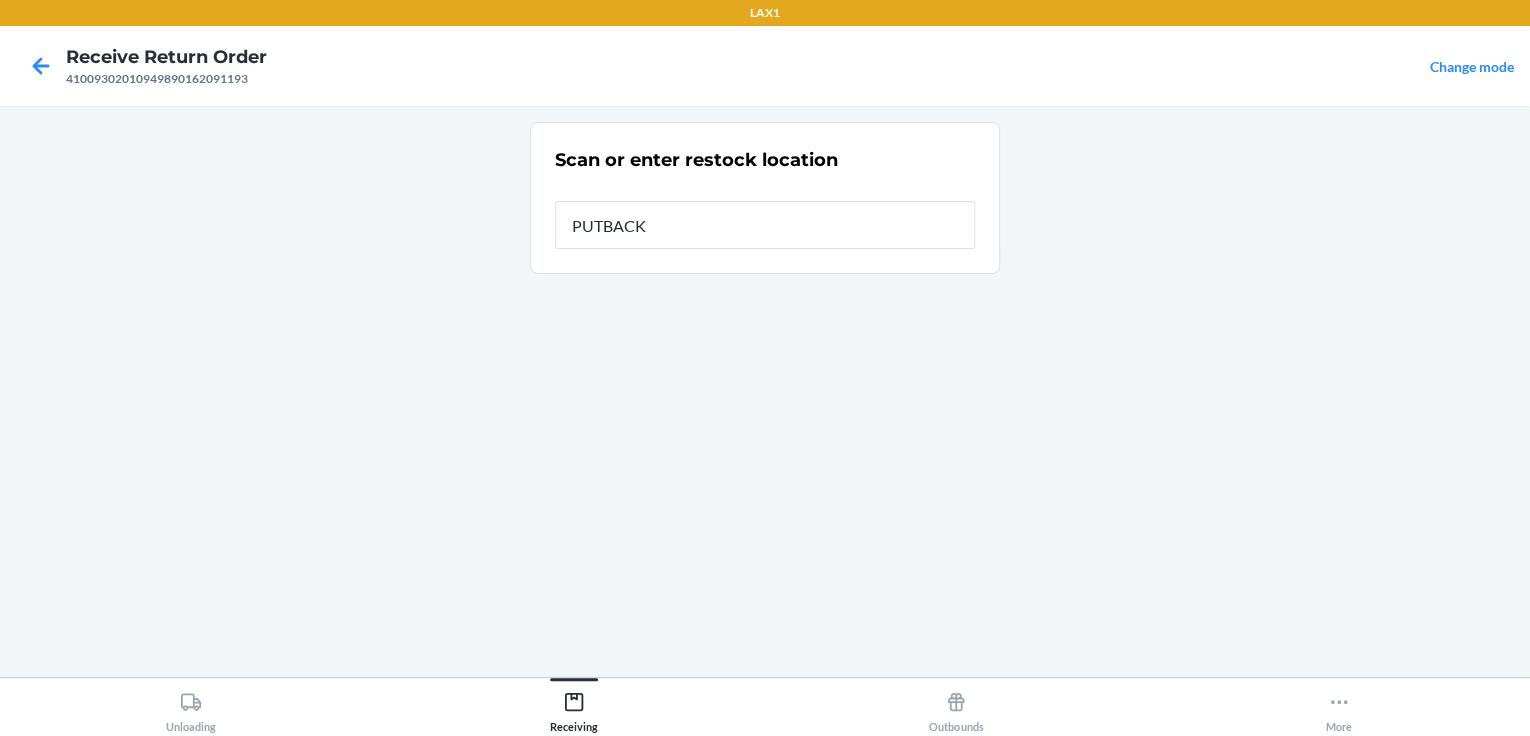 type on "PUTBACK" 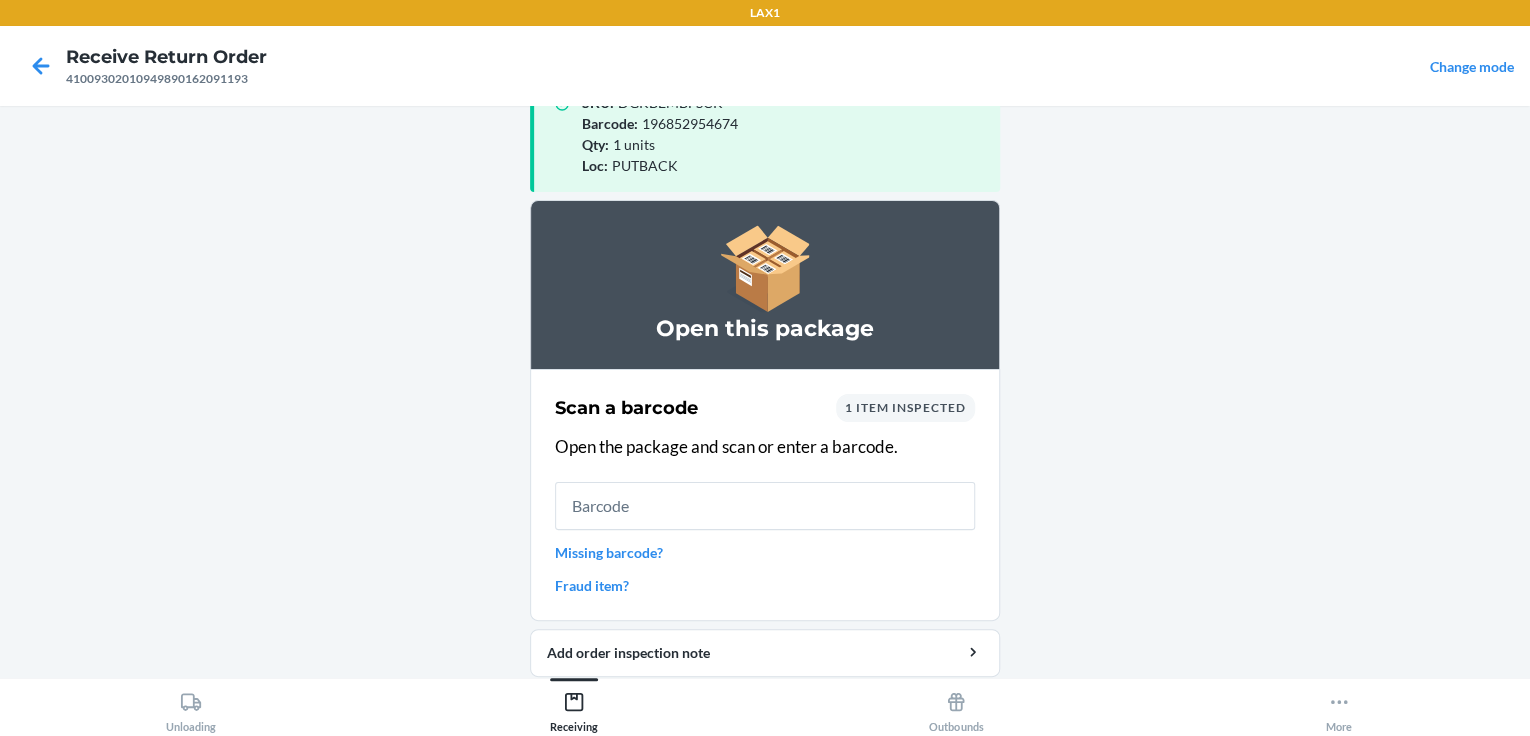 scroll, scrollTop: 124, scrollLeft: 0, axis: vertical 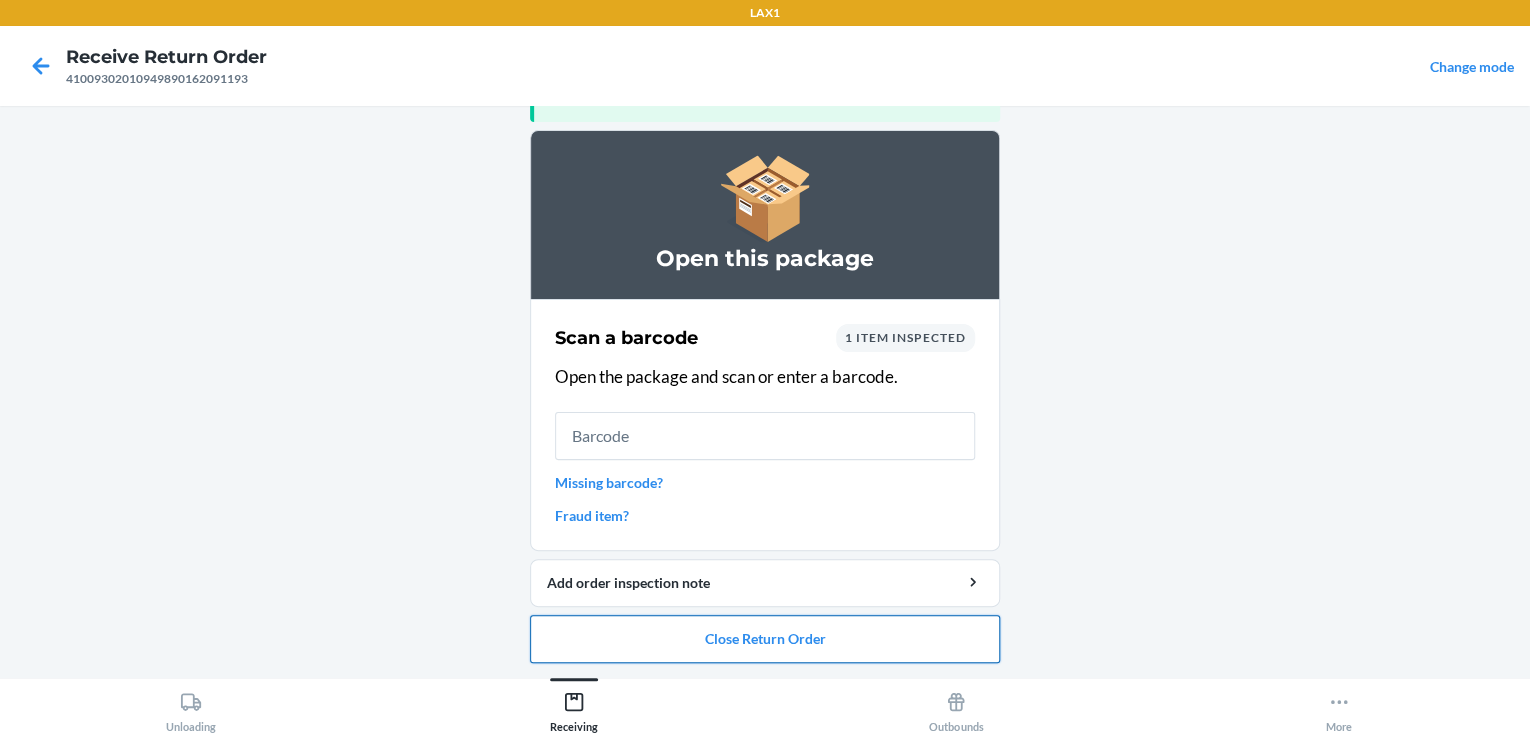 click on "Close Return Order" at bounding box center [765, 639] 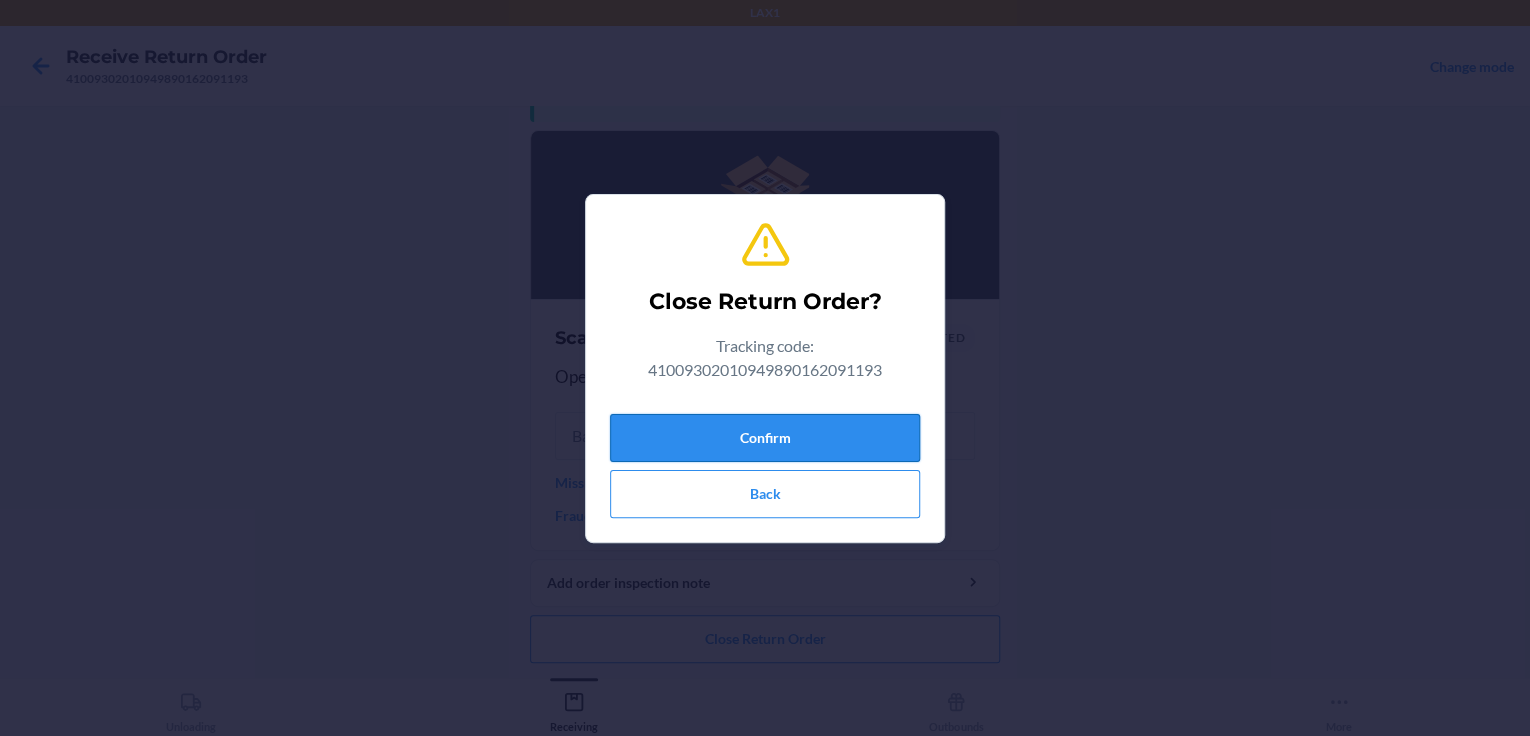 click on "Confirm" at bounding box center (765, 438) 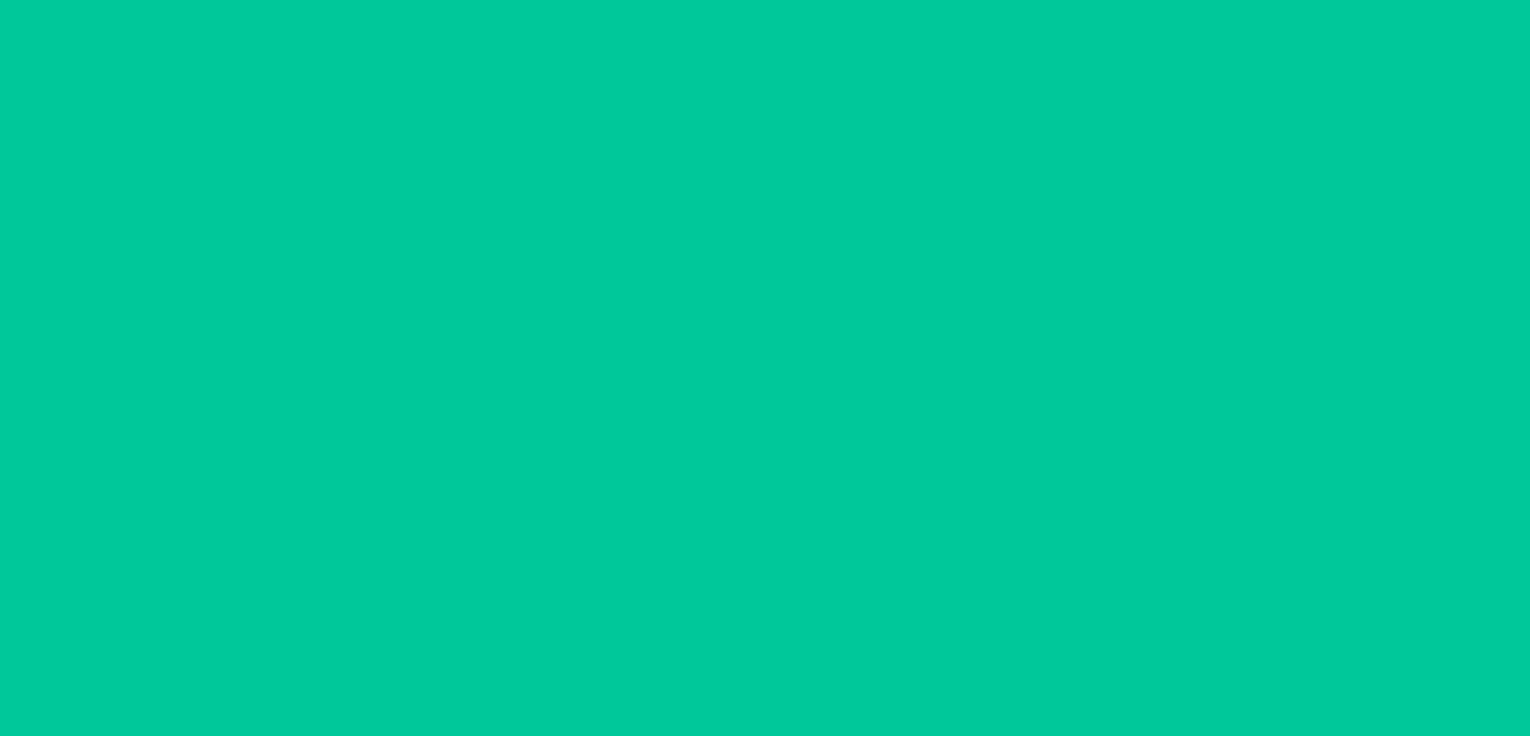 scroll, scrollTop: 0, scrollLeft: 0, axis: both 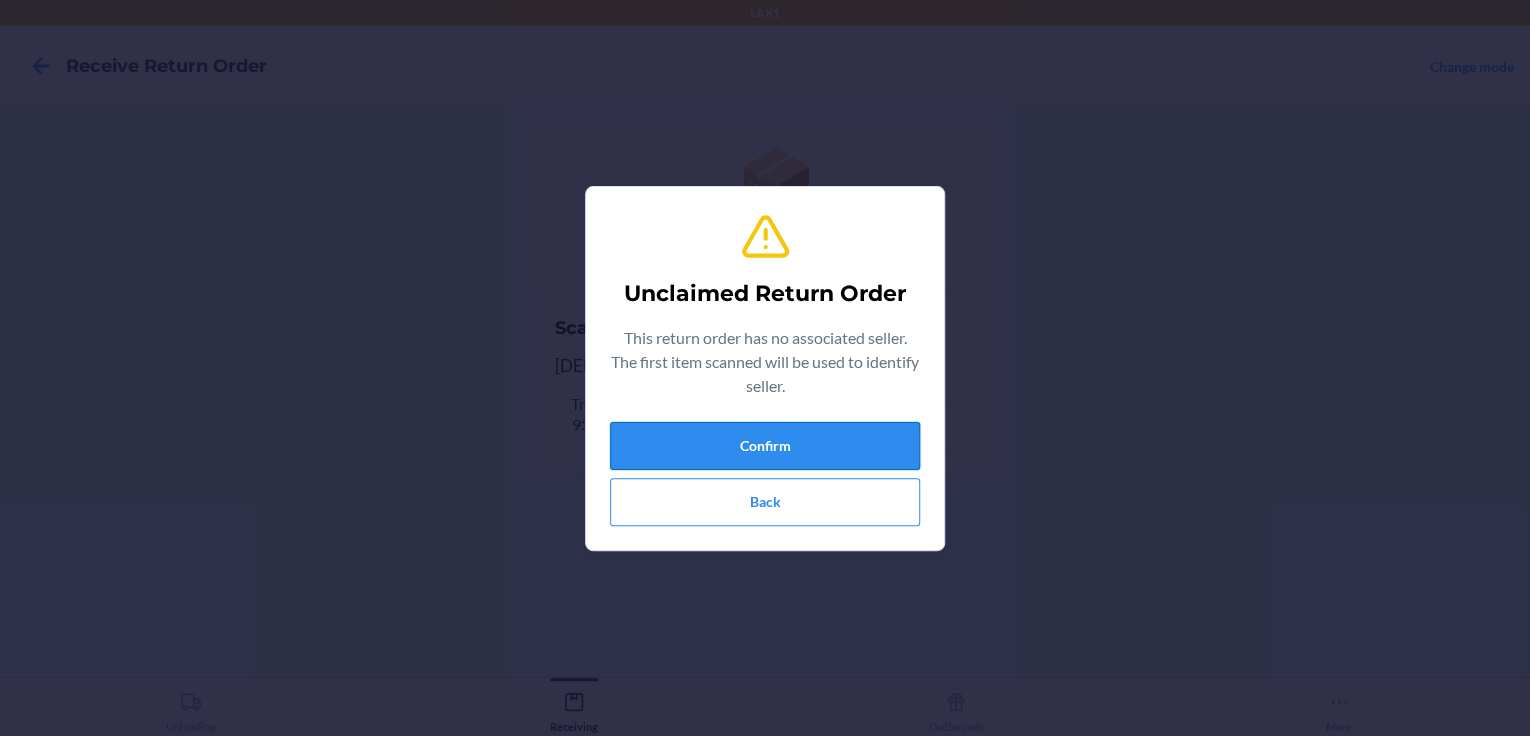 click on "Confirm" at bounding box center (765, 446) 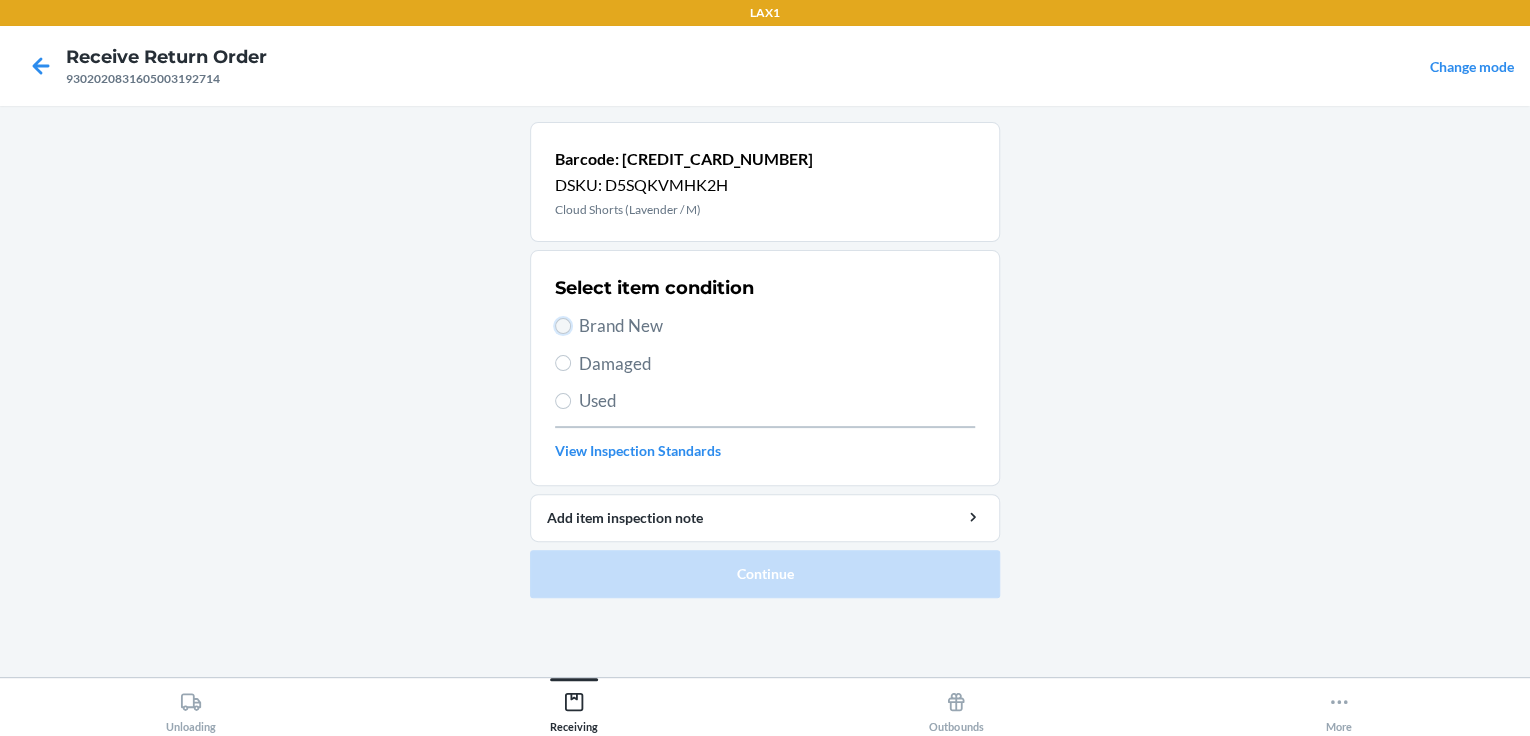 click on "Brand New" at bounding box center (563, 326) 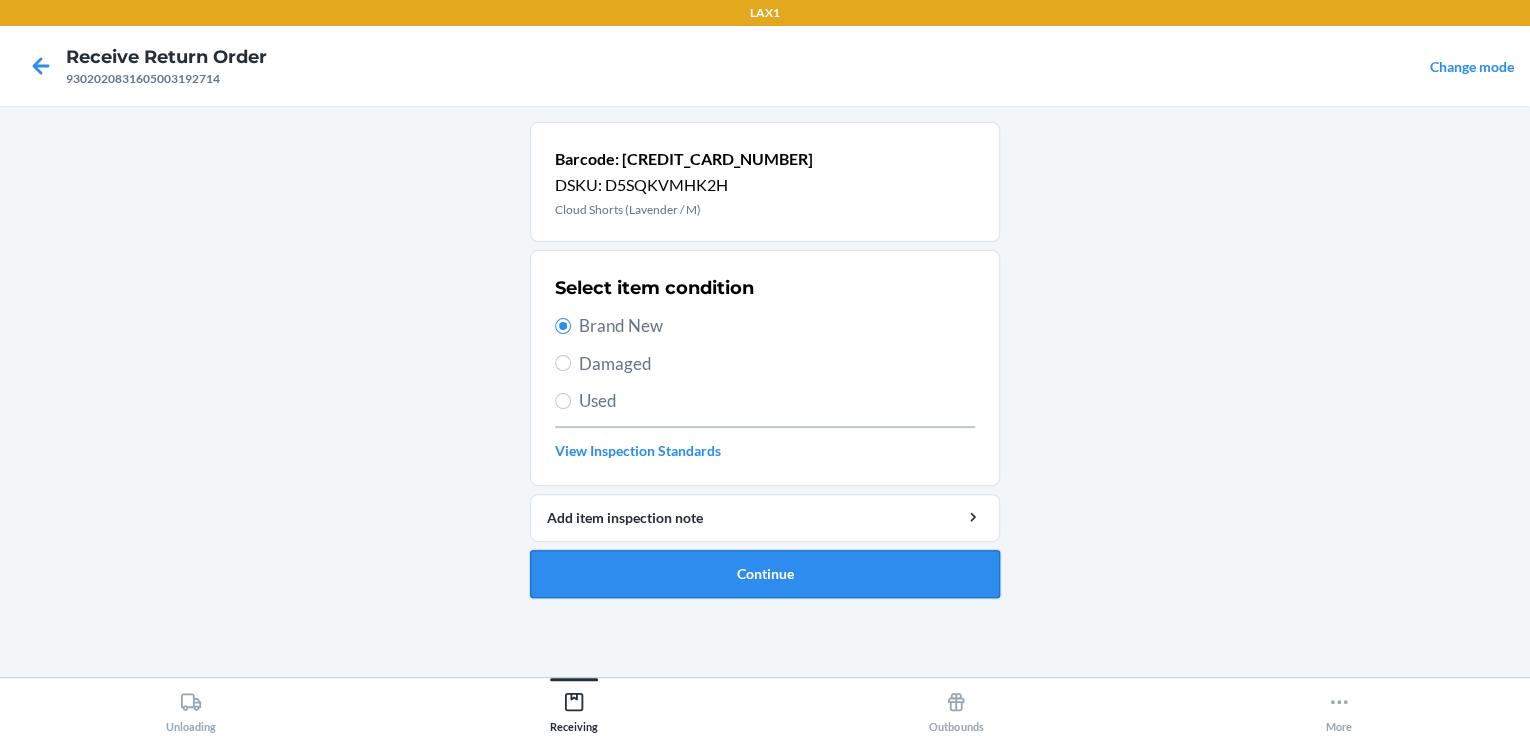 click on "Continue" at bounding box center [765, 574] 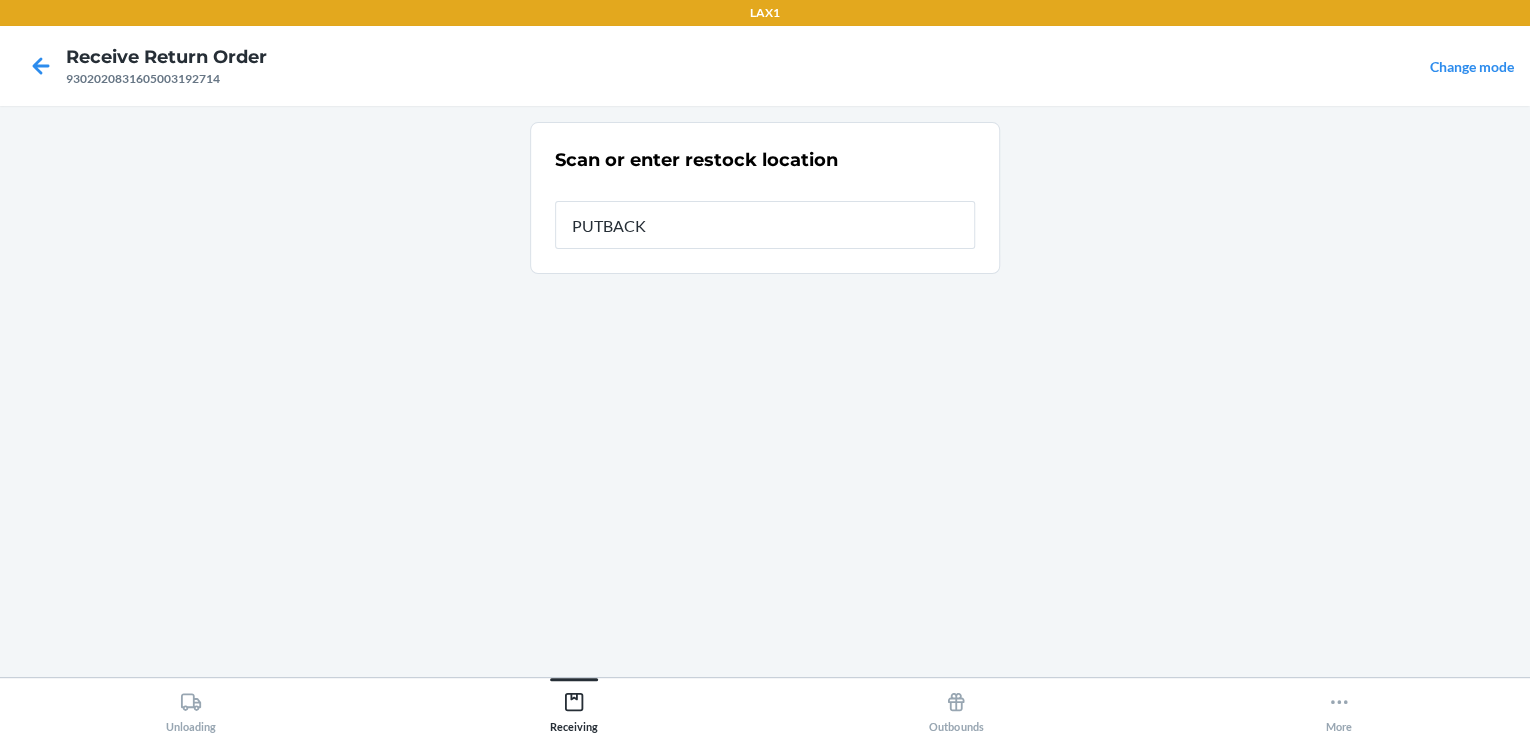 type on "PUTBACK" 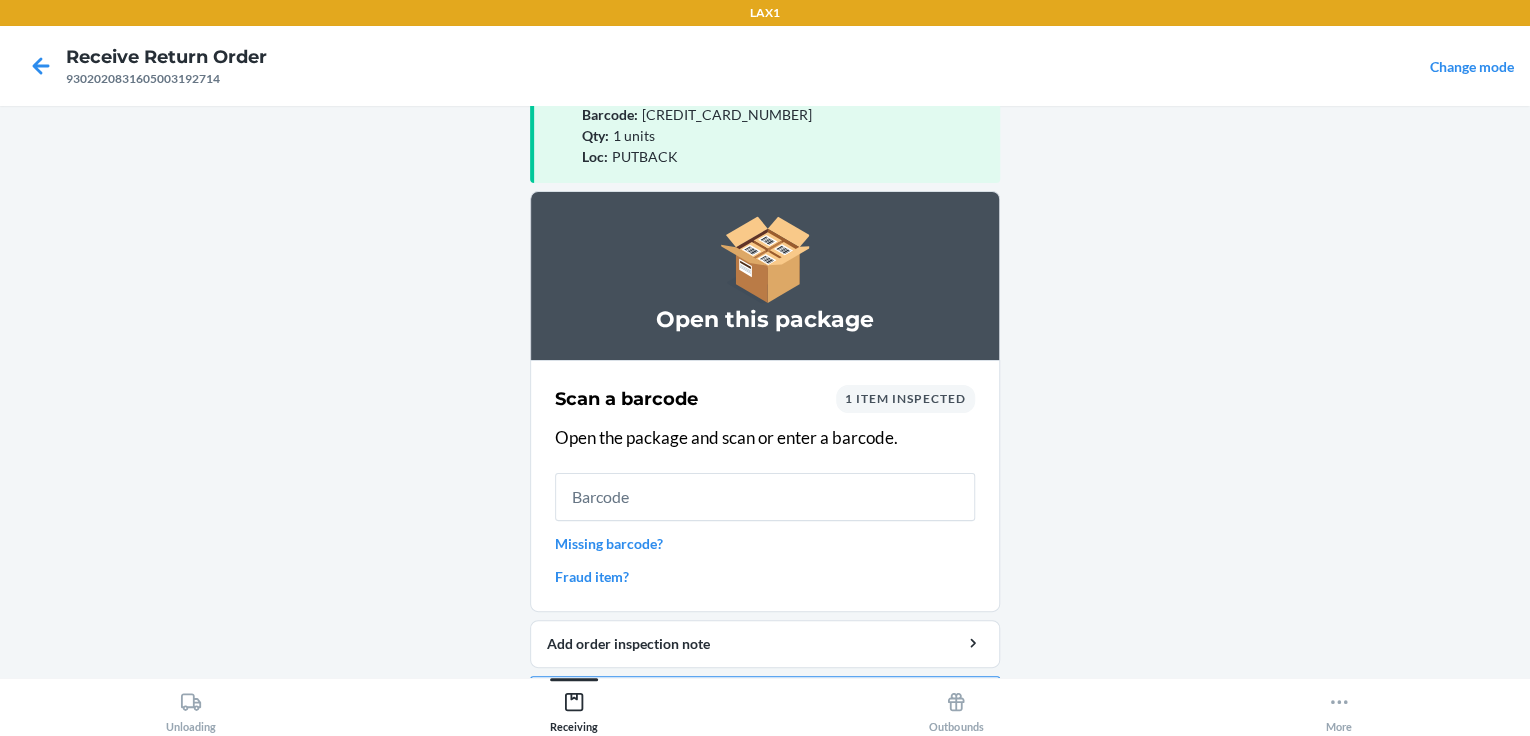 scroll, scrollTop: 124, scrollLeft: 0, axis: vertical 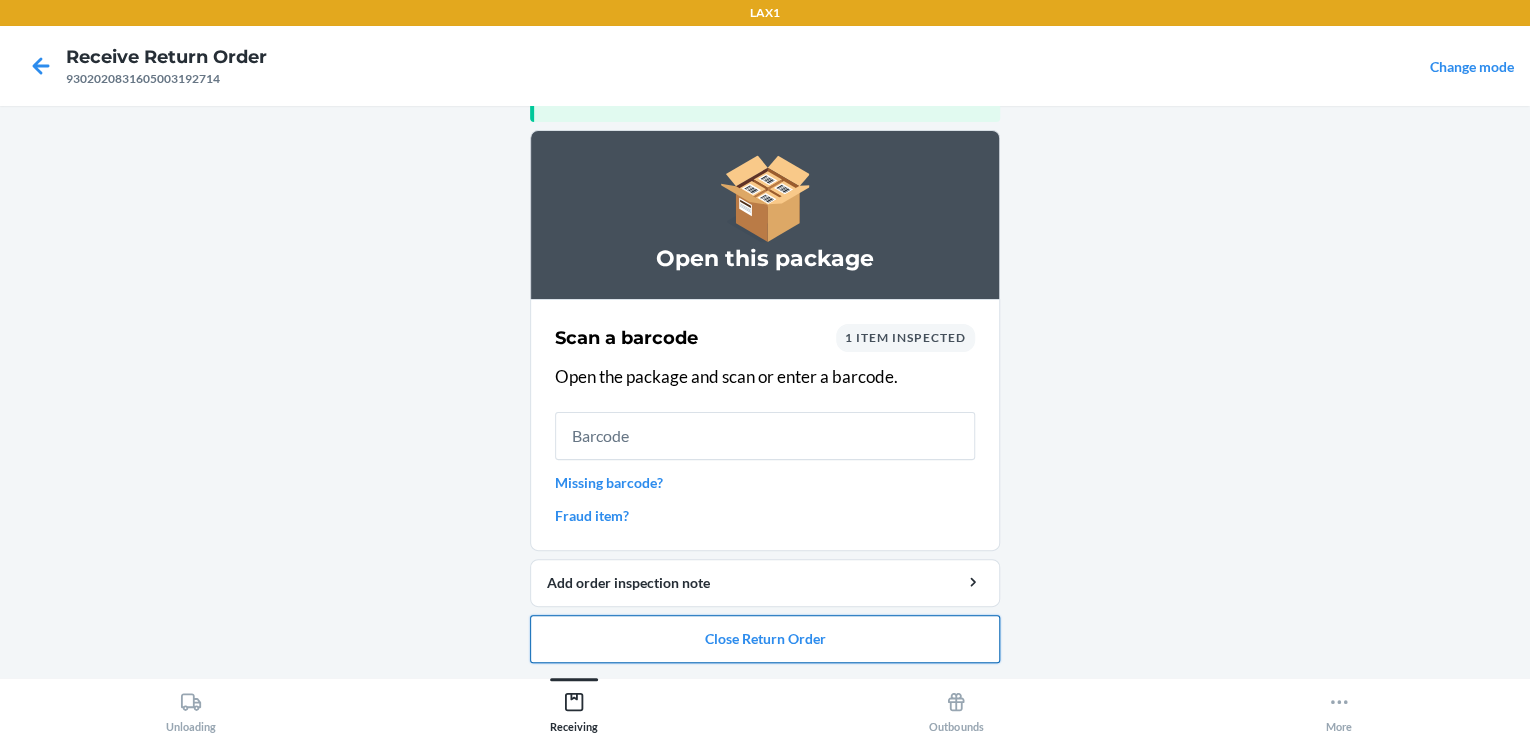 click on "Close Return Order" at bounding box center [765, 639] 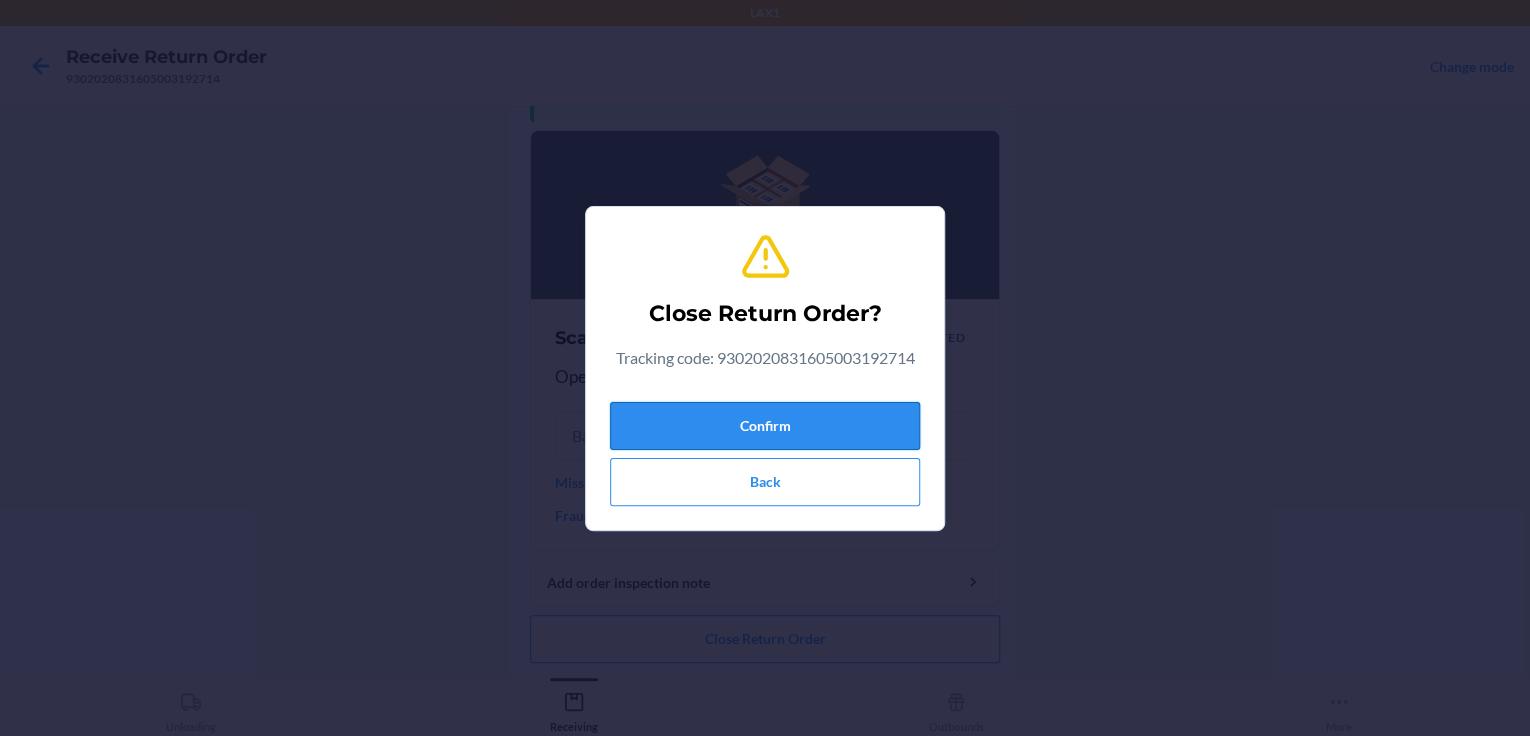 click on "Confirm" at bounding box center [765, 426] 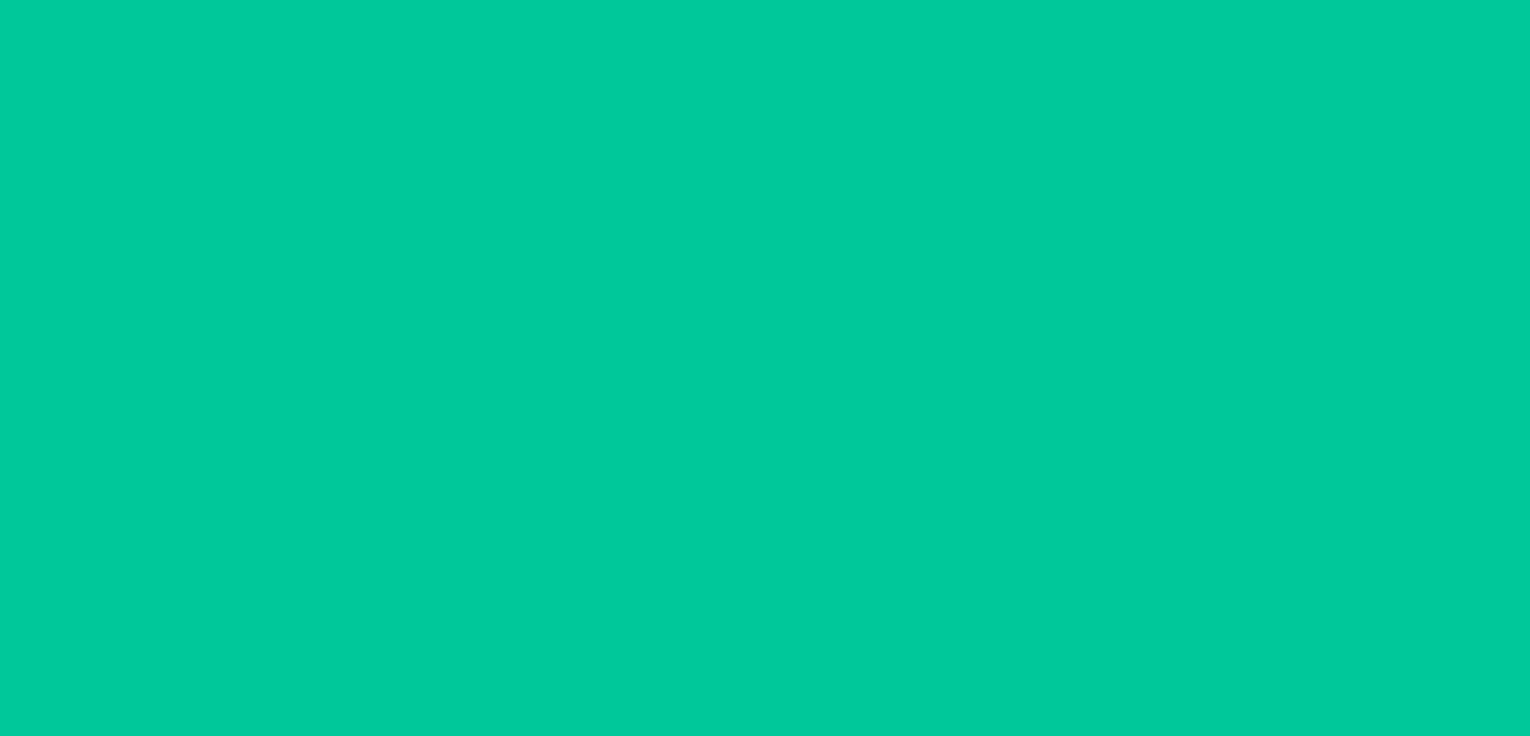 scroll, scrollTop: 0, scrollLeft: 0, axis: both 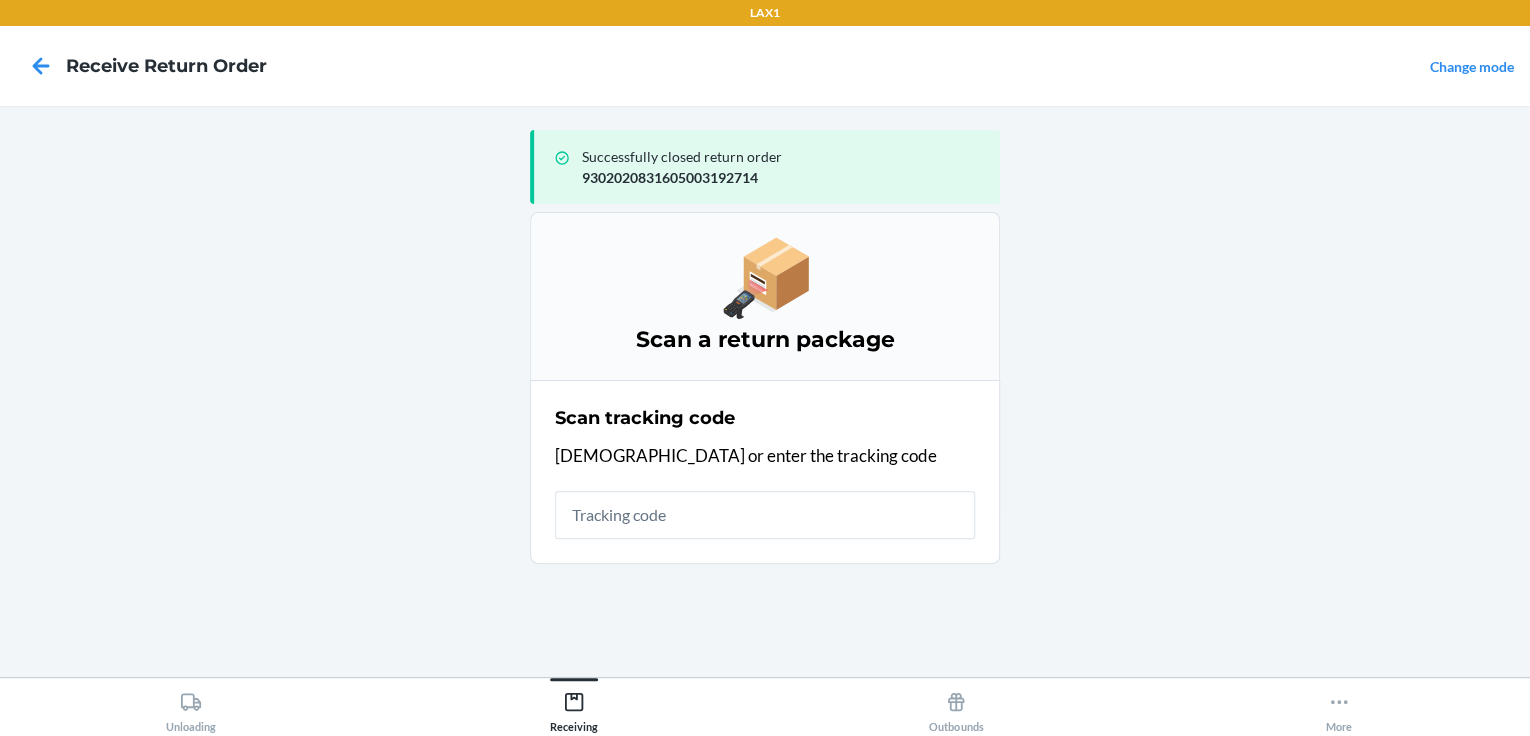 click at bounding box center (765, 515) 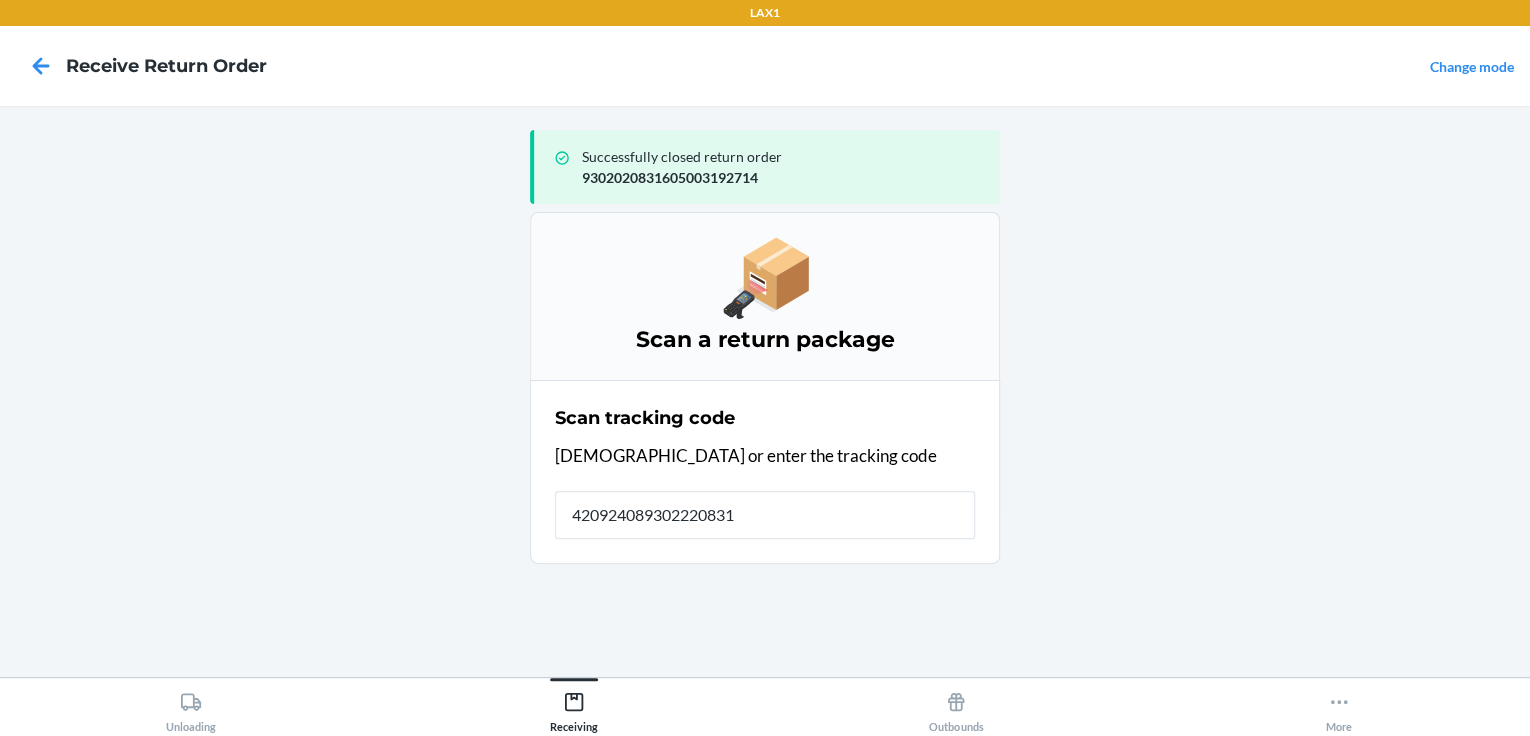 type on "4209240893022208316" 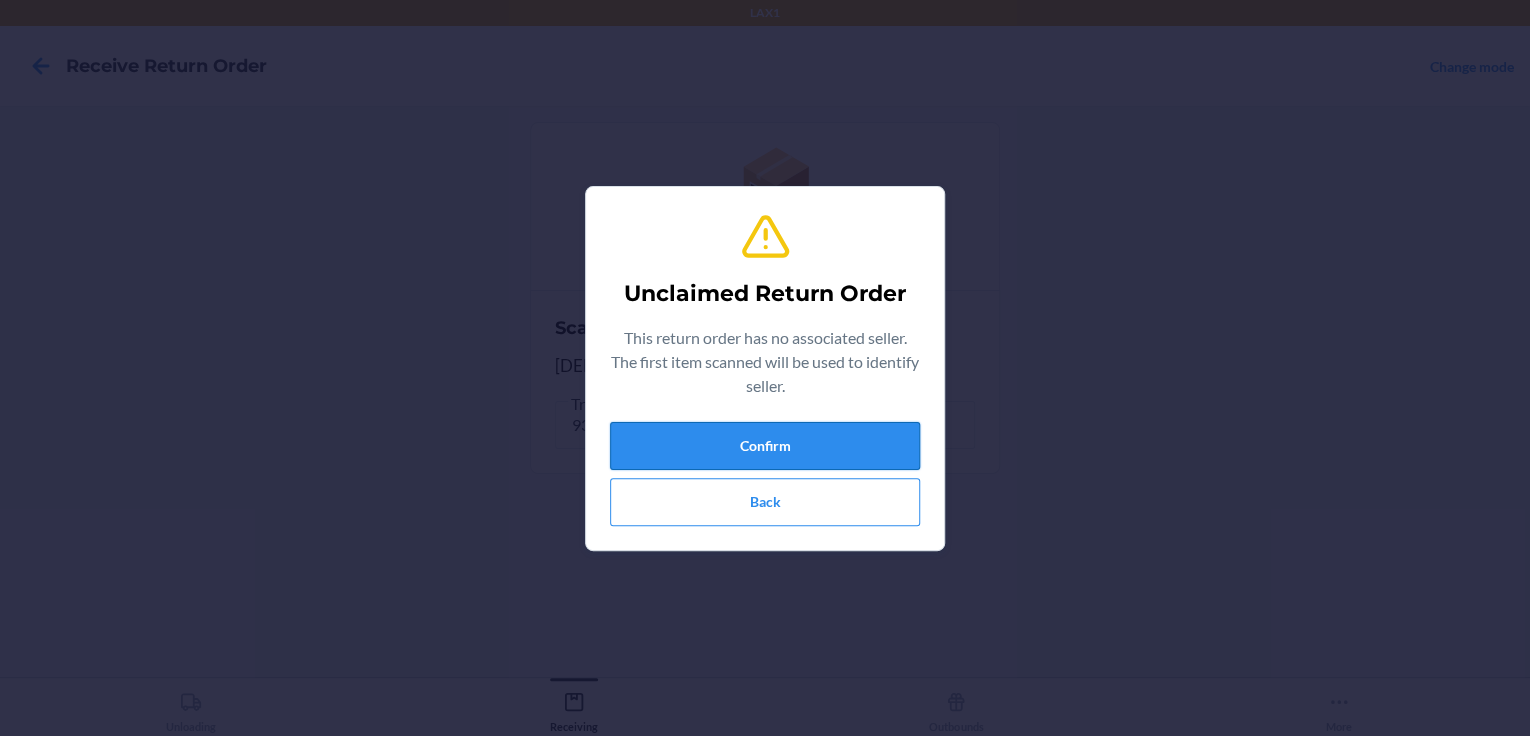click on "Confirm" at bounding box center (765, 446) 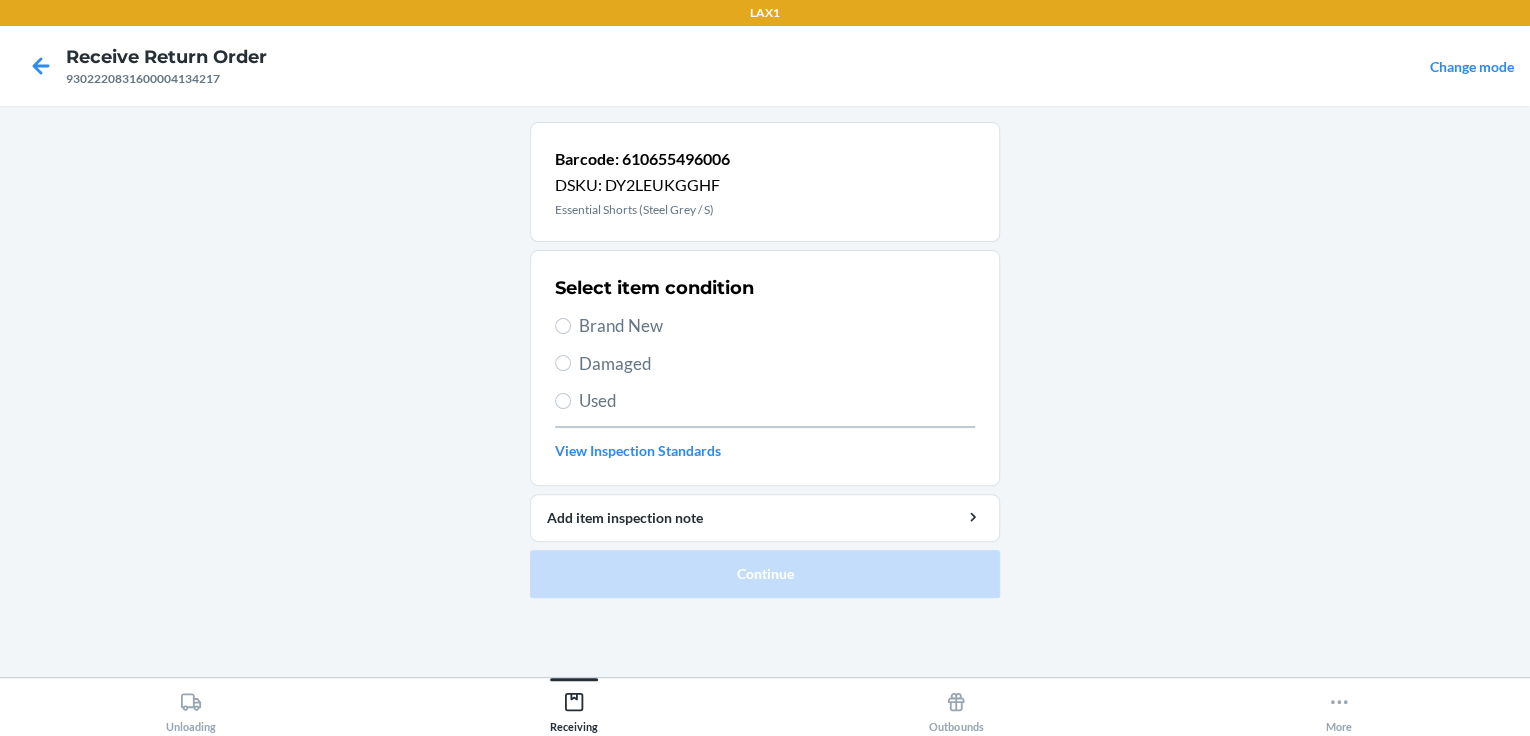 click on "Used" at bounding box center [777, 401] 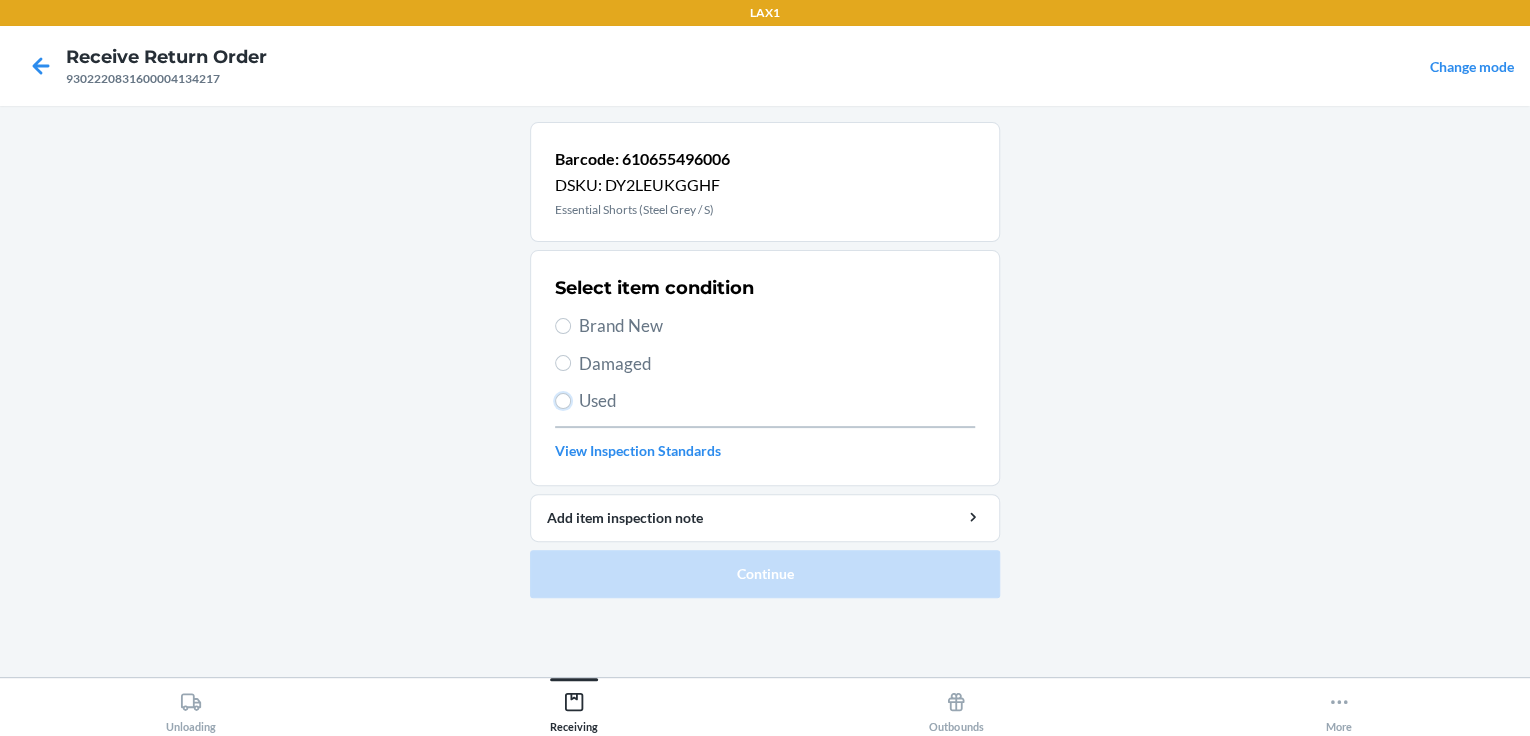 click on "Used" at bounding box center (563, 401) 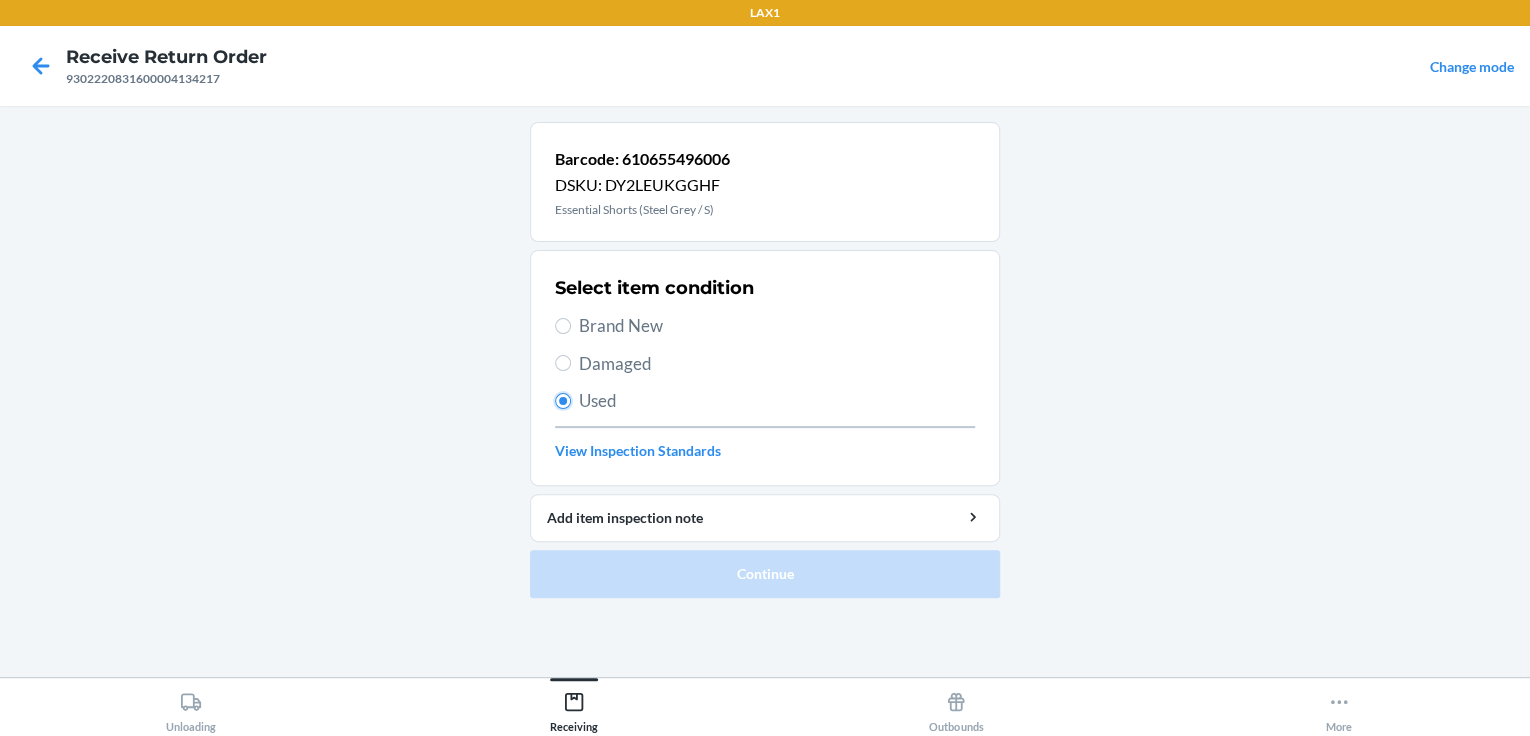 radio on "true" 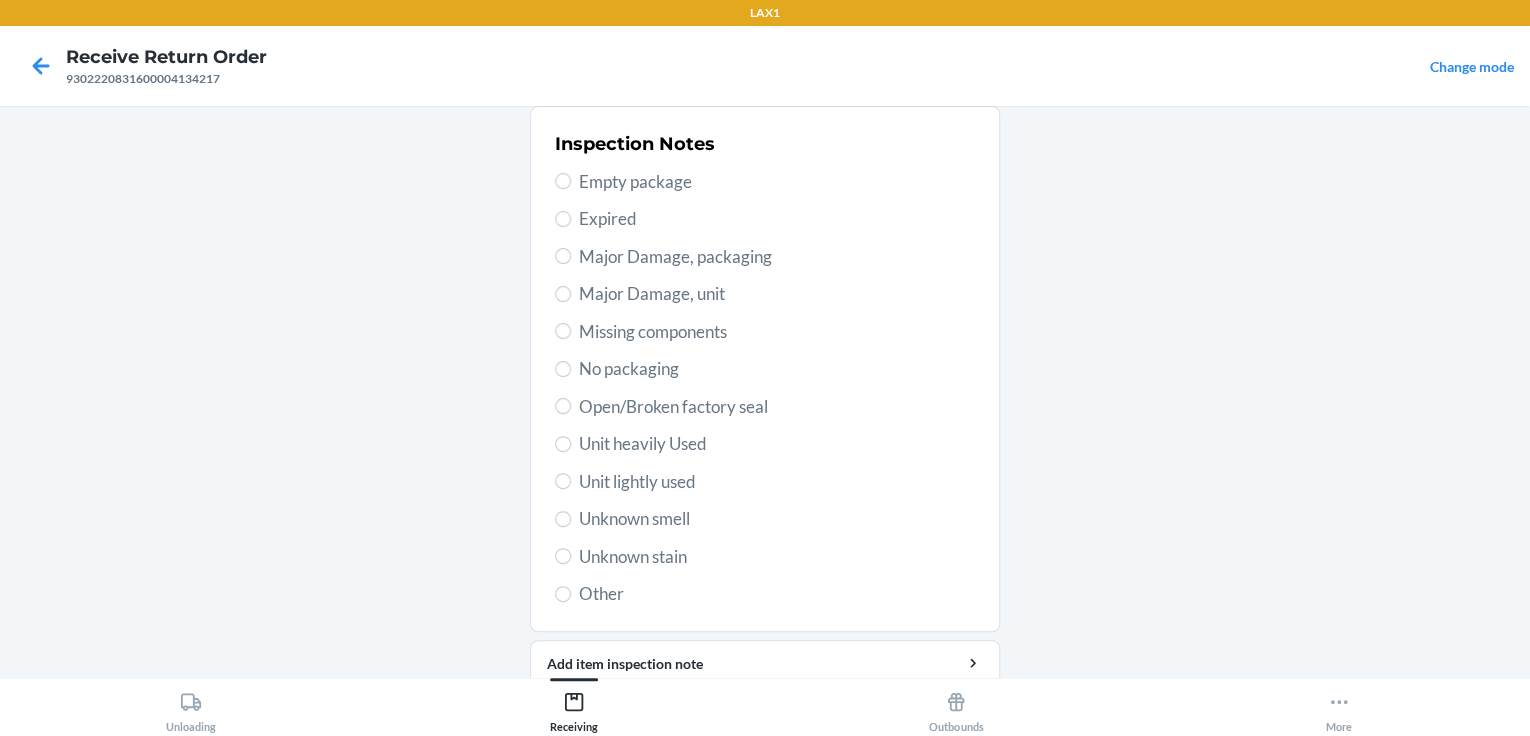 scroll, scrollTop: 400, scrollLeft: 0, axis: vertical 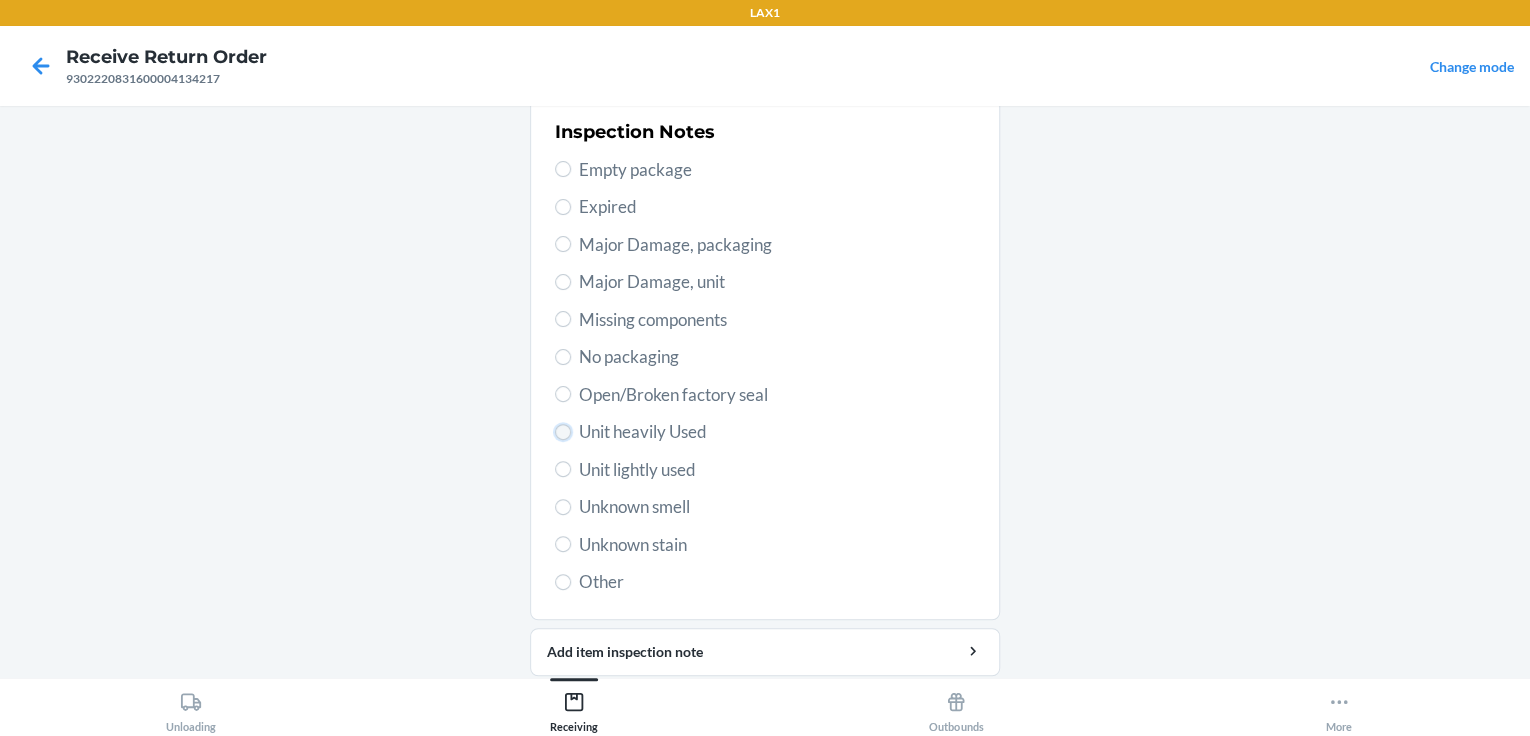click on "Unit heavily Used" at bounding box center (563, 432) 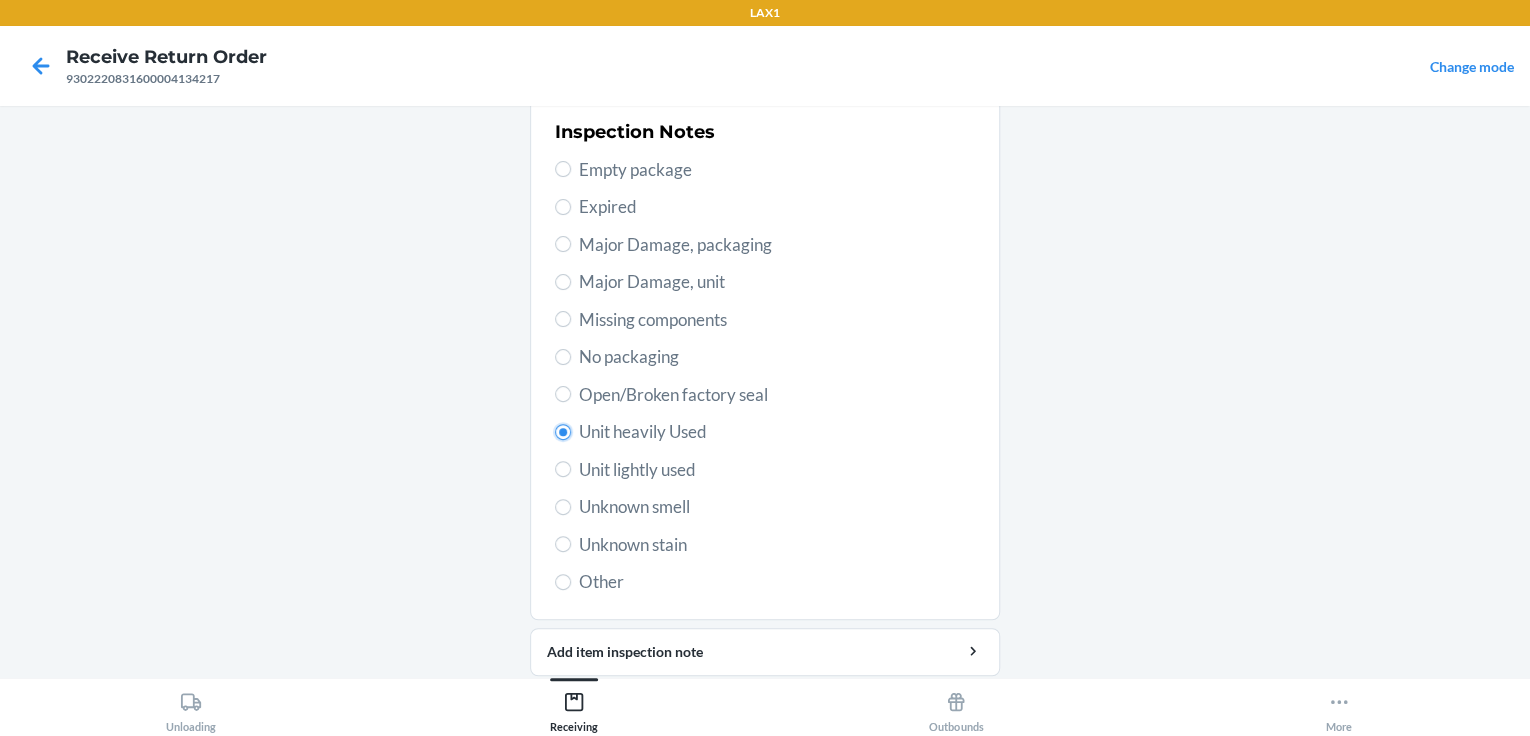 scroll, scrollTop: 468, scrollLeft: 0, axis: vertical 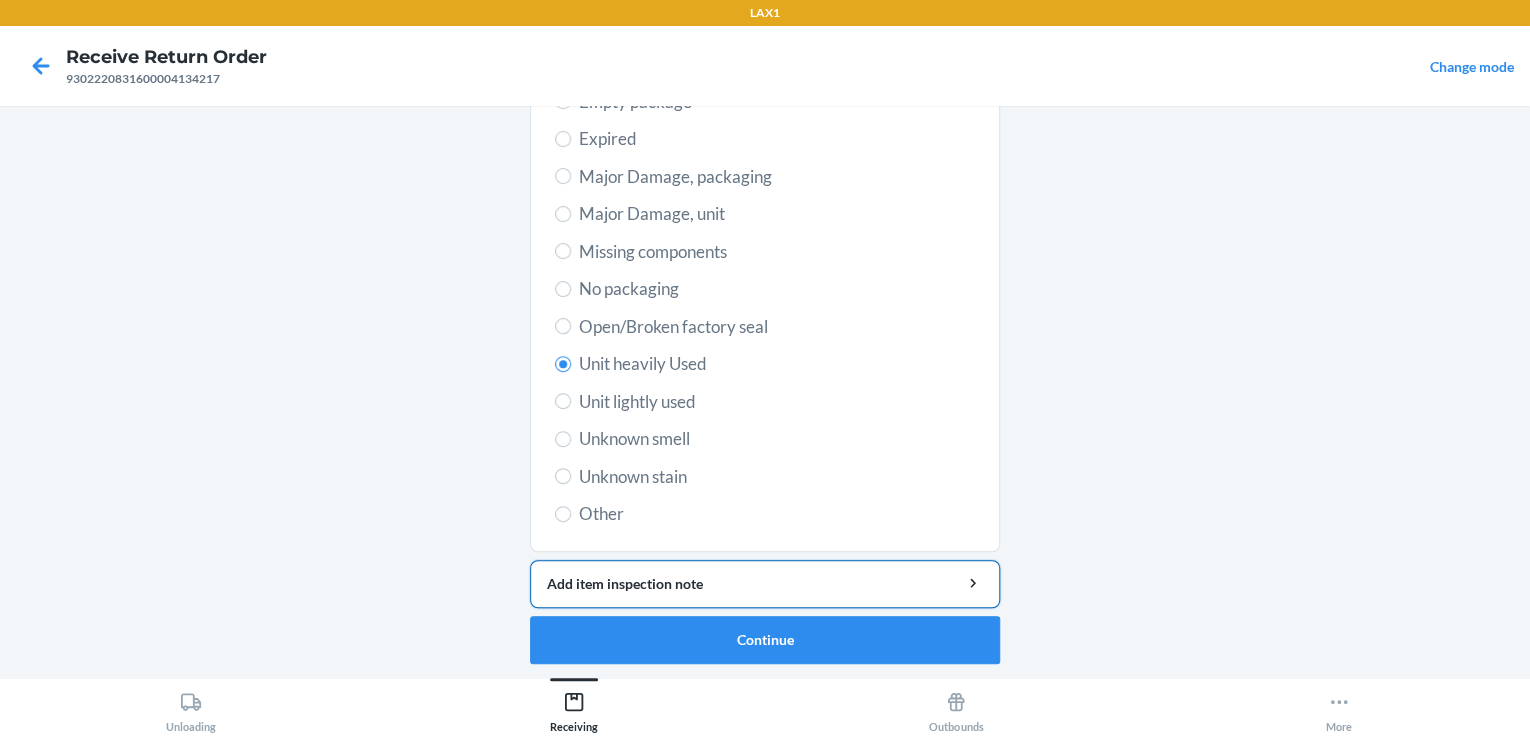 click on "Add item inspection note" at bounding box center [765, 584] 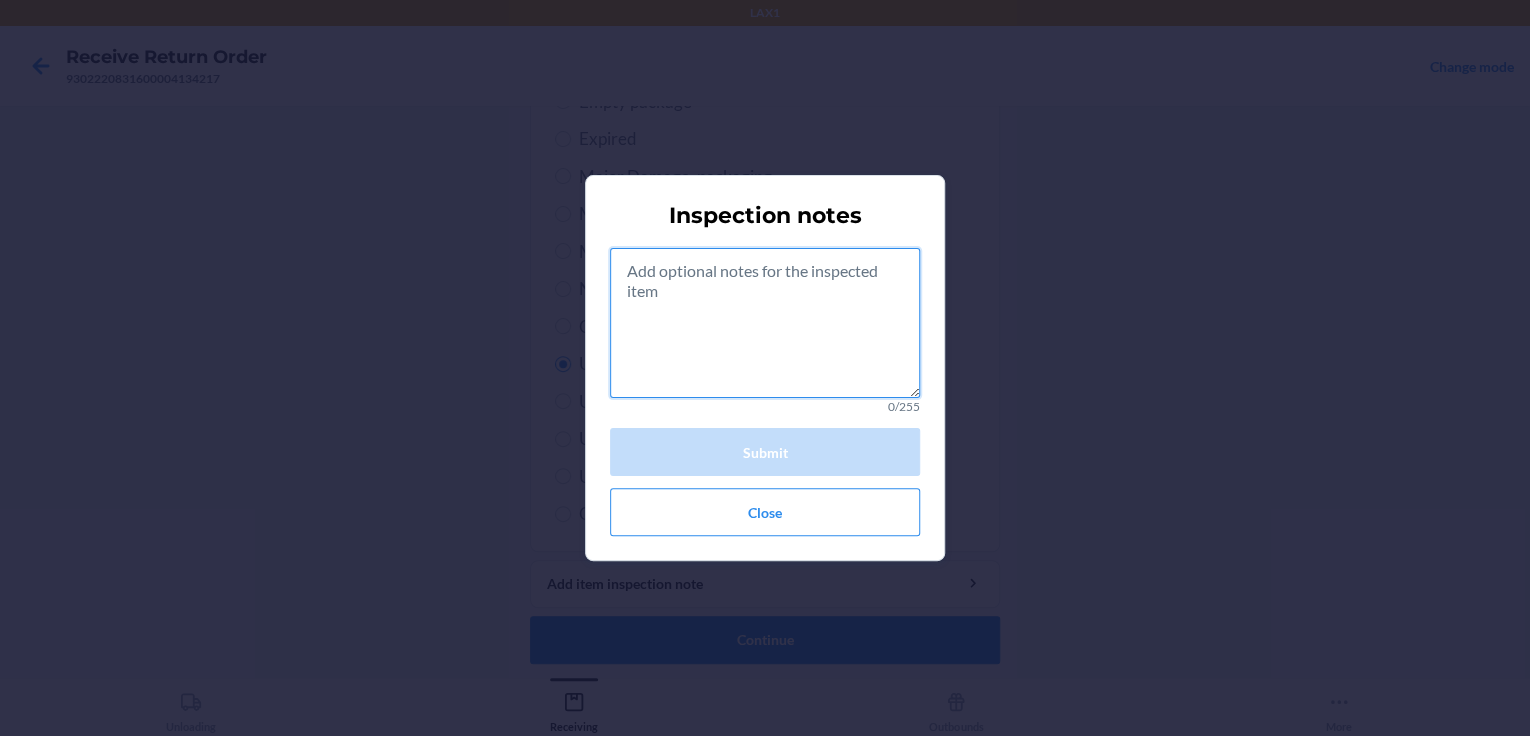 click at bounding box center (765, 323) 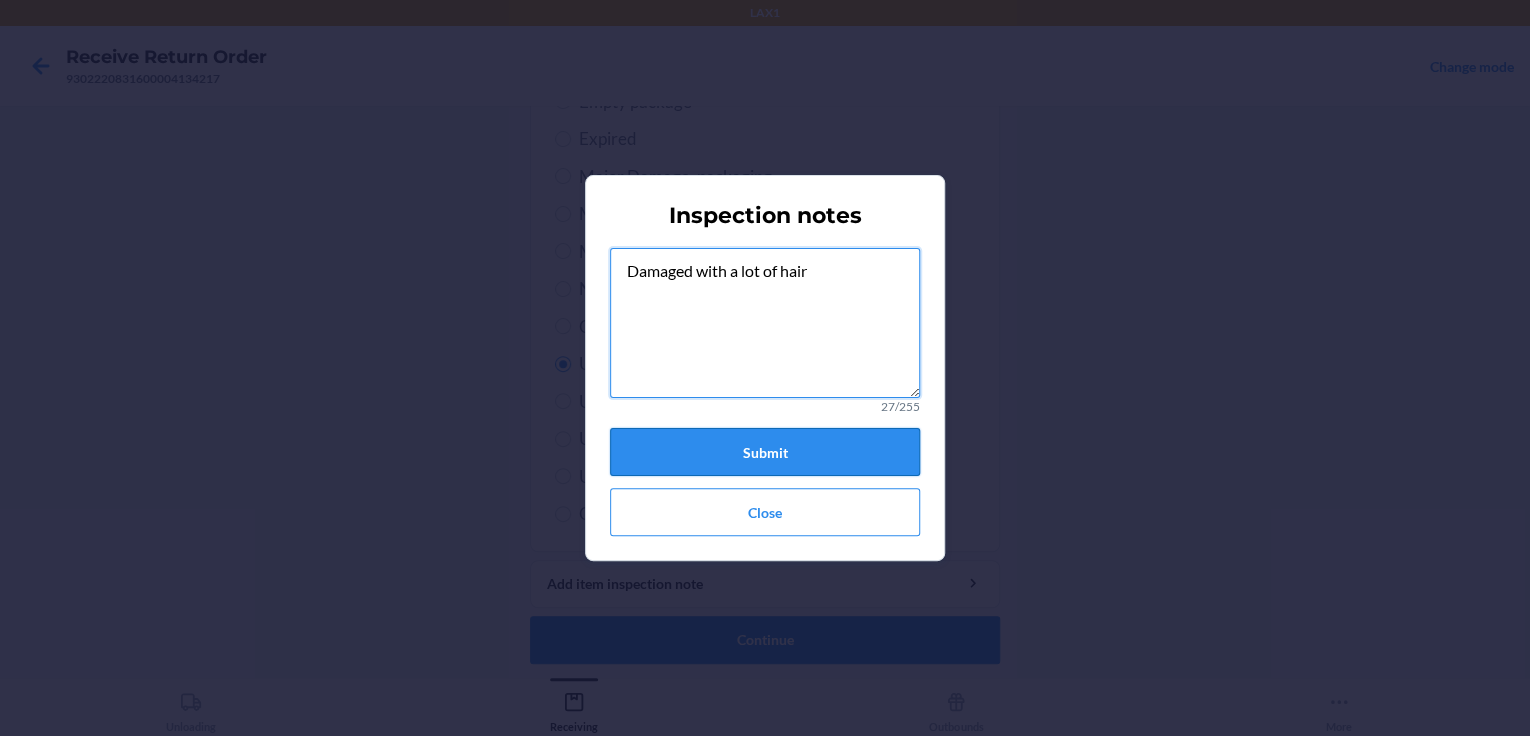 type on "Damaged with a lot of hair" 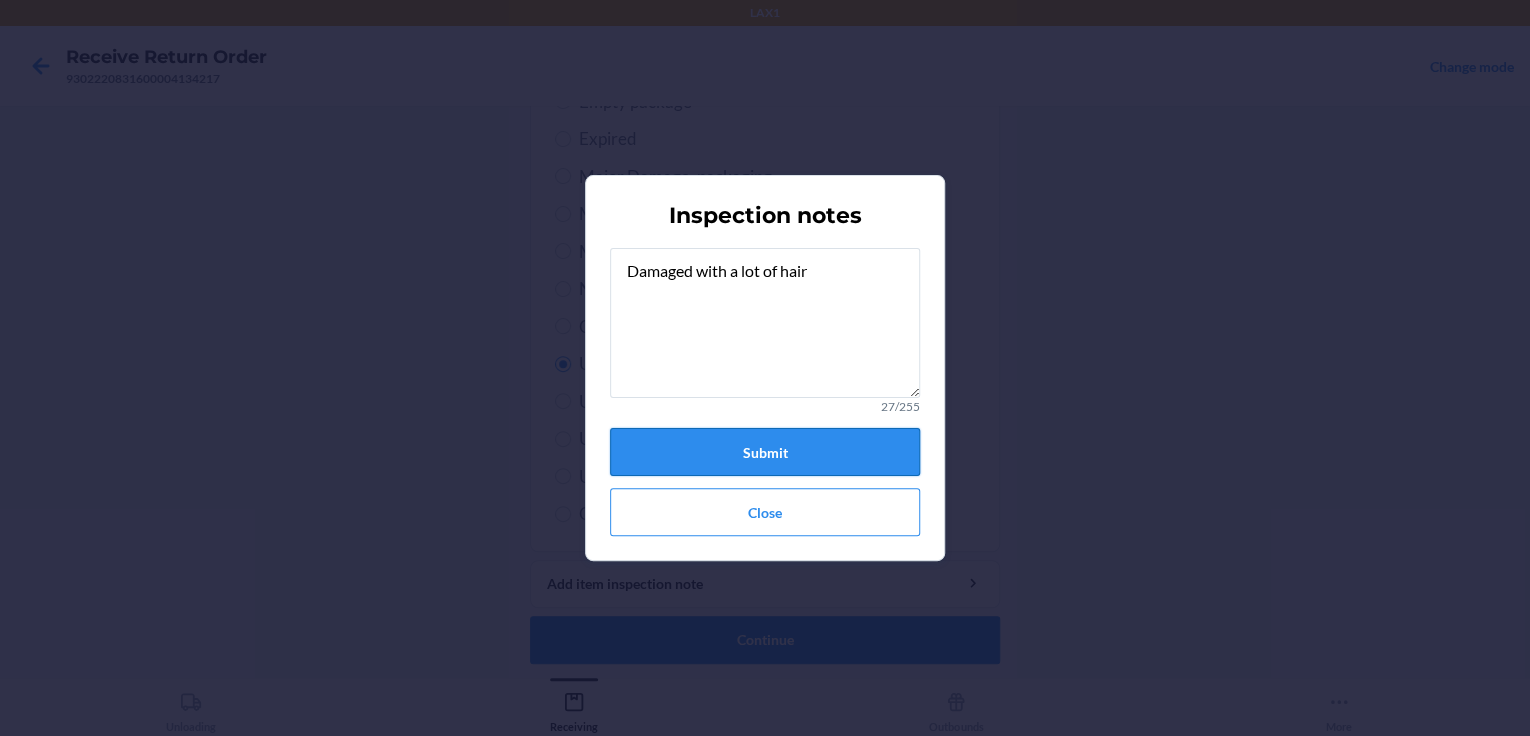 click on "Submit" at bounding box center [765, 452] 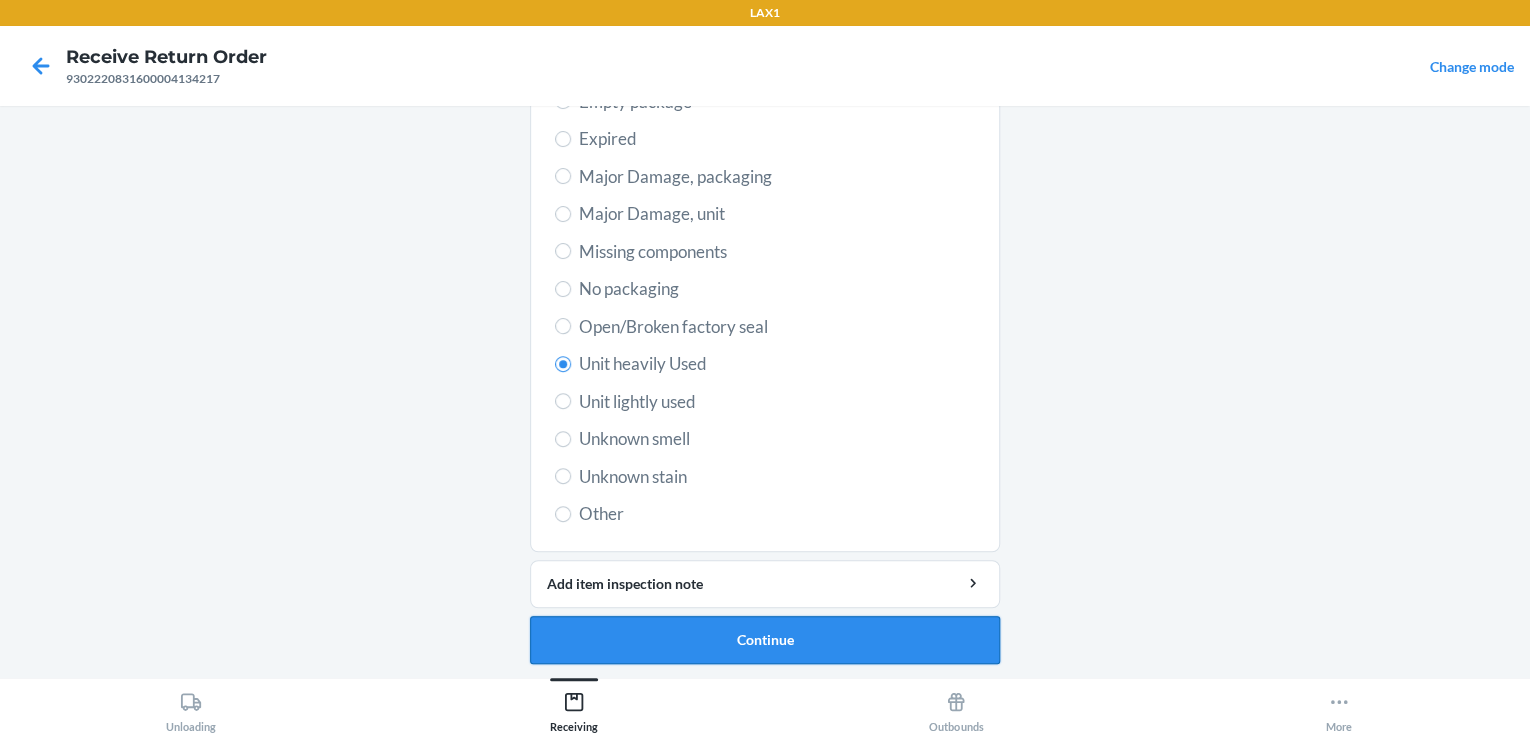 click on "Continue" at bounding box center (765, 640) 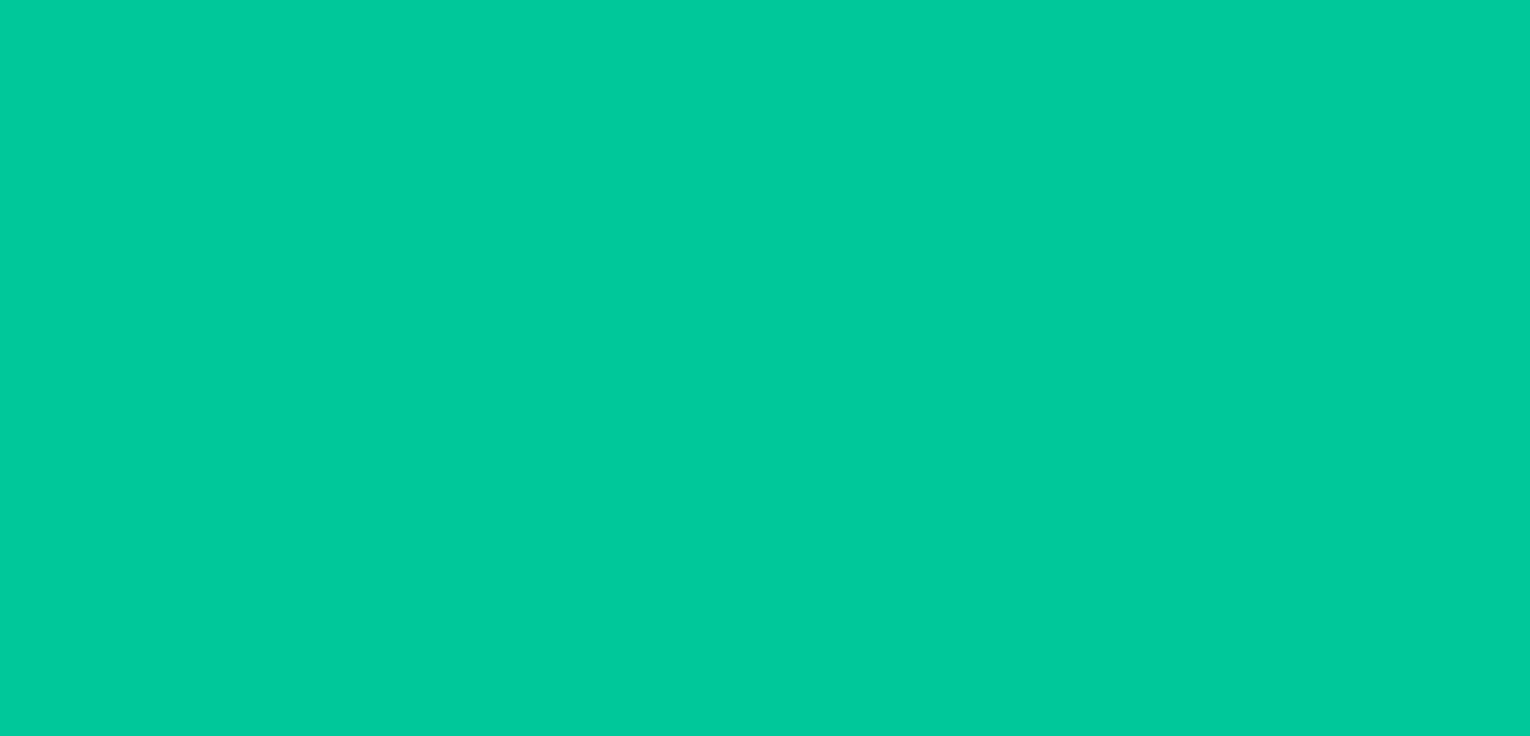 scroll, scrollTop: 97, scrollLeft: 0, axis: vertical 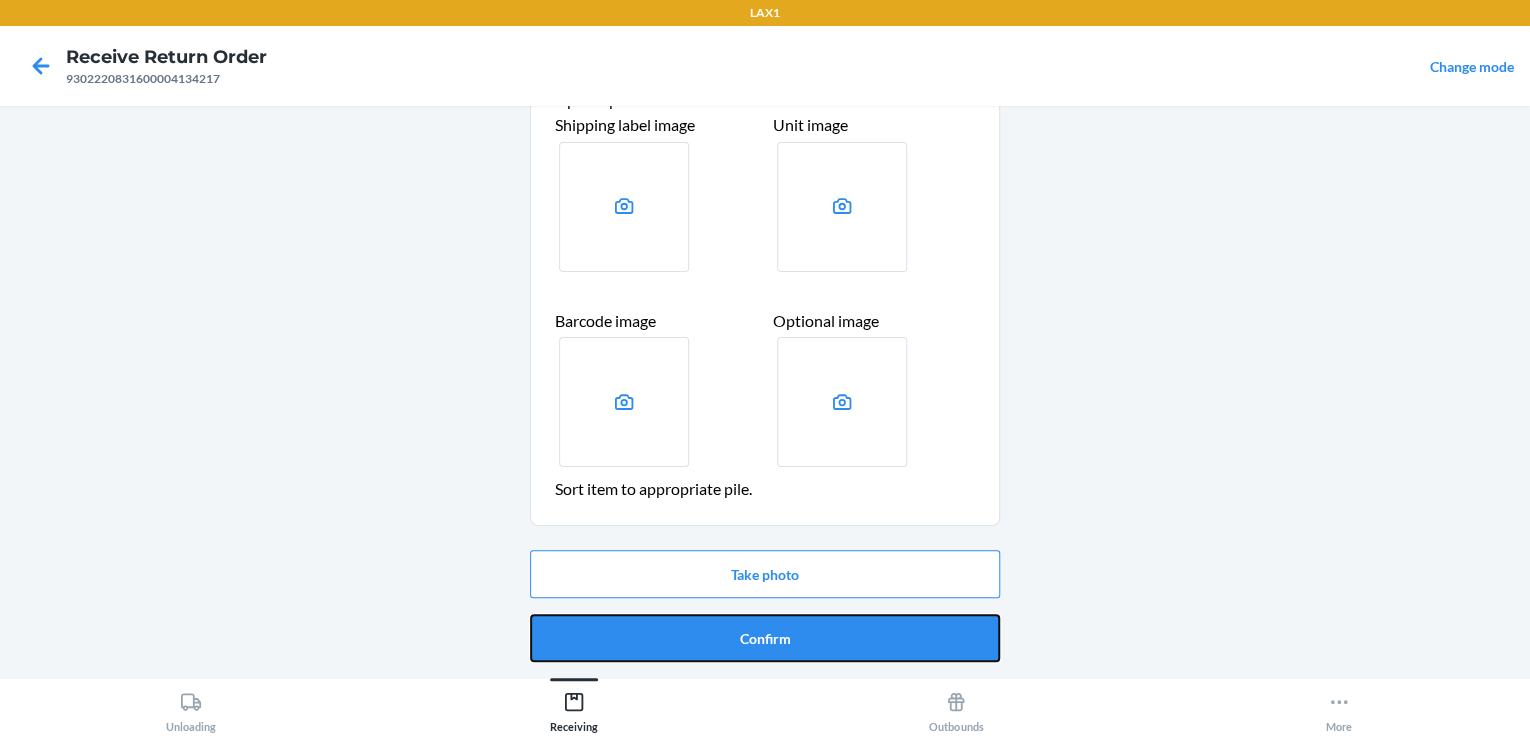 click on "Confirm" at bounding box center (765, 638) 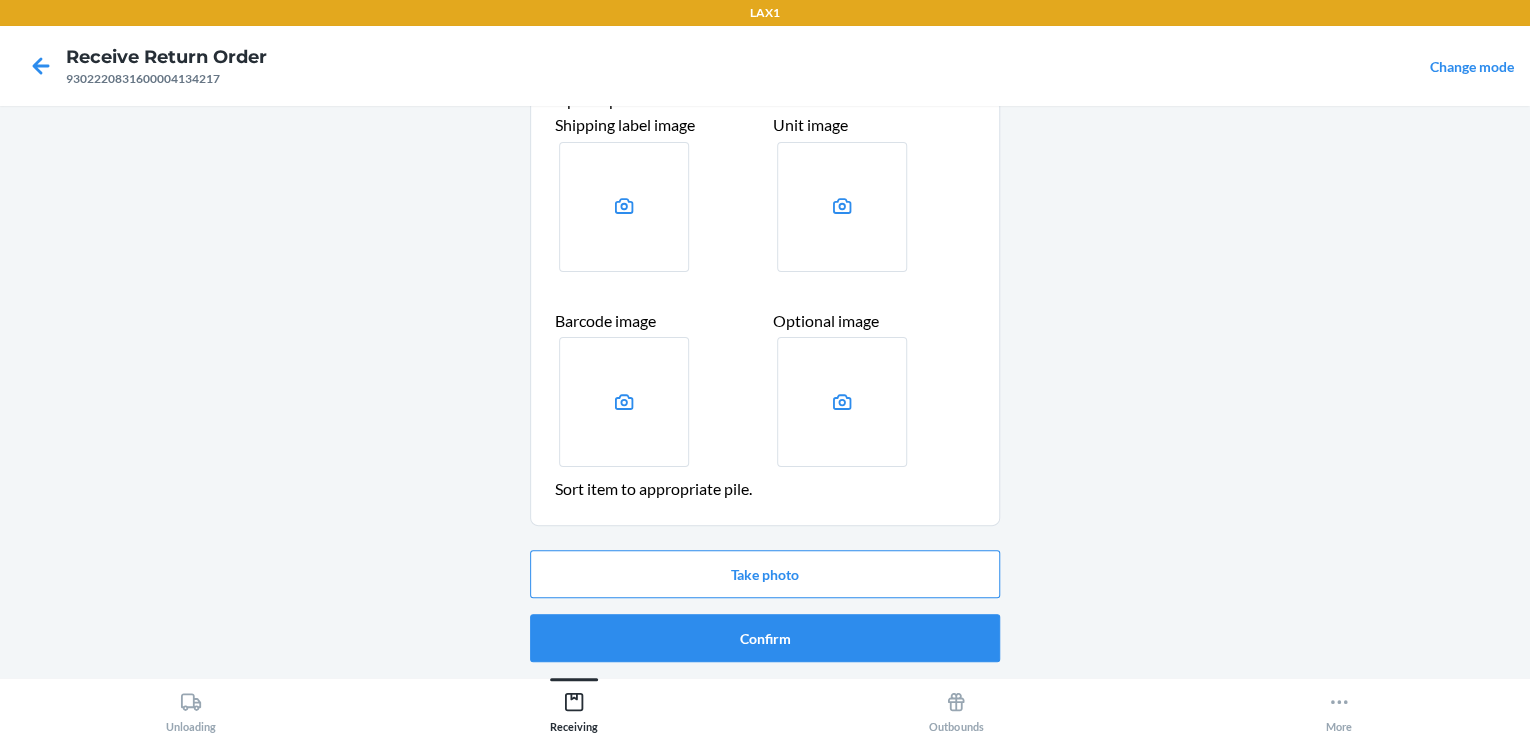 scroll, scrollTop: 0, scrollLeft: 0, axis: both 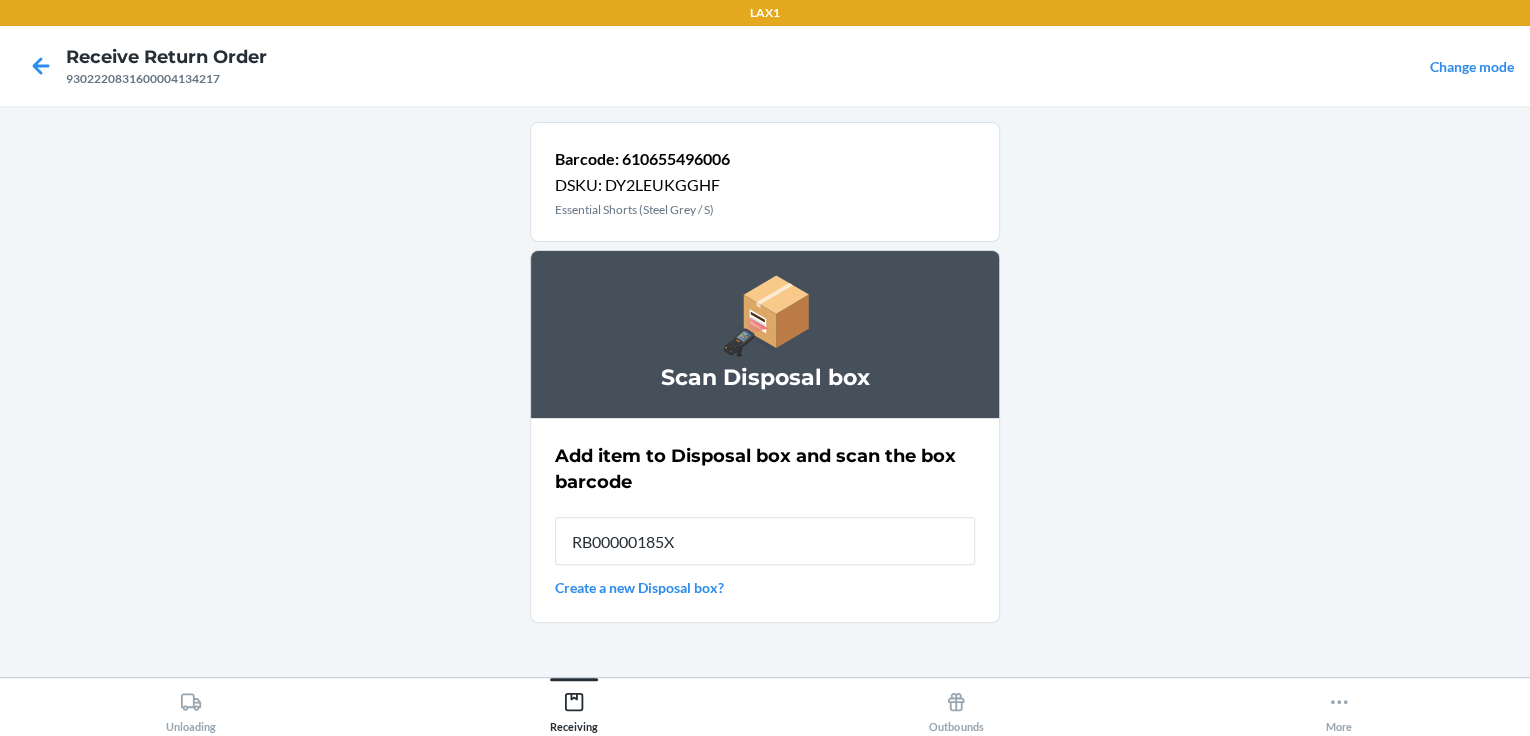 type on "RB00000185X" 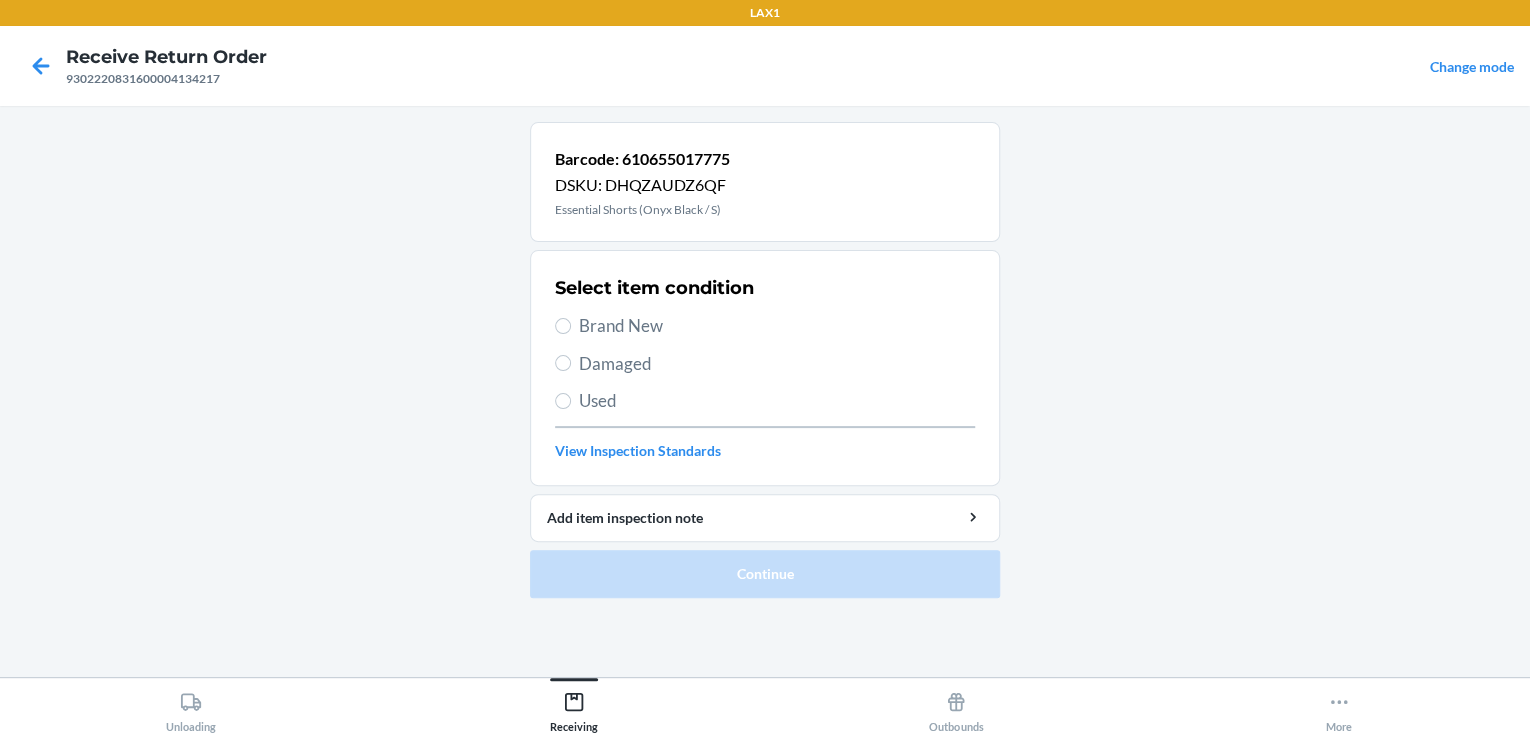 click on "Used" at bounding box center (777, 401) 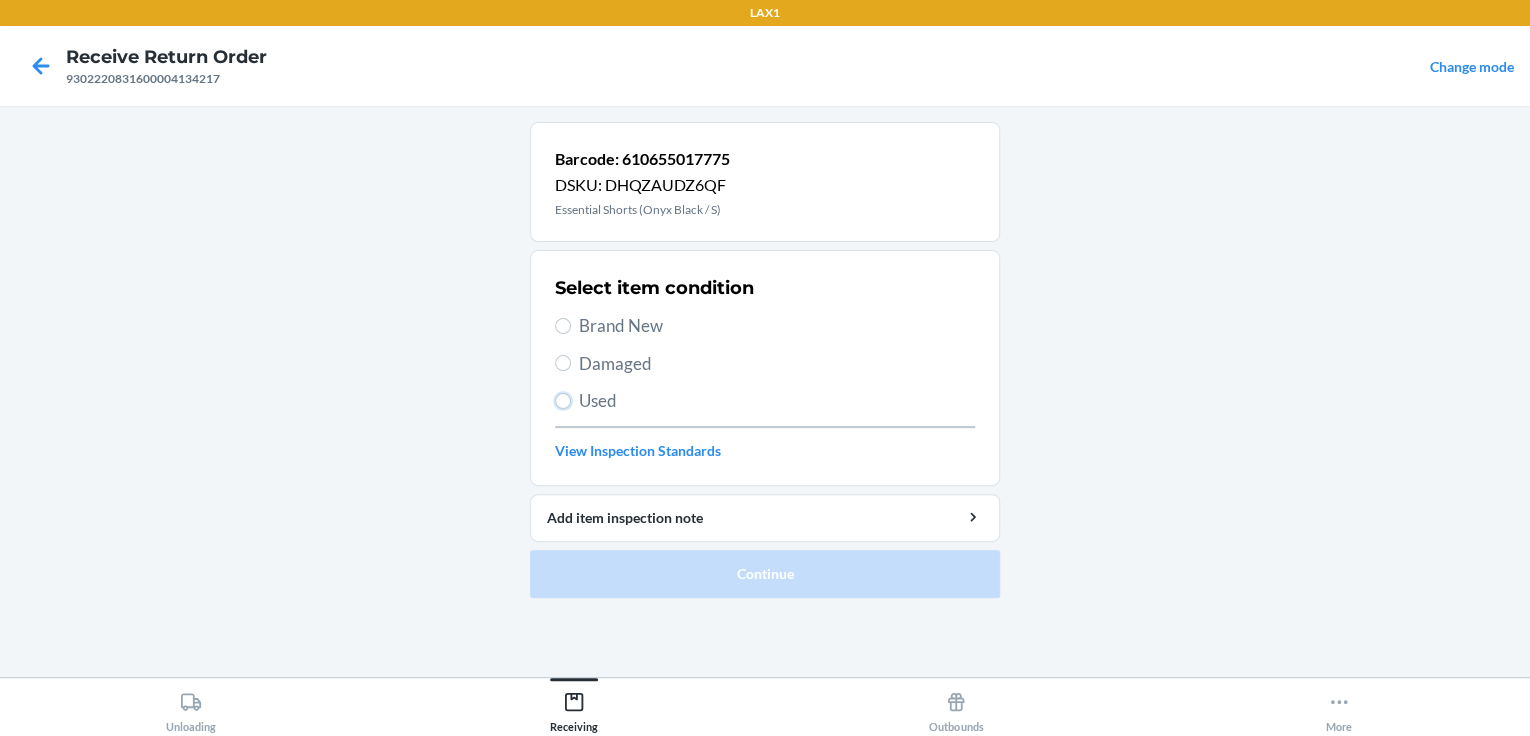 click on "Used" at bounding box center (563, 401) 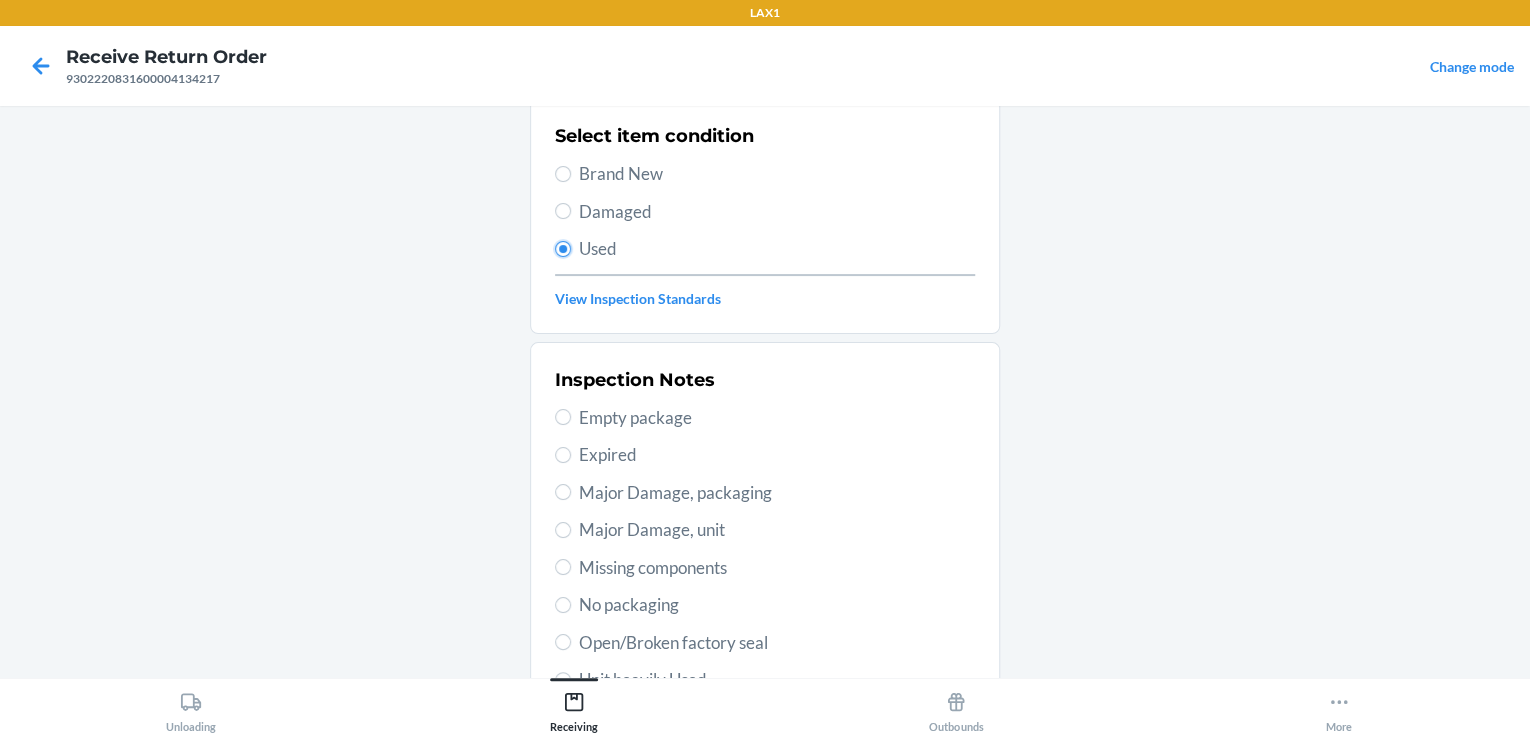scroll, scrollTop: 400, scrollLeft: 0, axis: vertical 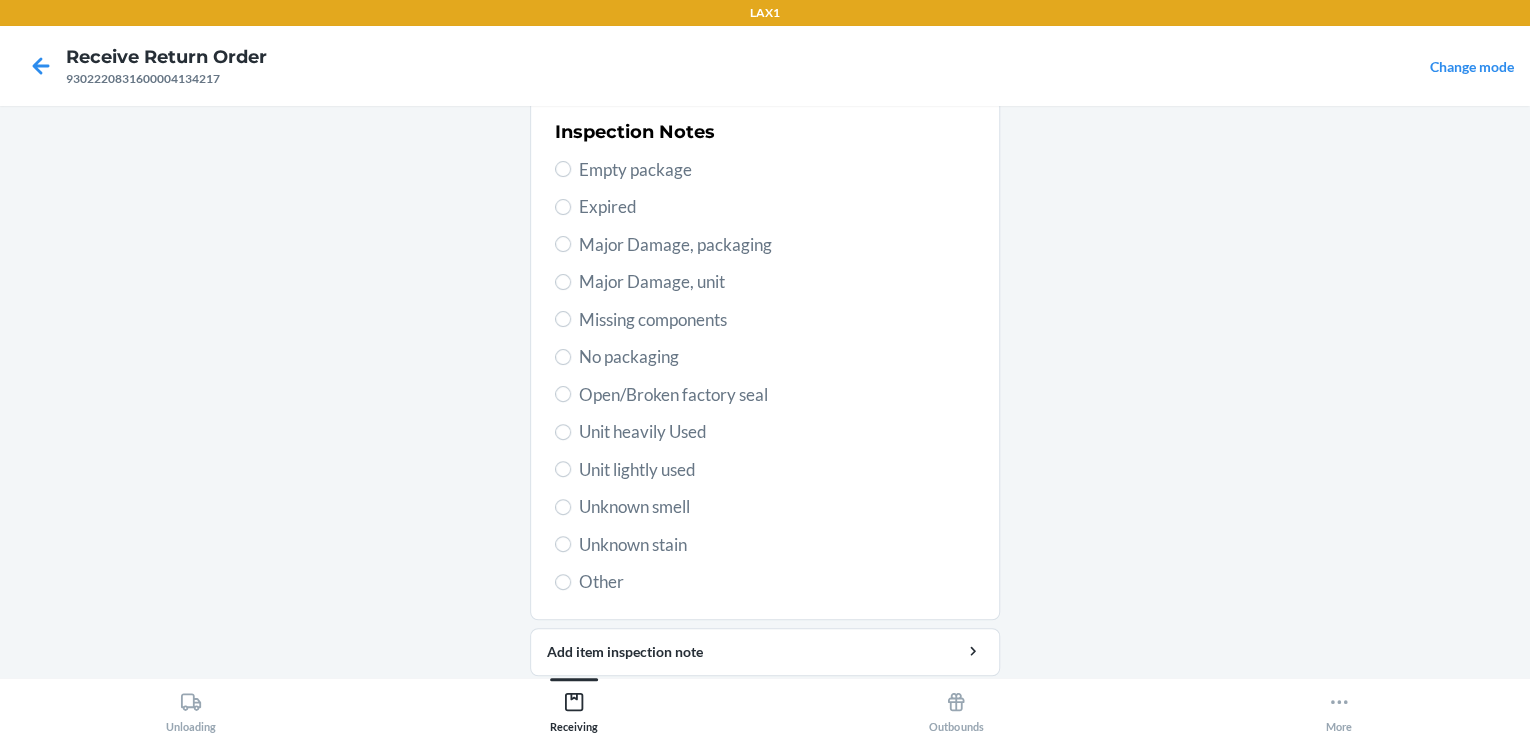 click on "Unit heavily Used" at bounding box center [777, 432] 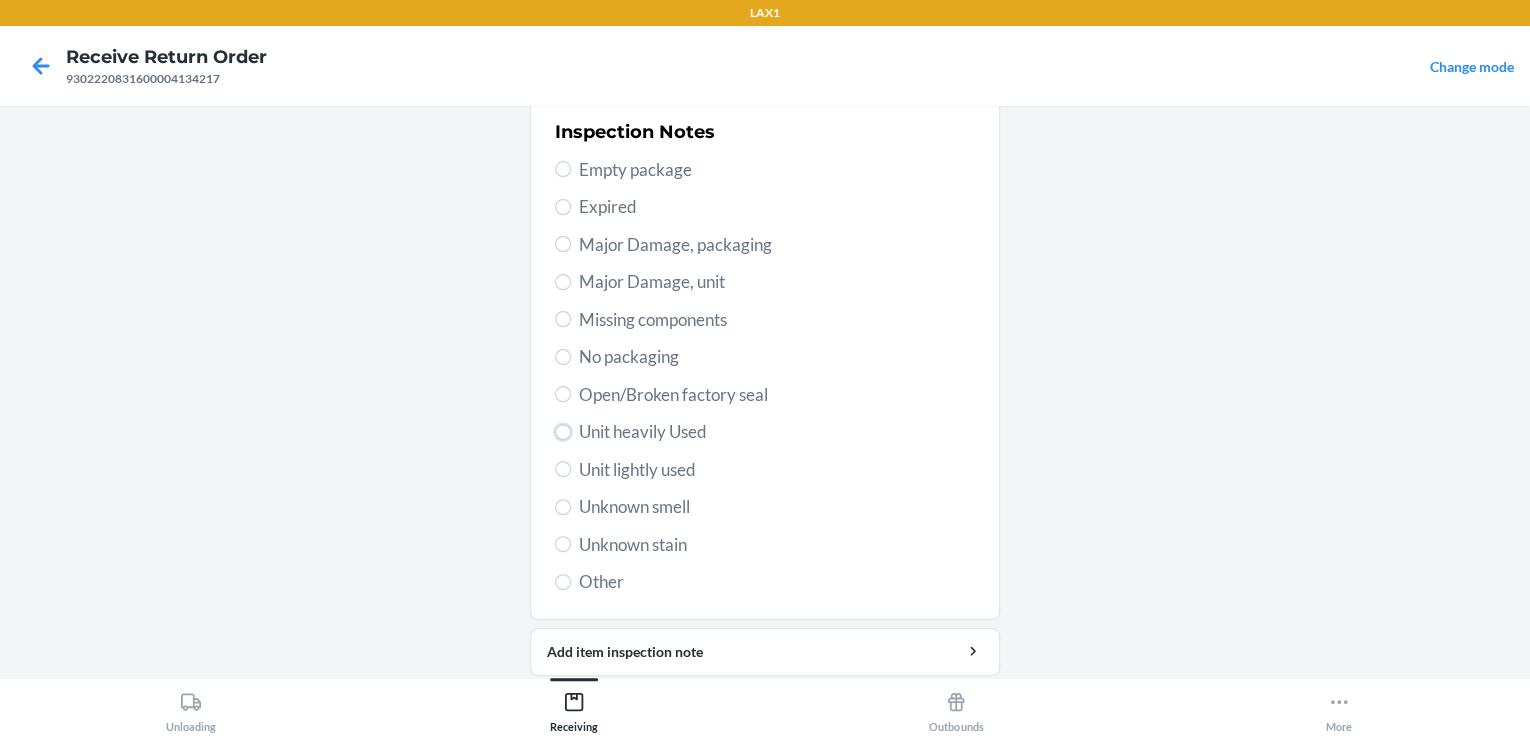 click on "Unit heavily Used" at bounding box center (563, 432) 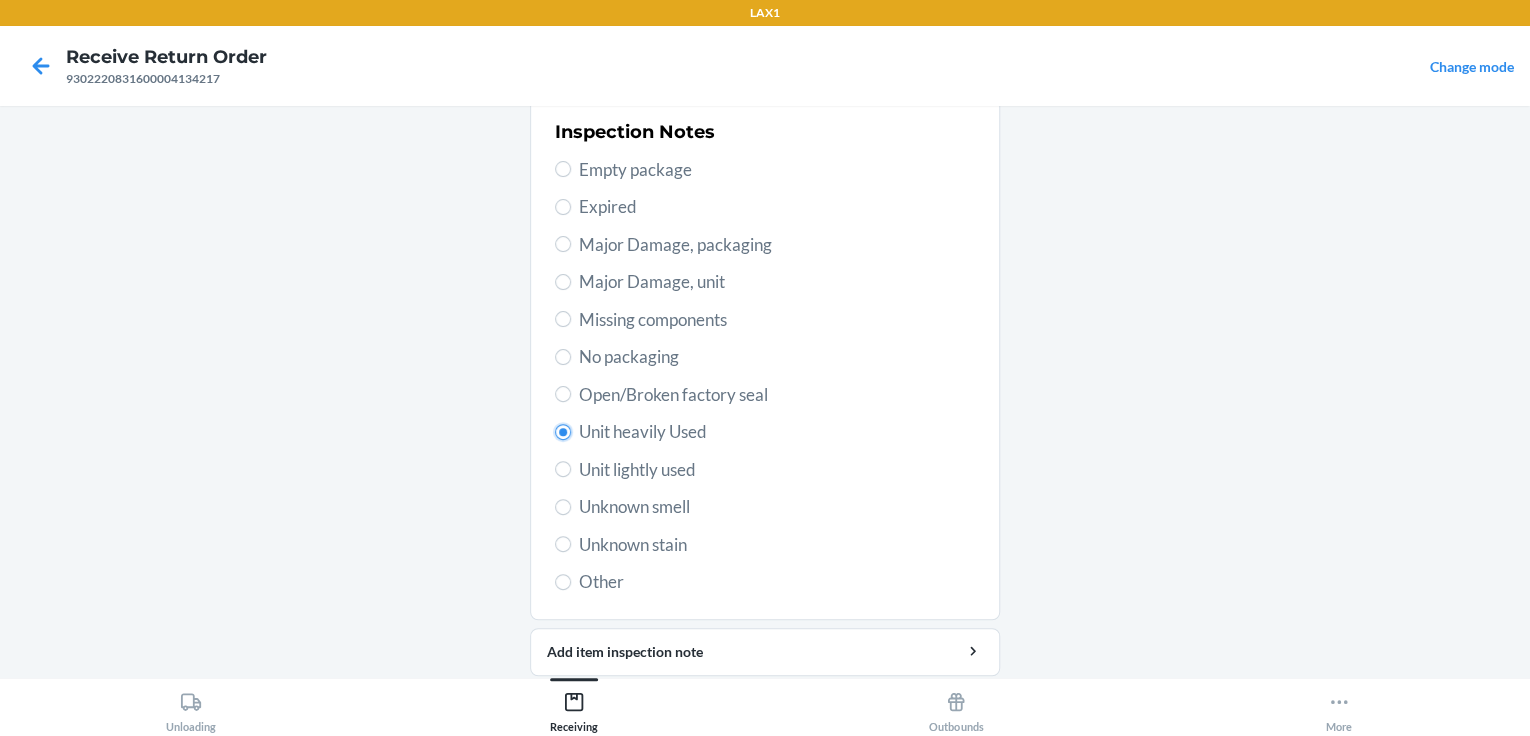 radio on "true" 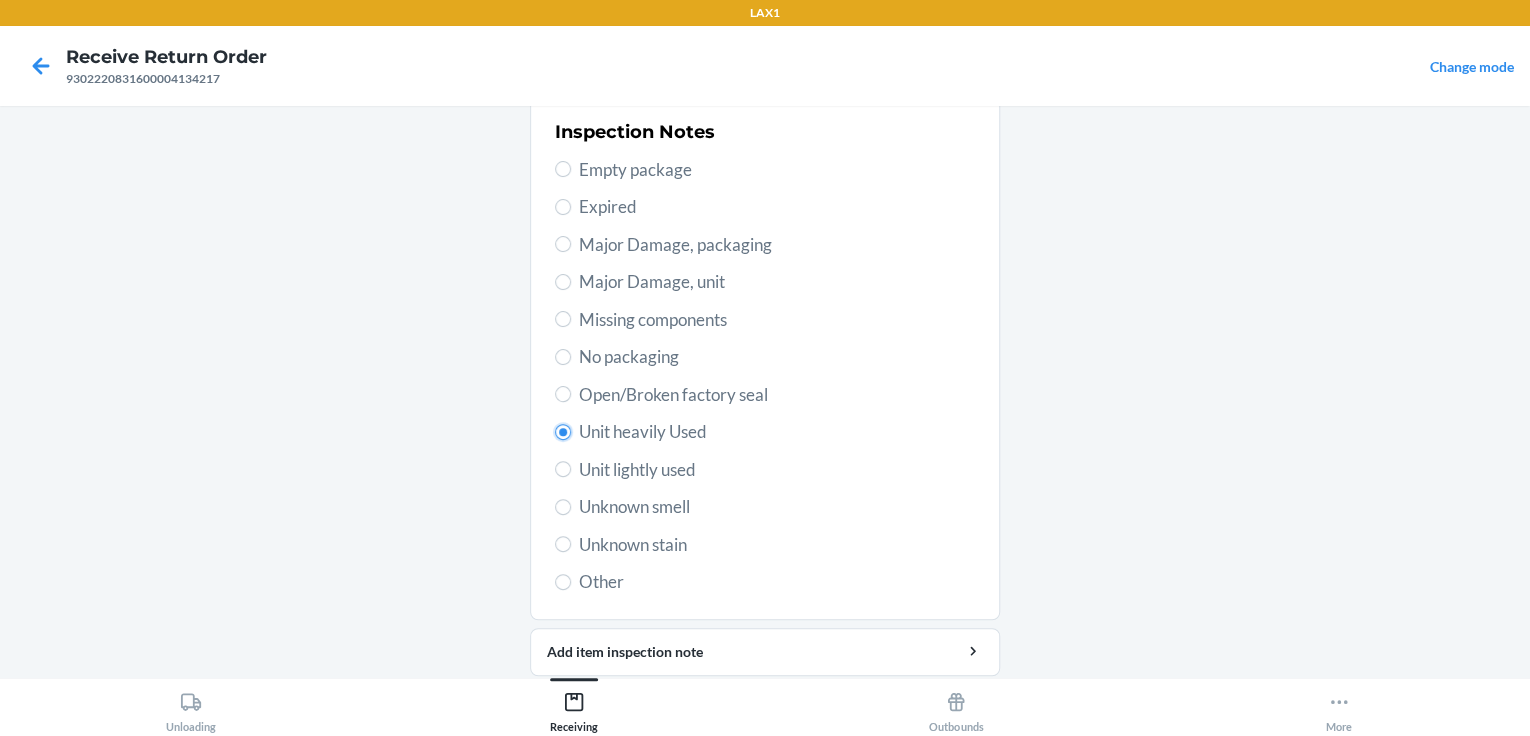 scroll, scrollTop: 468, scrollLeft: 0, axis: vertical 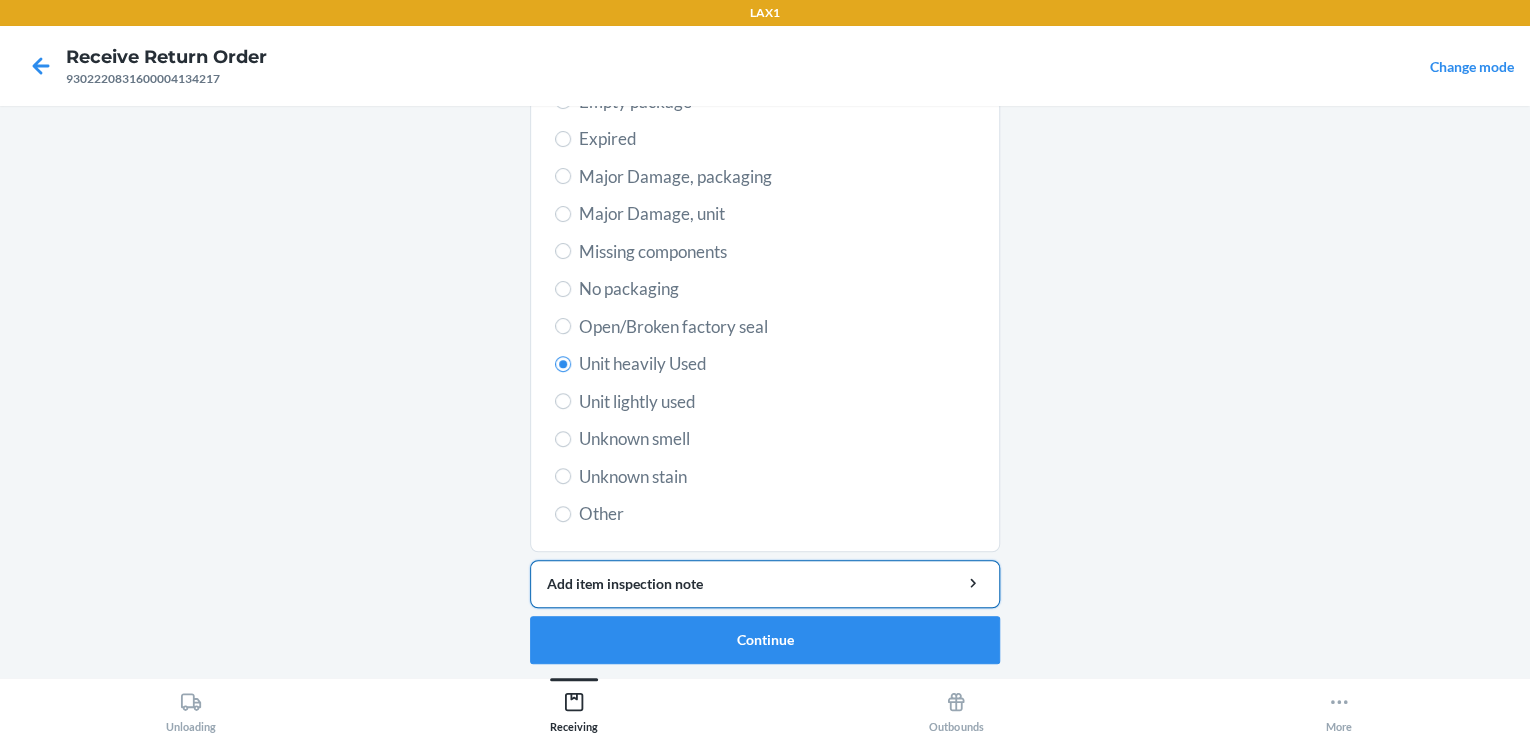click on "Add item inspection note" at bounding box center [765, 583] 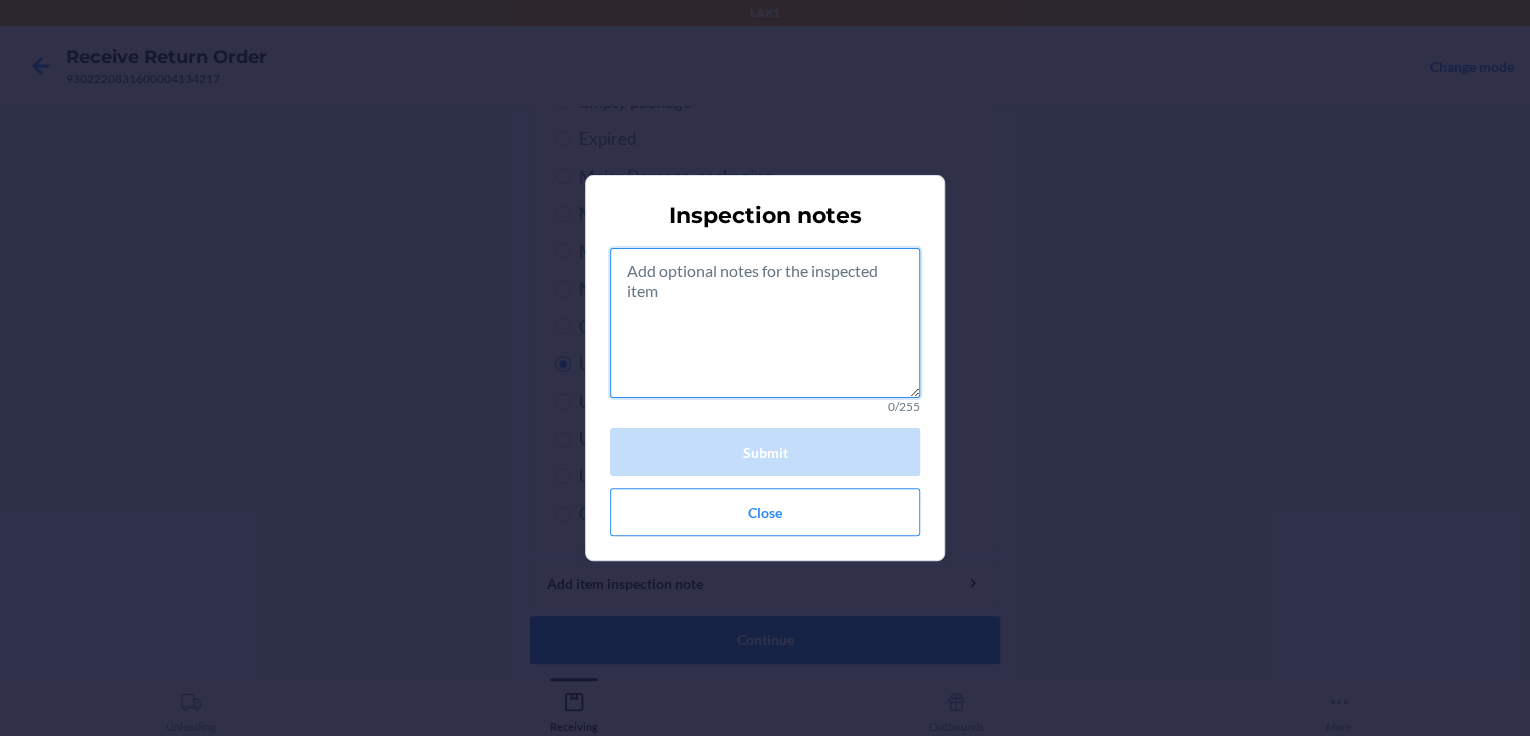 click at bounding box center (765, 323) 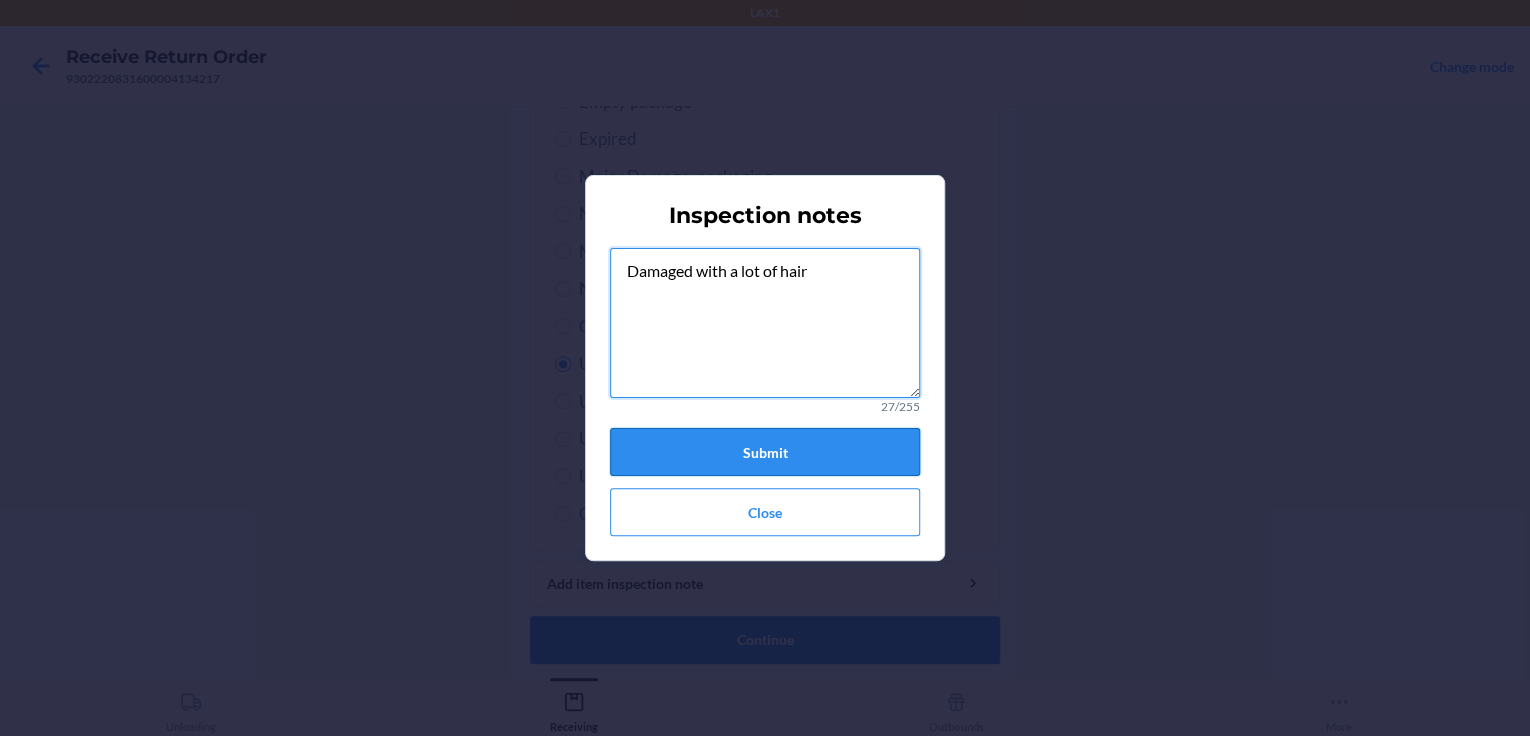 type on "Damaged with a lot of hair" 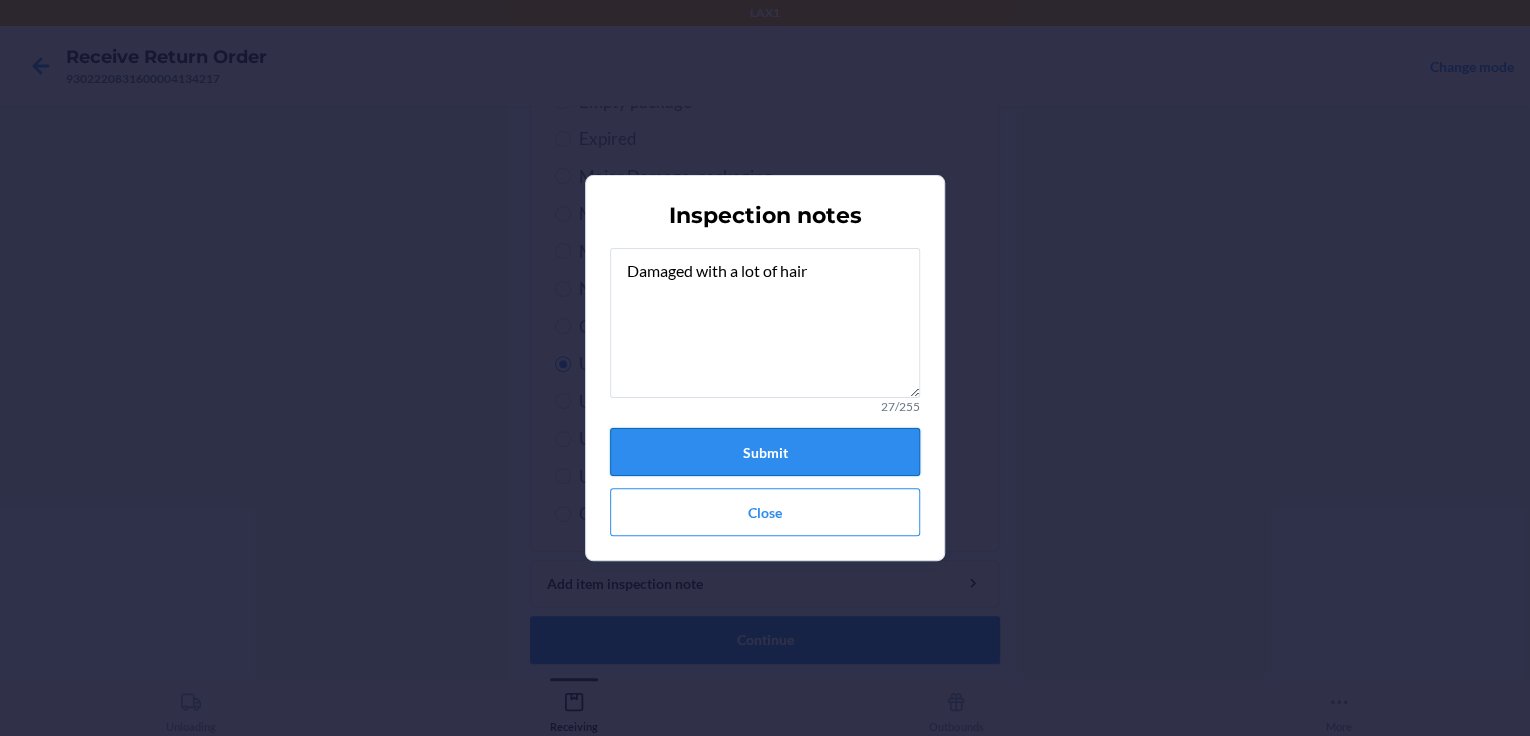 click on "Submit" at bounding box center (765, 452) 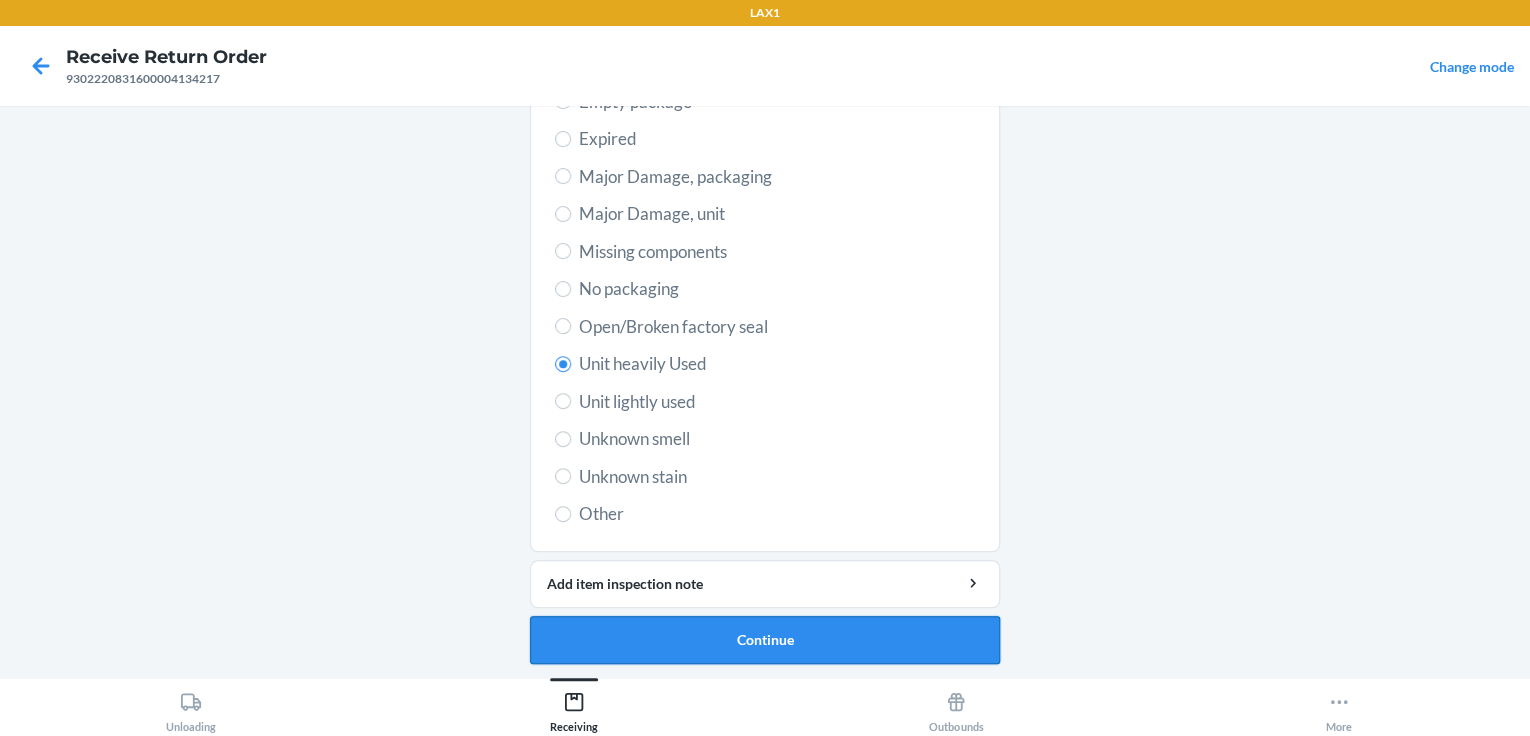 click on "Continue" at bounding box center [765, 640] 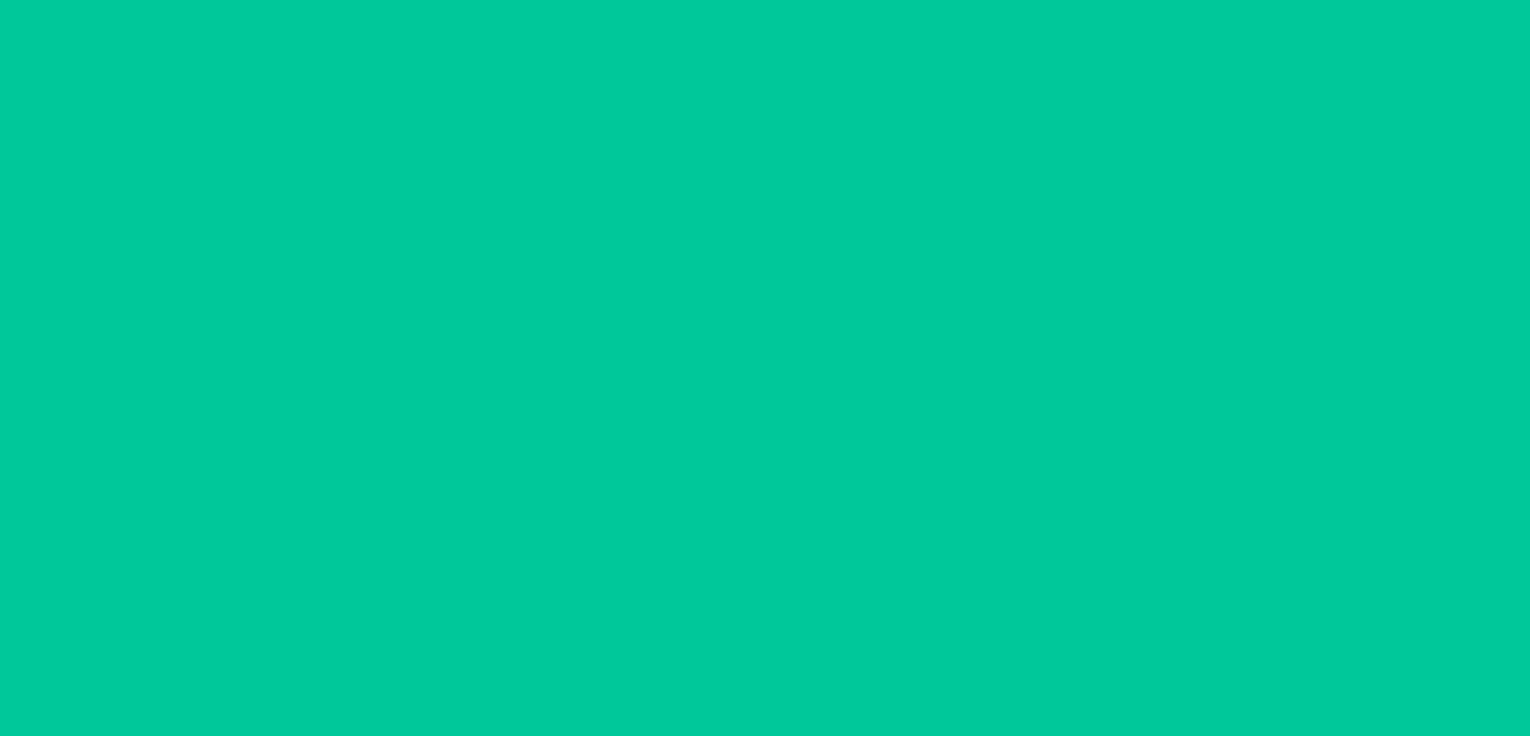 scroll, scrollTop: 97, scrollLeft: 0, axis: vertical 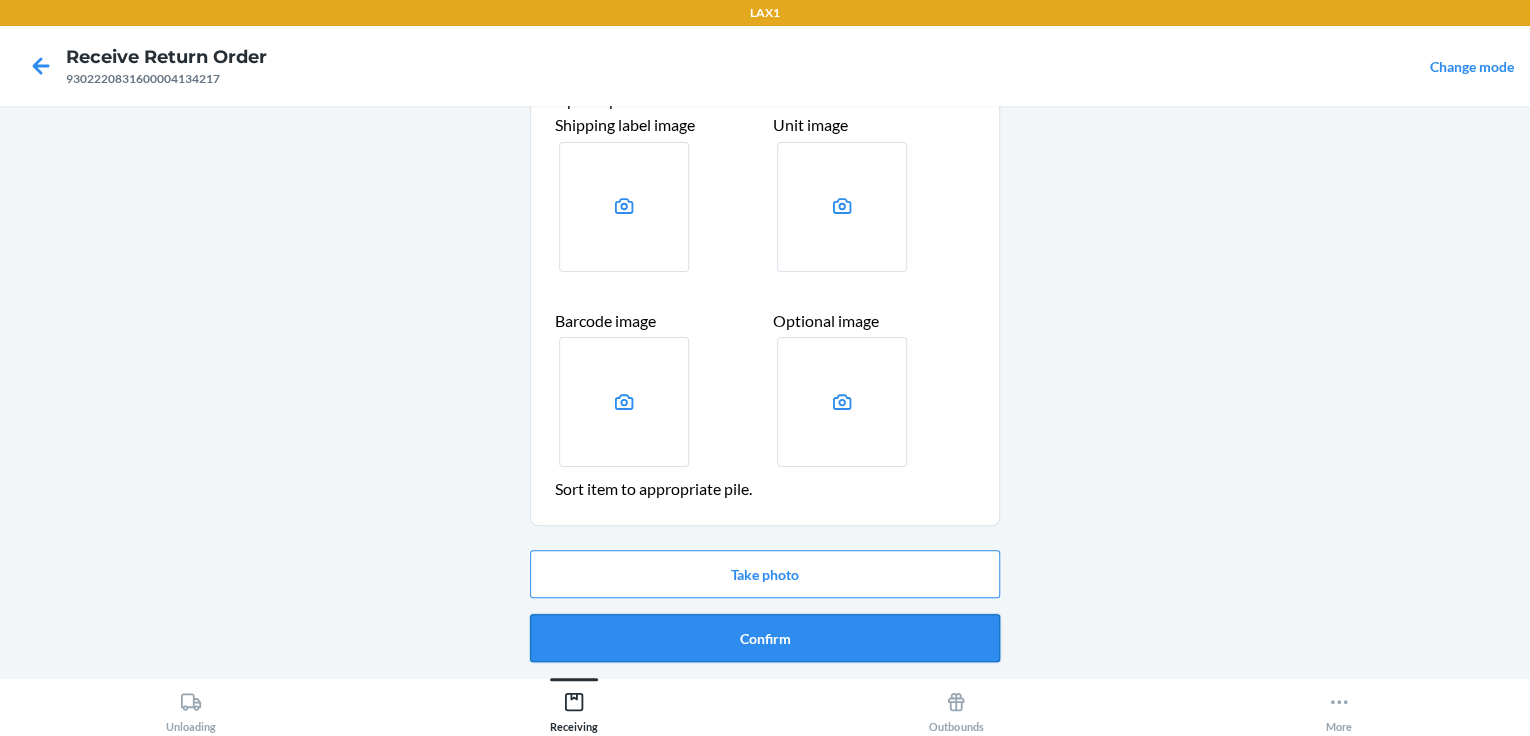 click on "Confirm" at bounding box center [765, 638] 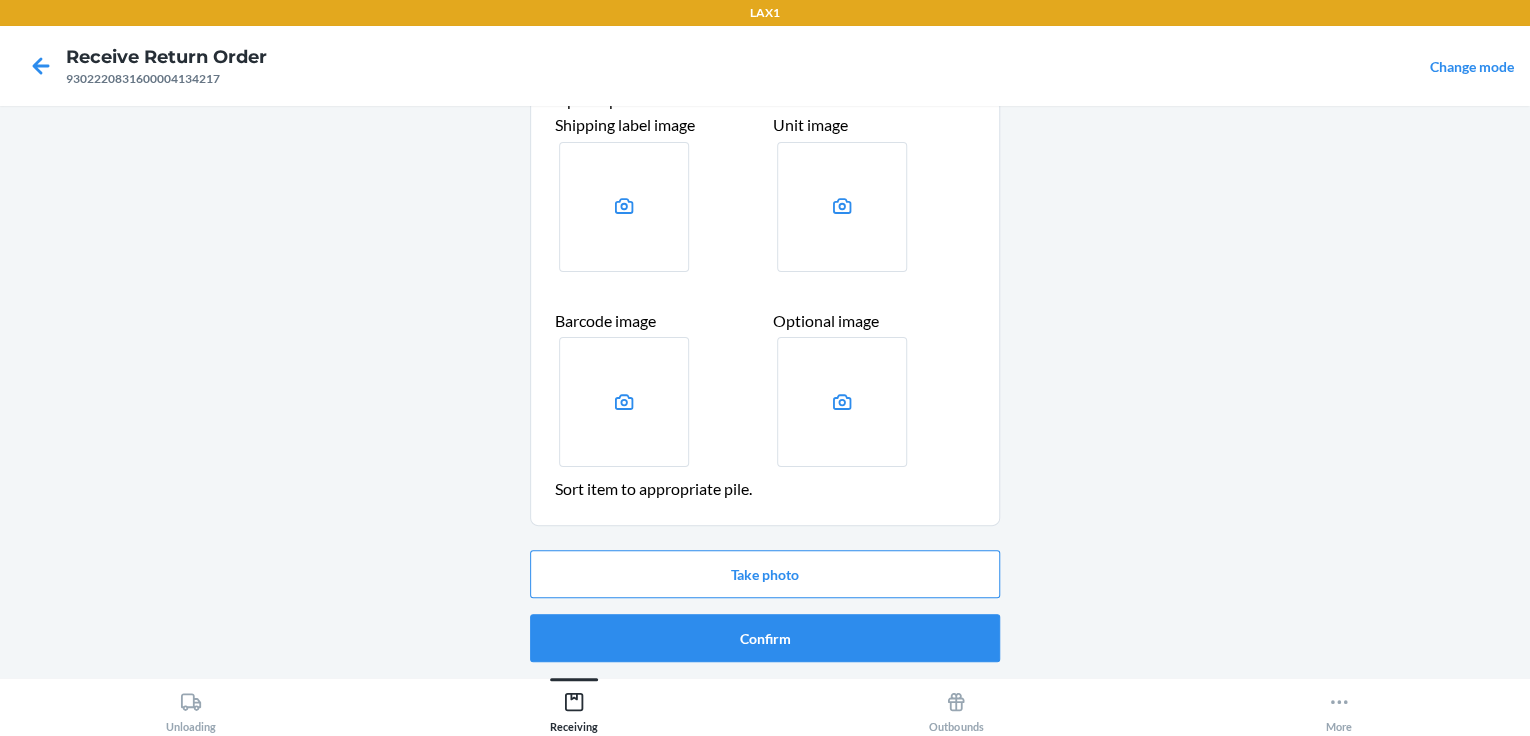 scroll, scrollTop: 0, scrollLeft: 0, axis: both 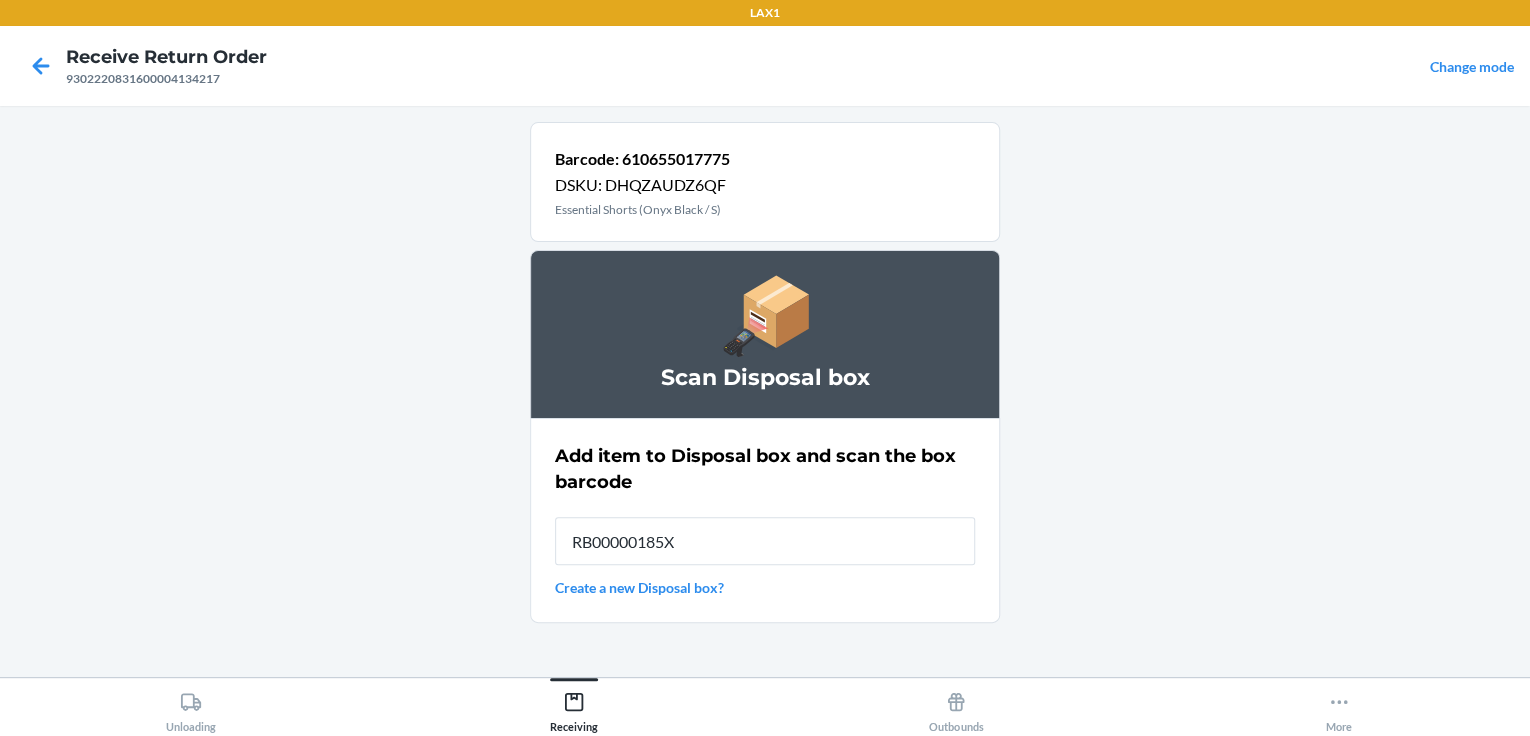 type on "RB00000185X" 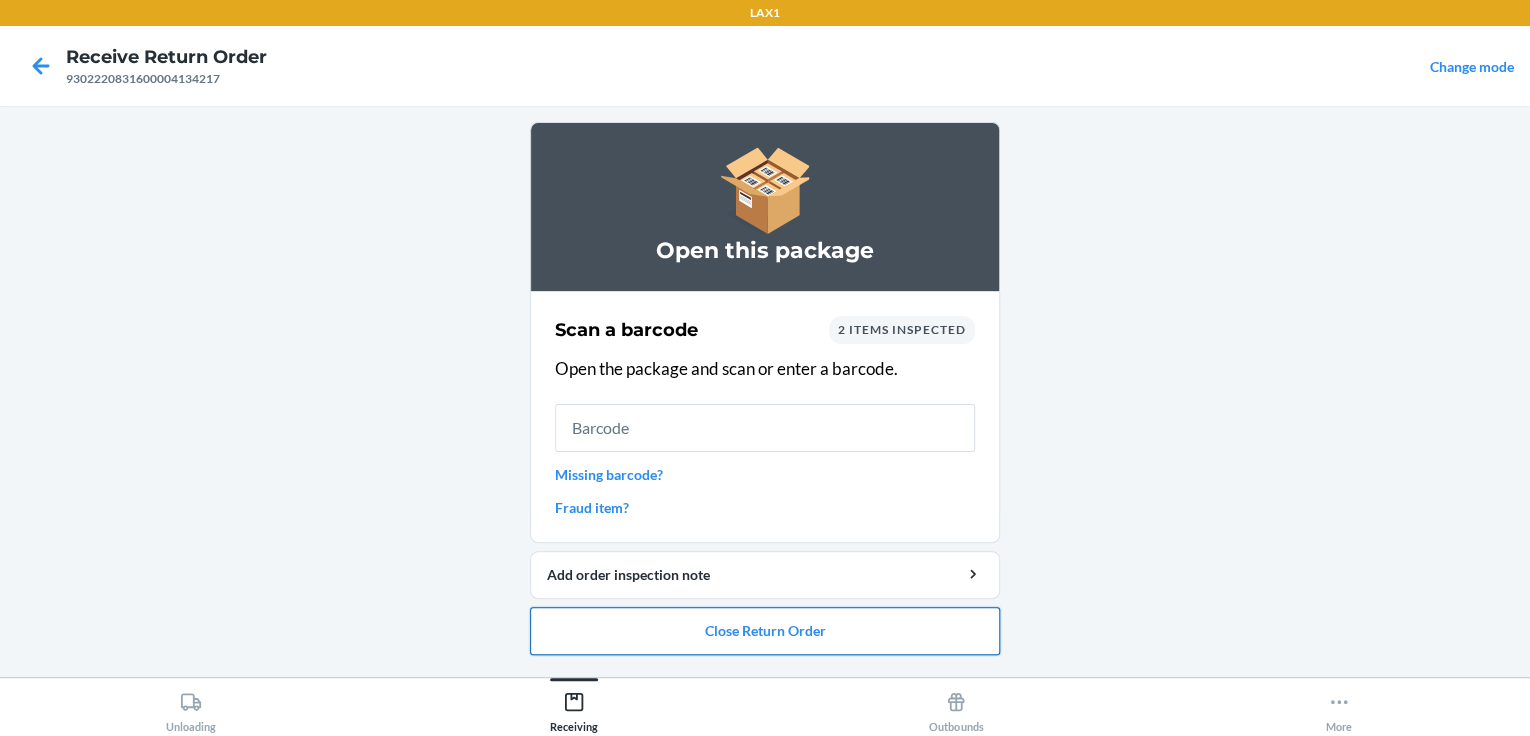 click on "Close Return Order" at bounding box center [765, 631] 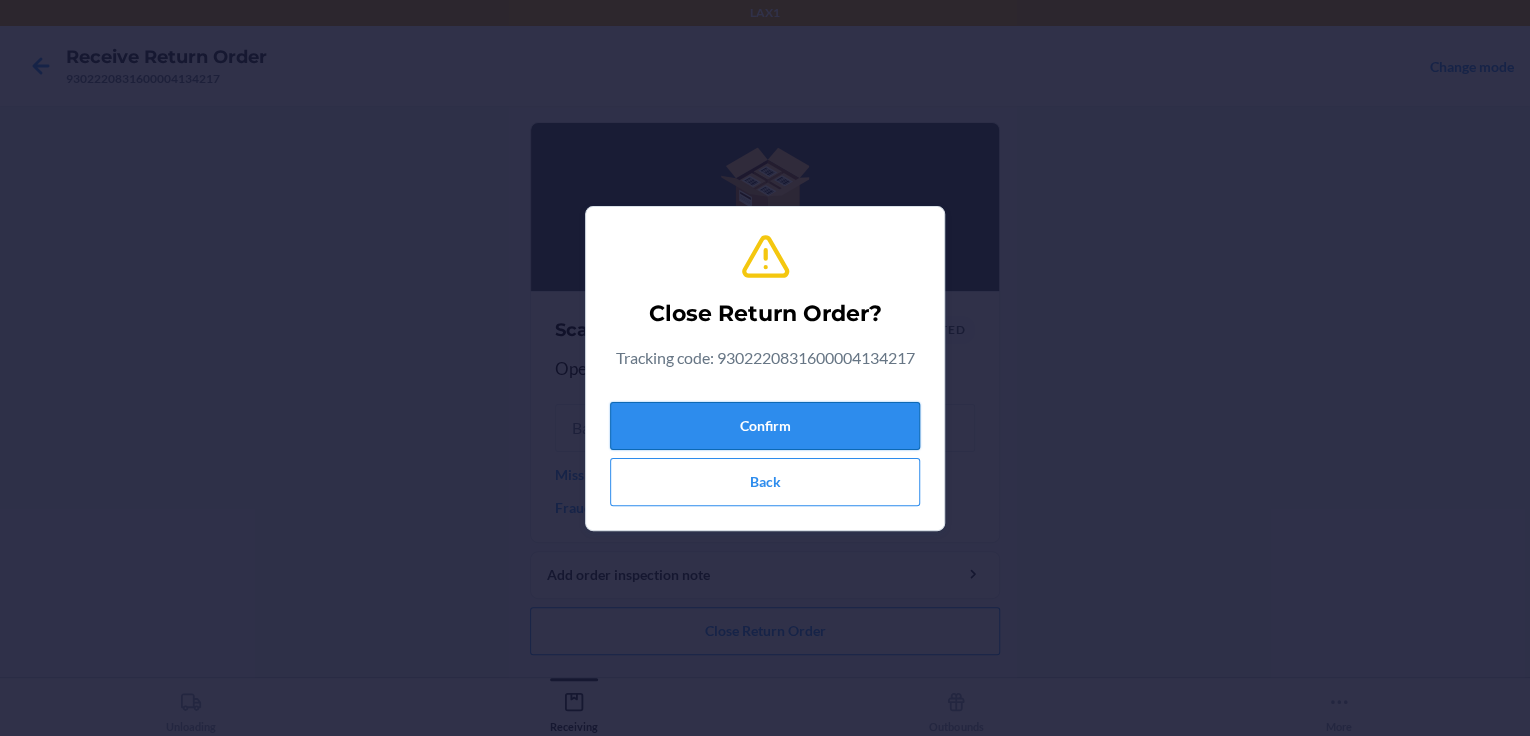 click on "Confirm" at bounding box center (765, 426) 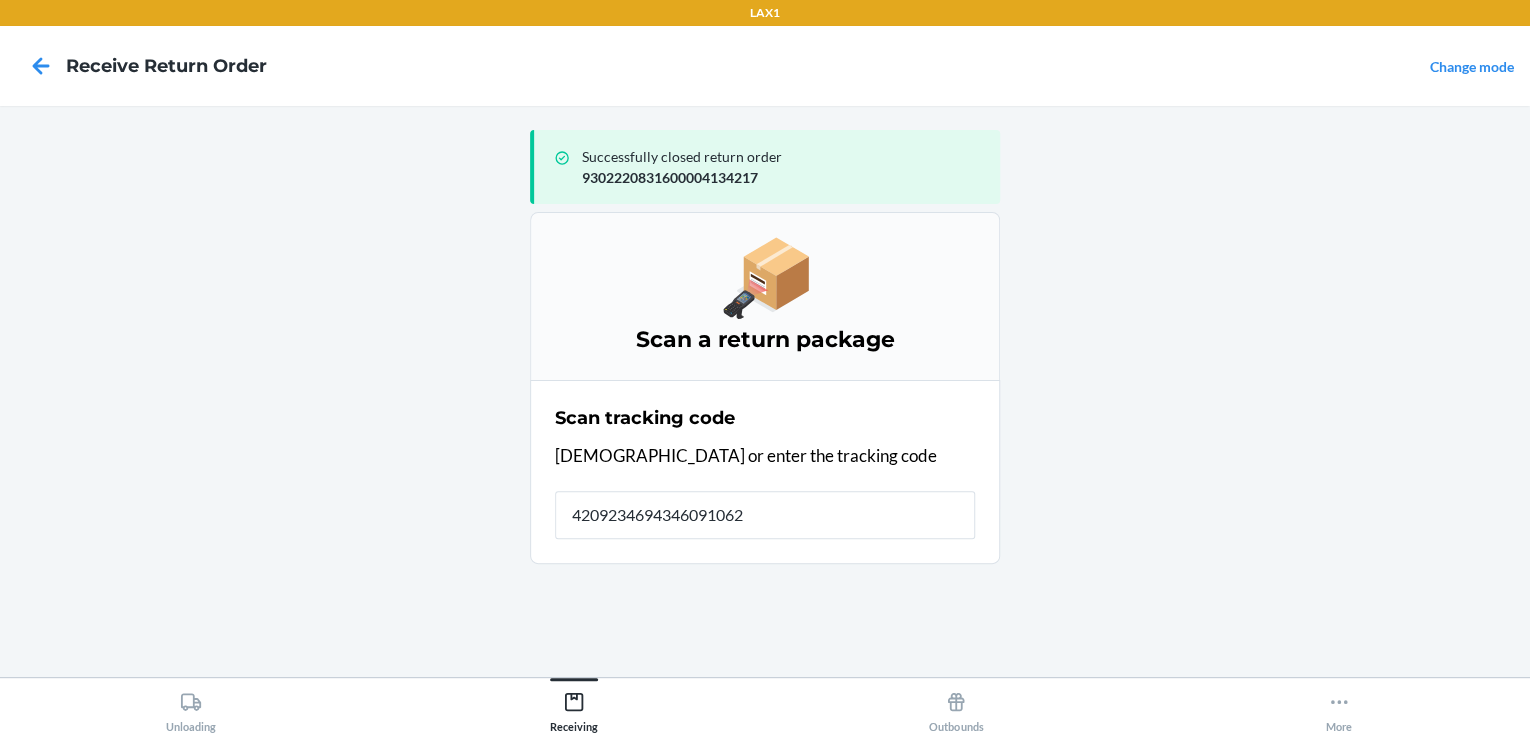 type on "42092346943460910624" 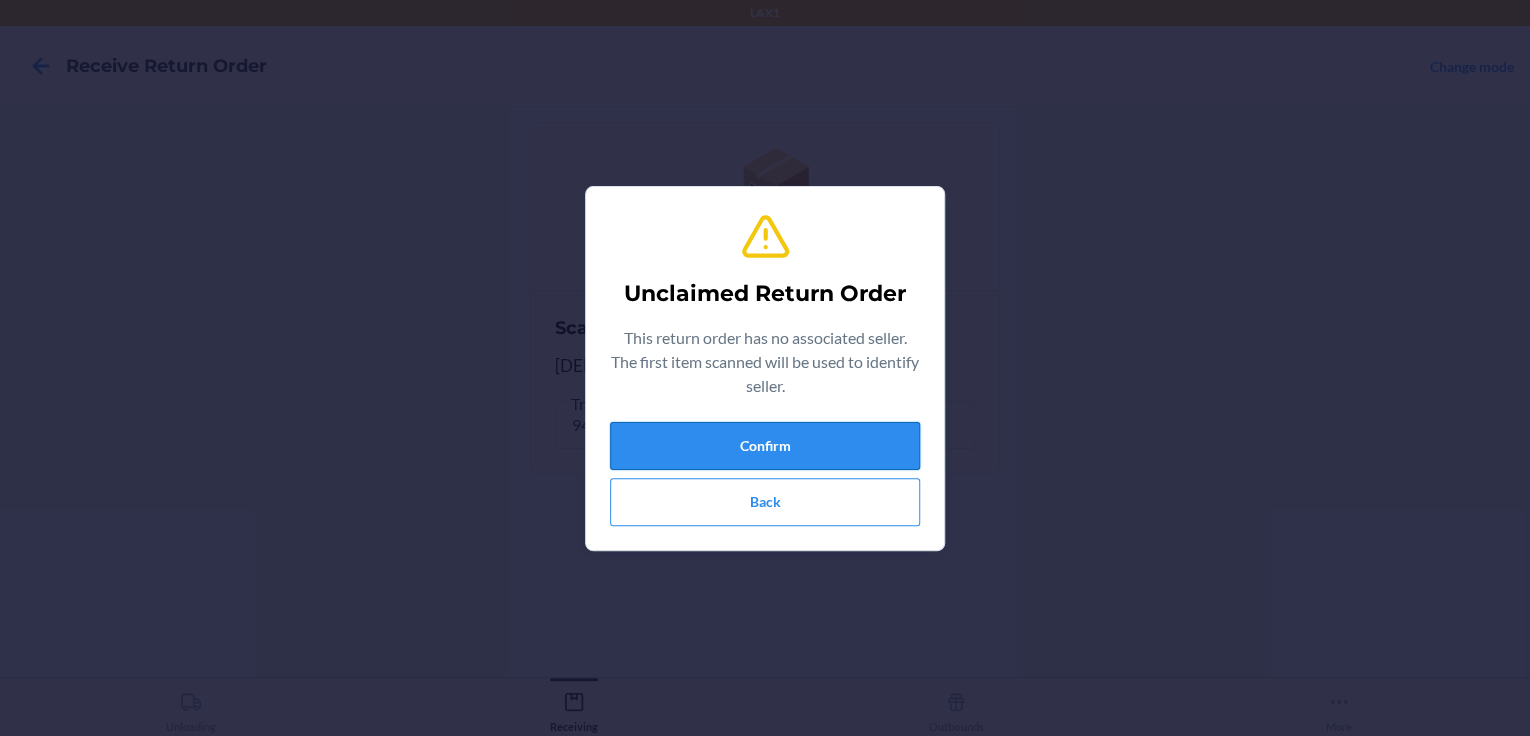 click on "Confirm" at bounding box center [765, 446] 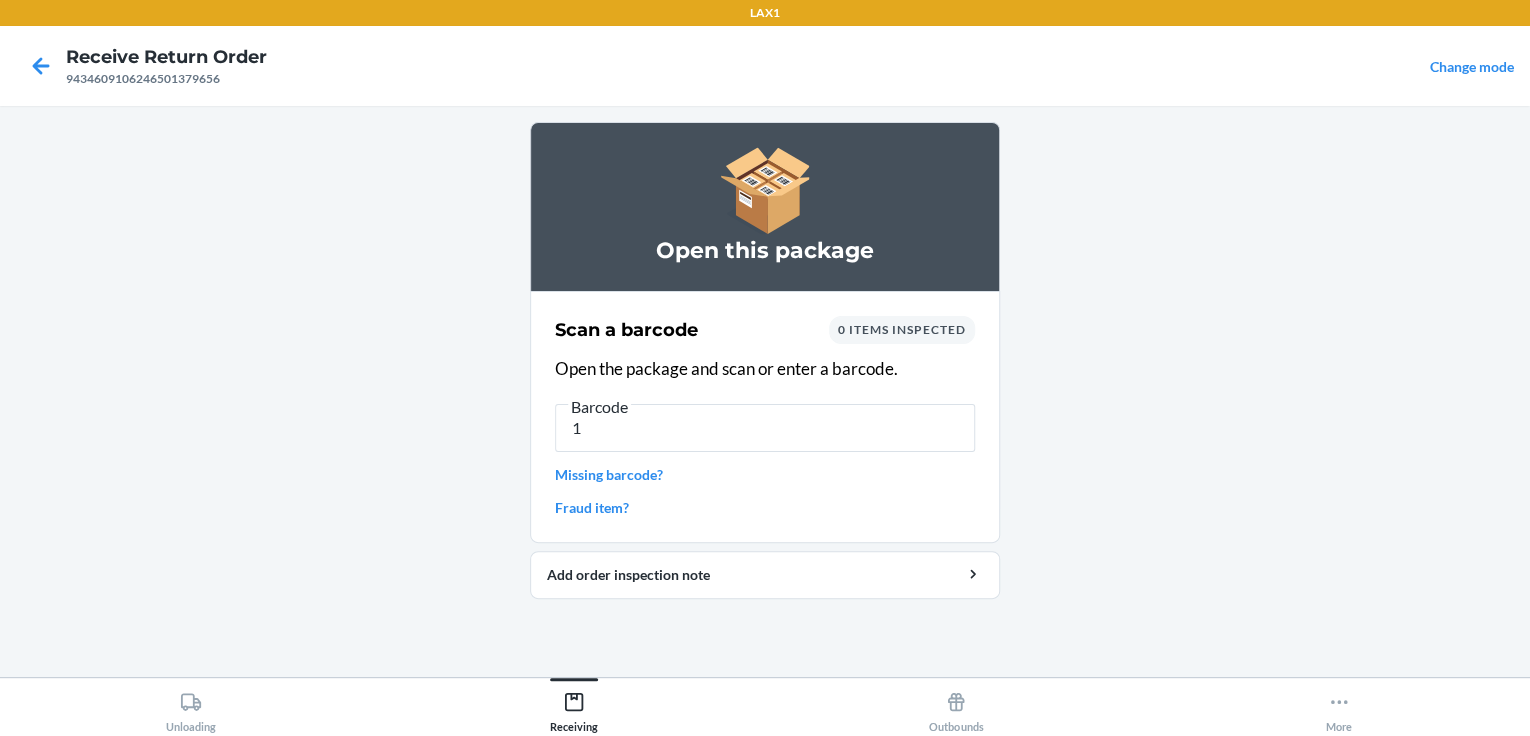 type on "1" 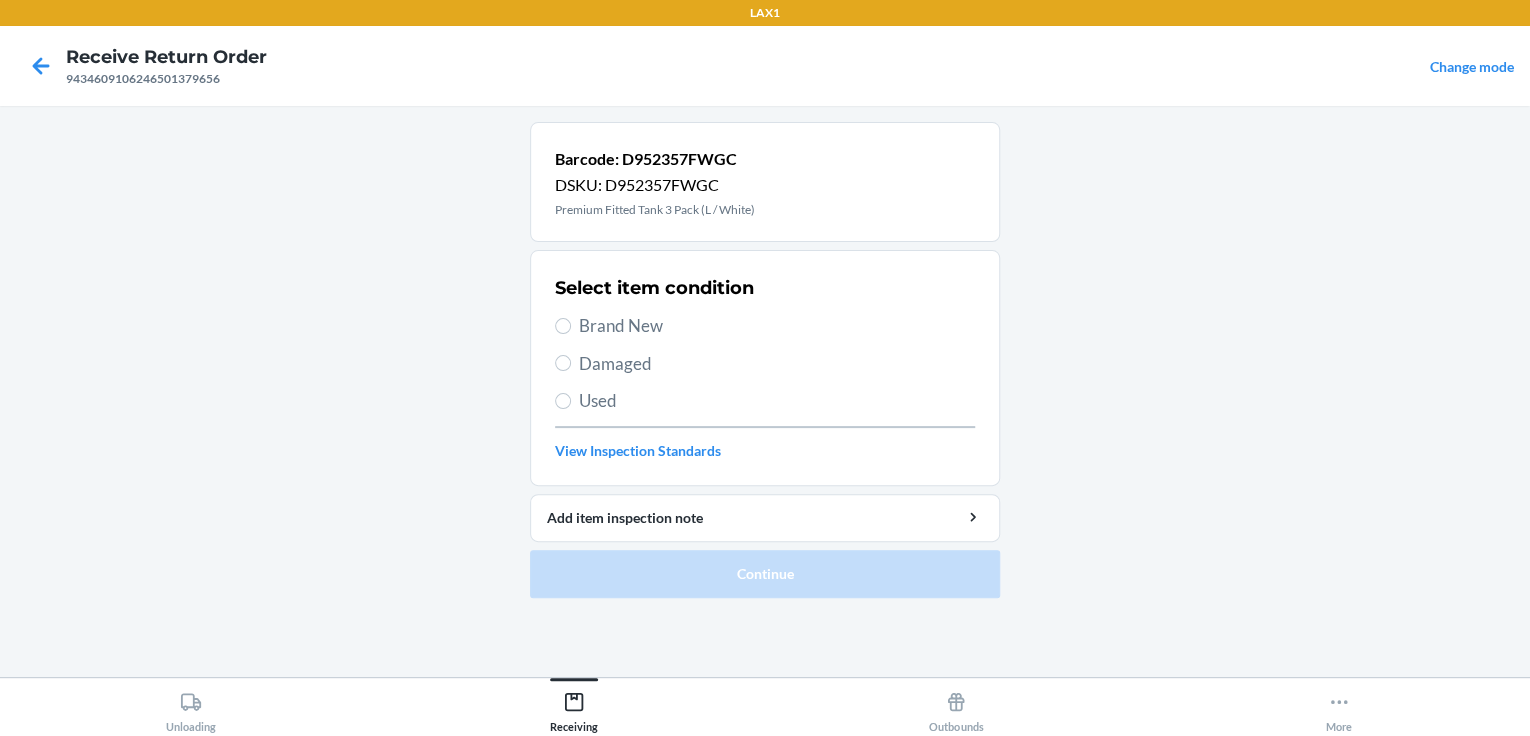 click on "Used" at bounding box center [777, 401] 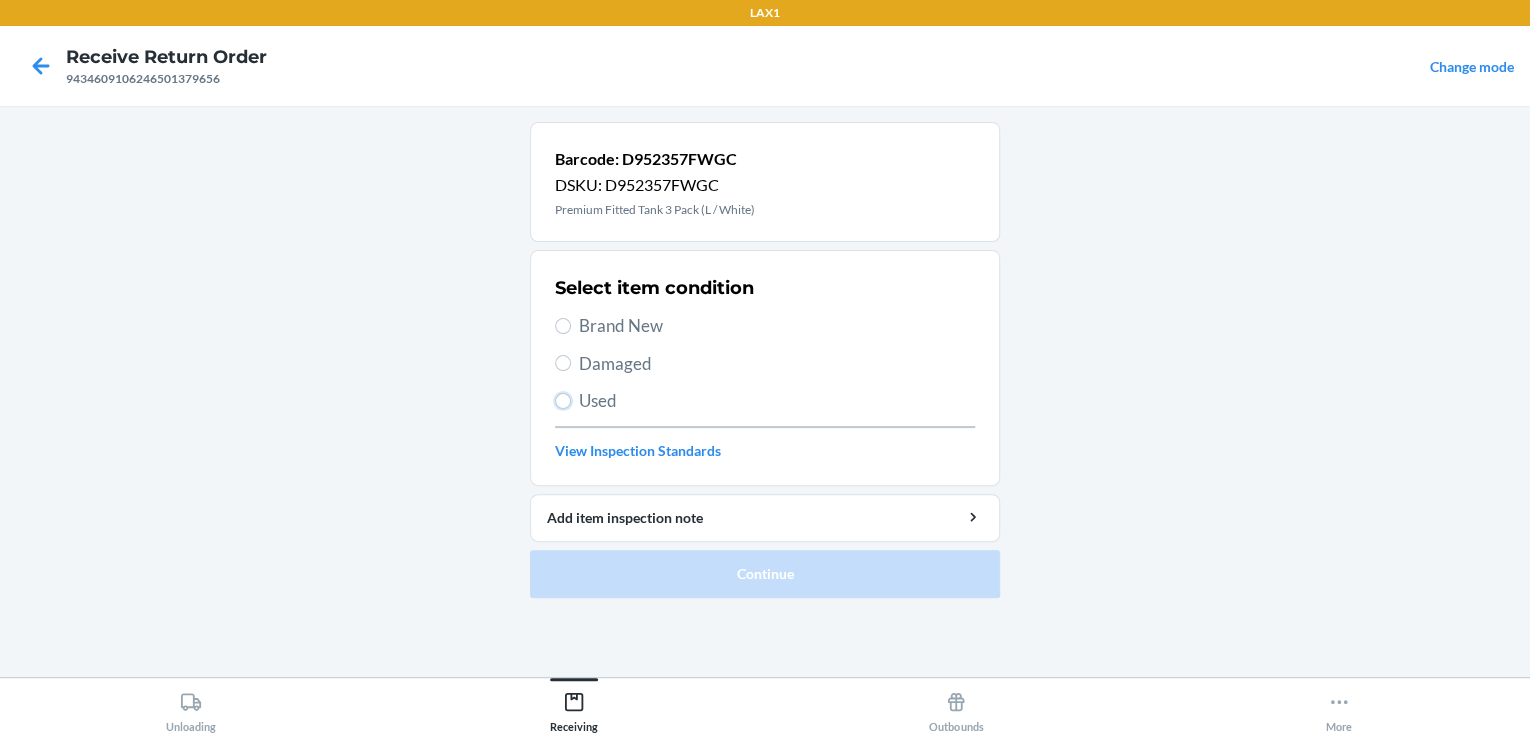 click on "Used" at bounding box center [563, 401] 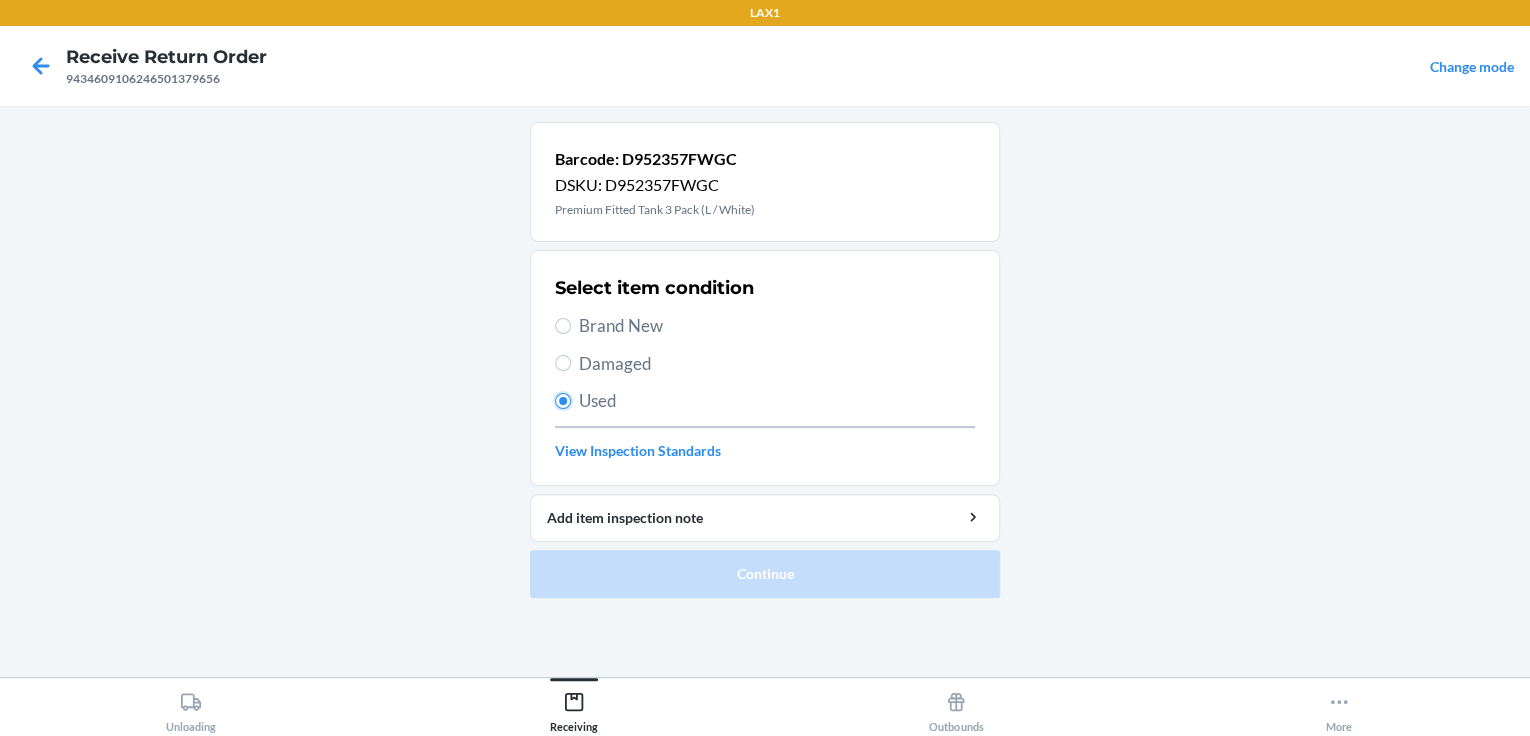 radio on "true" 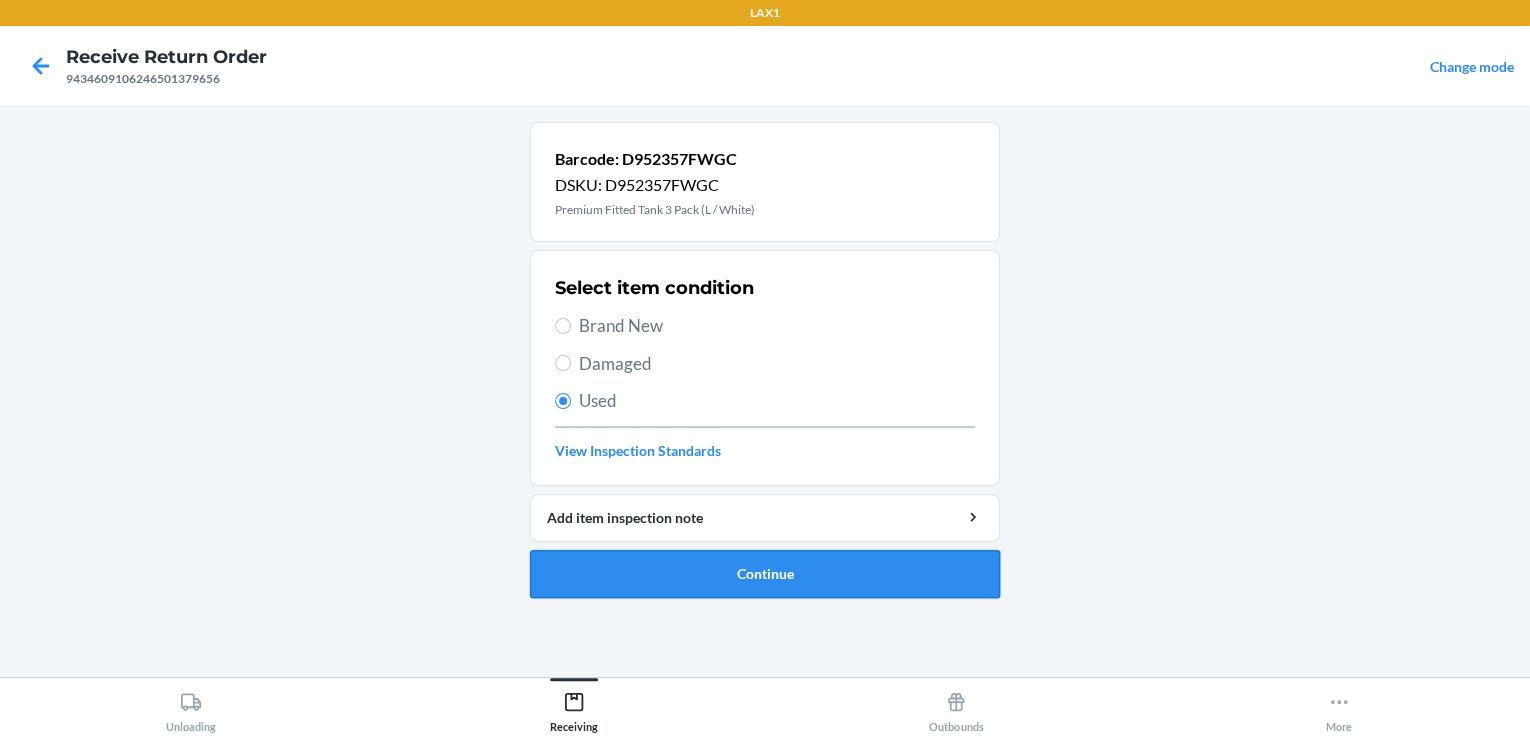 click on "Continue" at bounding box center [765, 574] 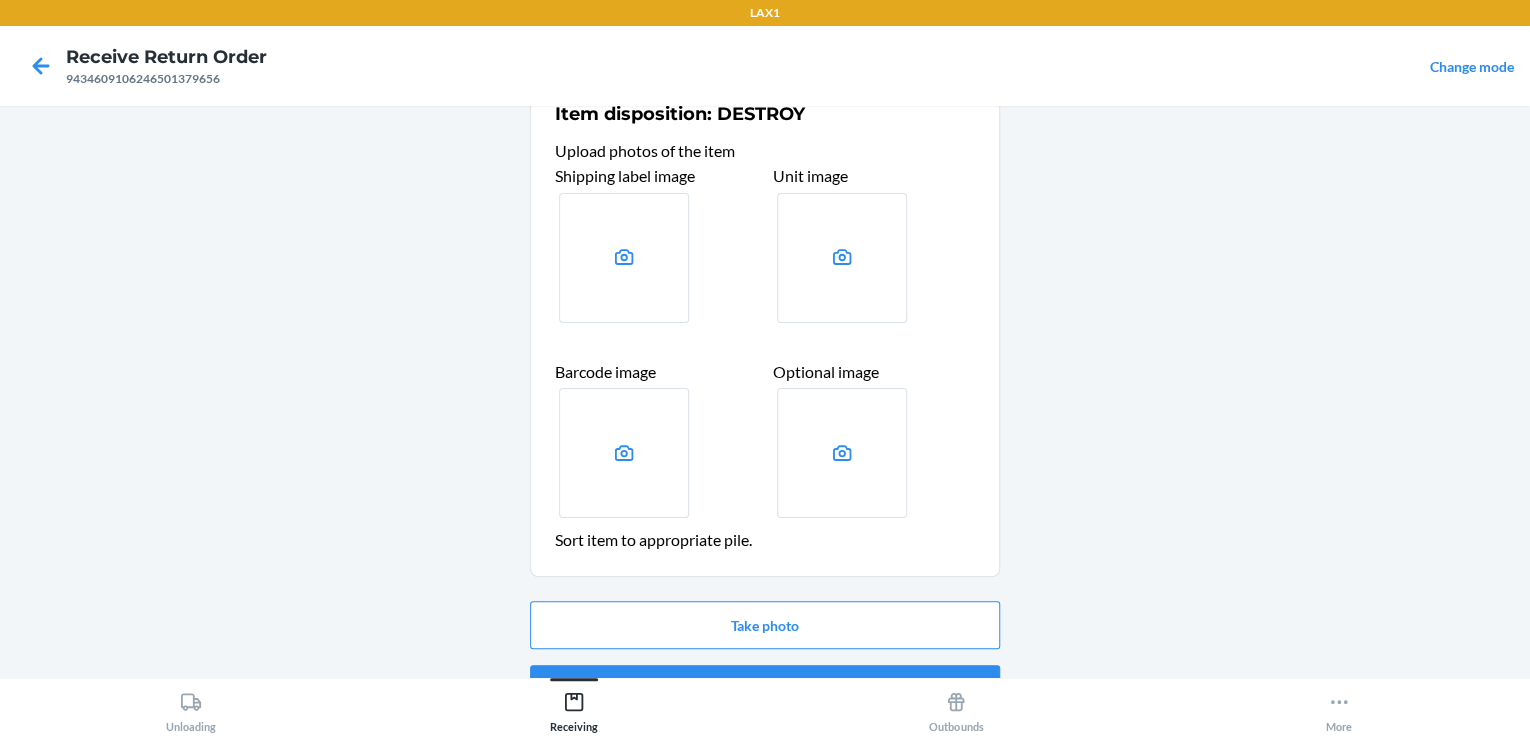 scroll, scrollTop: 97, scrollLeft: 0, axis: vertical 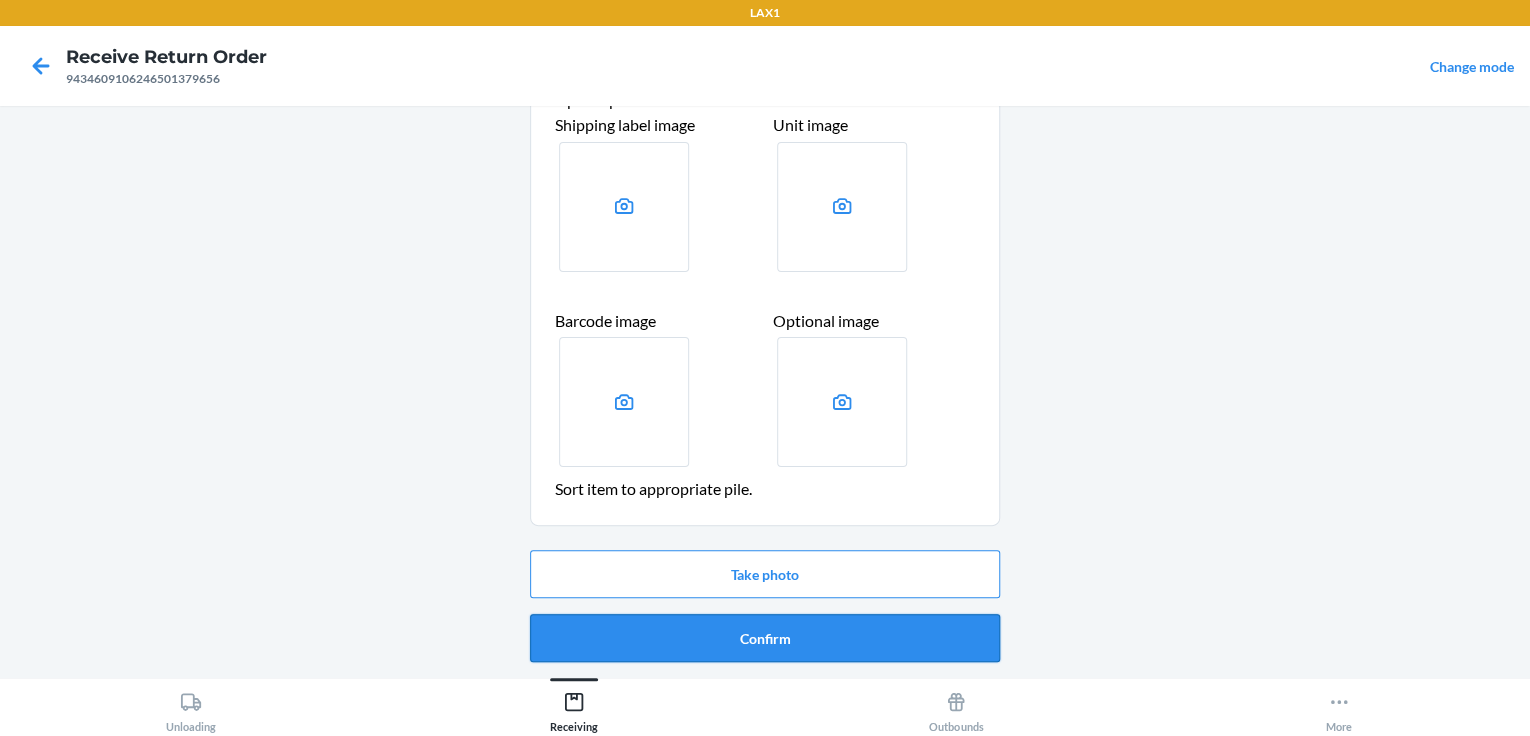 click on "Confirm" at bounding box center (765, 638) 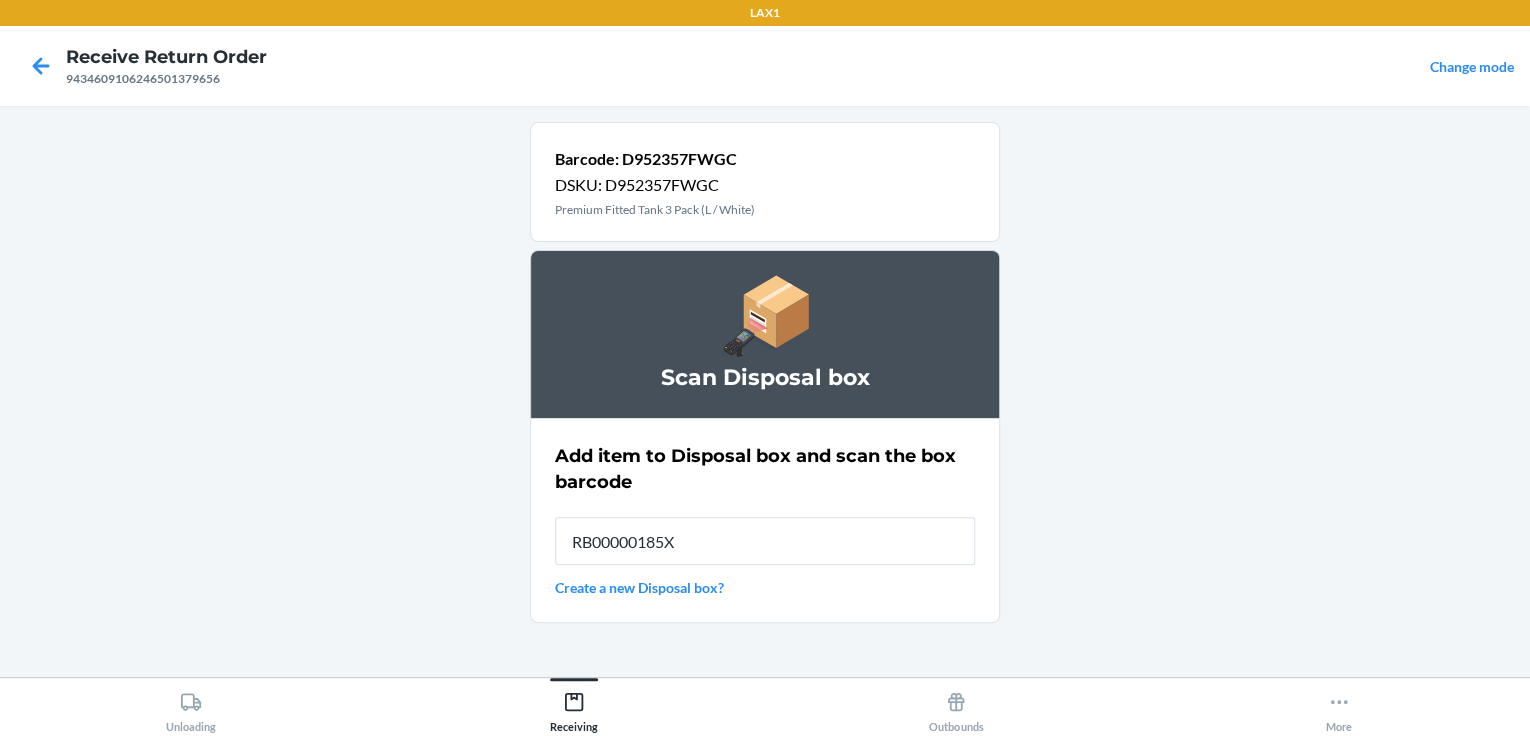 type on "RB00000185X" 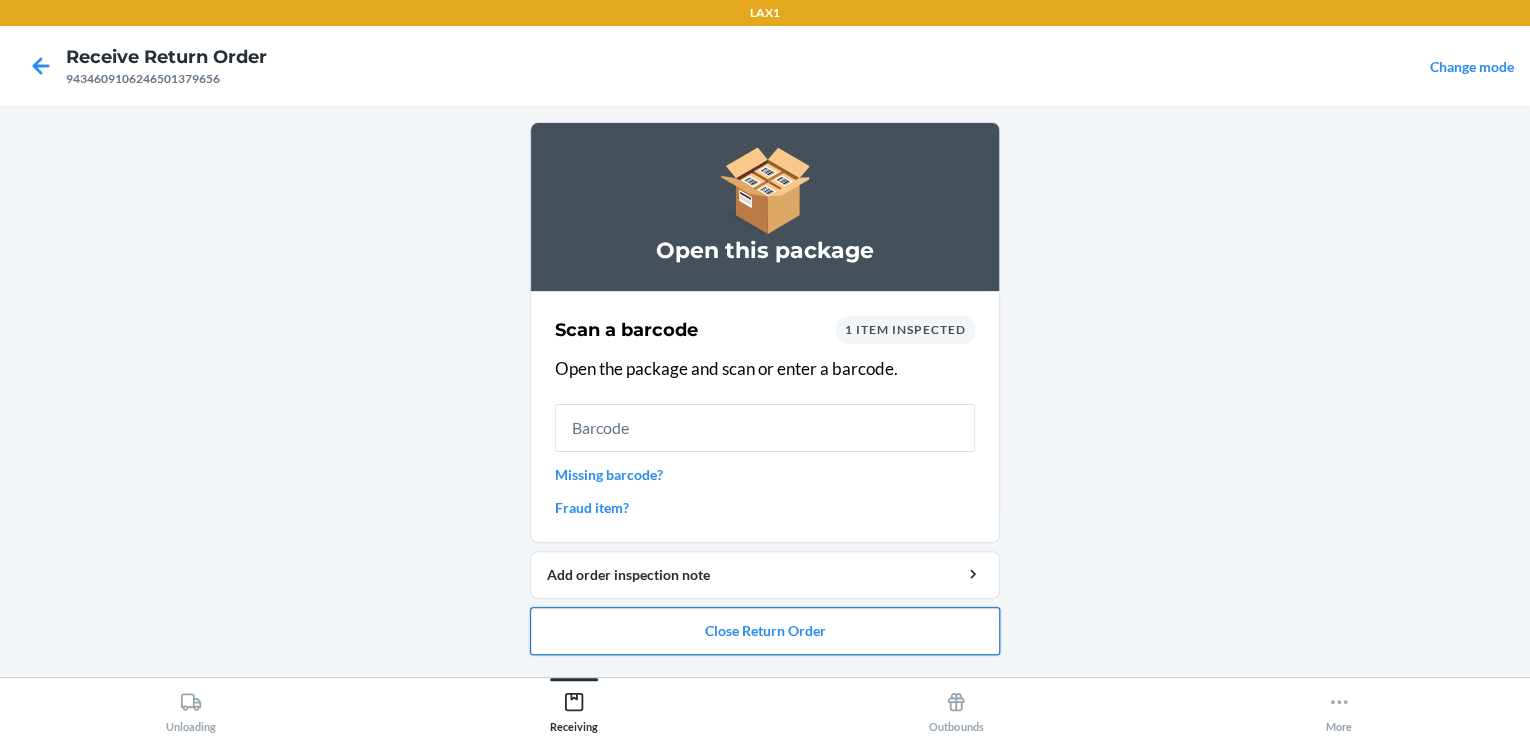 click on "Close Return Order" at bounding box center [765, 631] 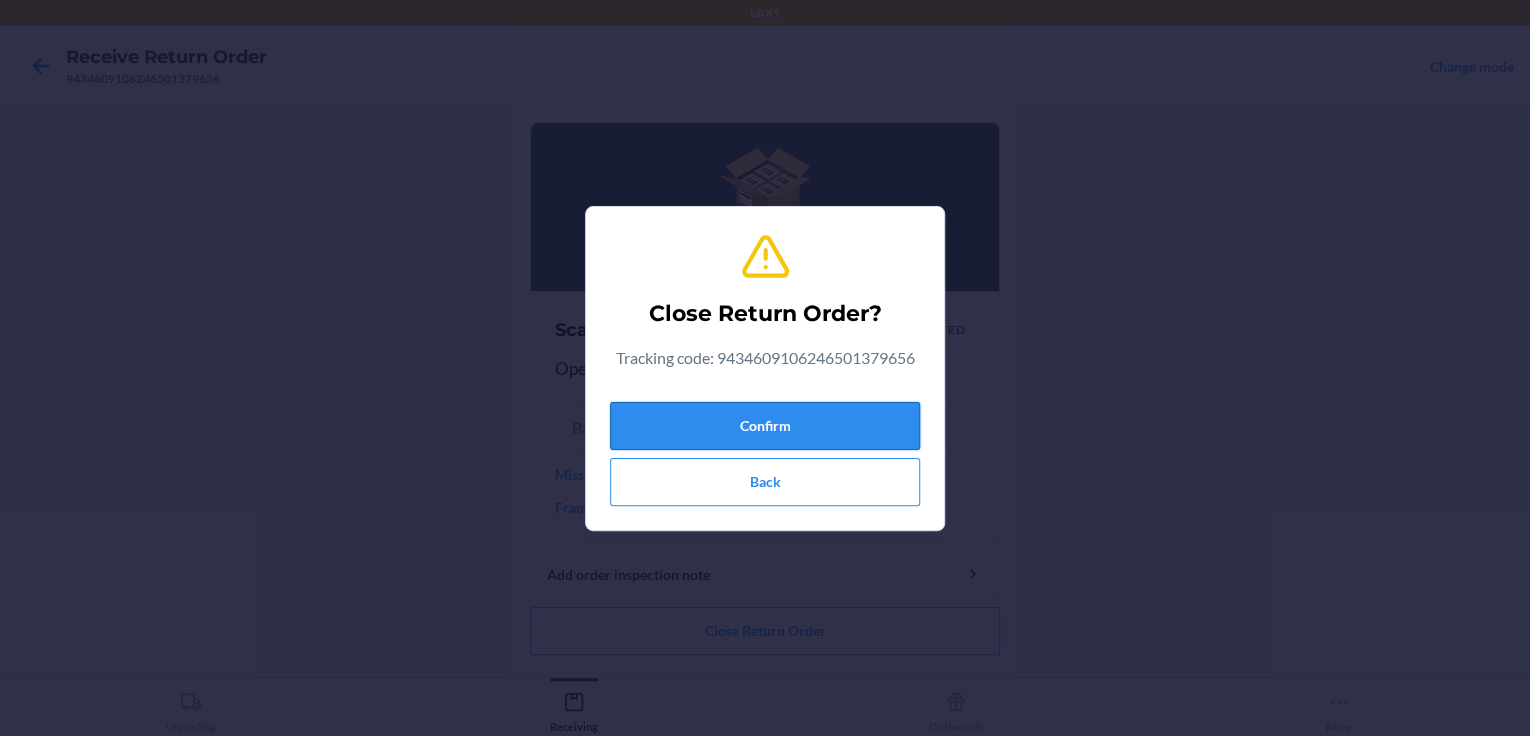click on "Confirm" at bounding box center (765, 426) 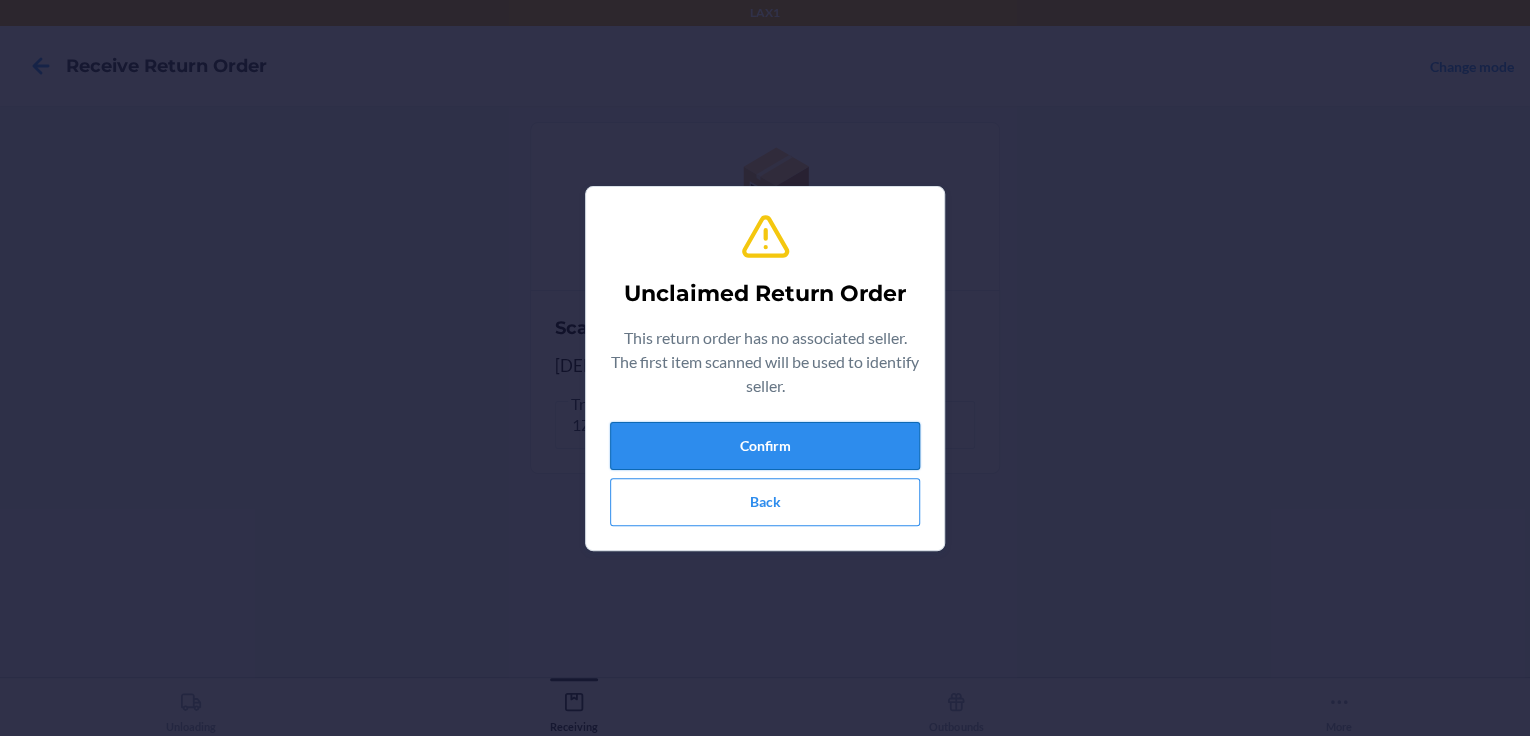 click on "Confirm" at bounding box center (765, 446) 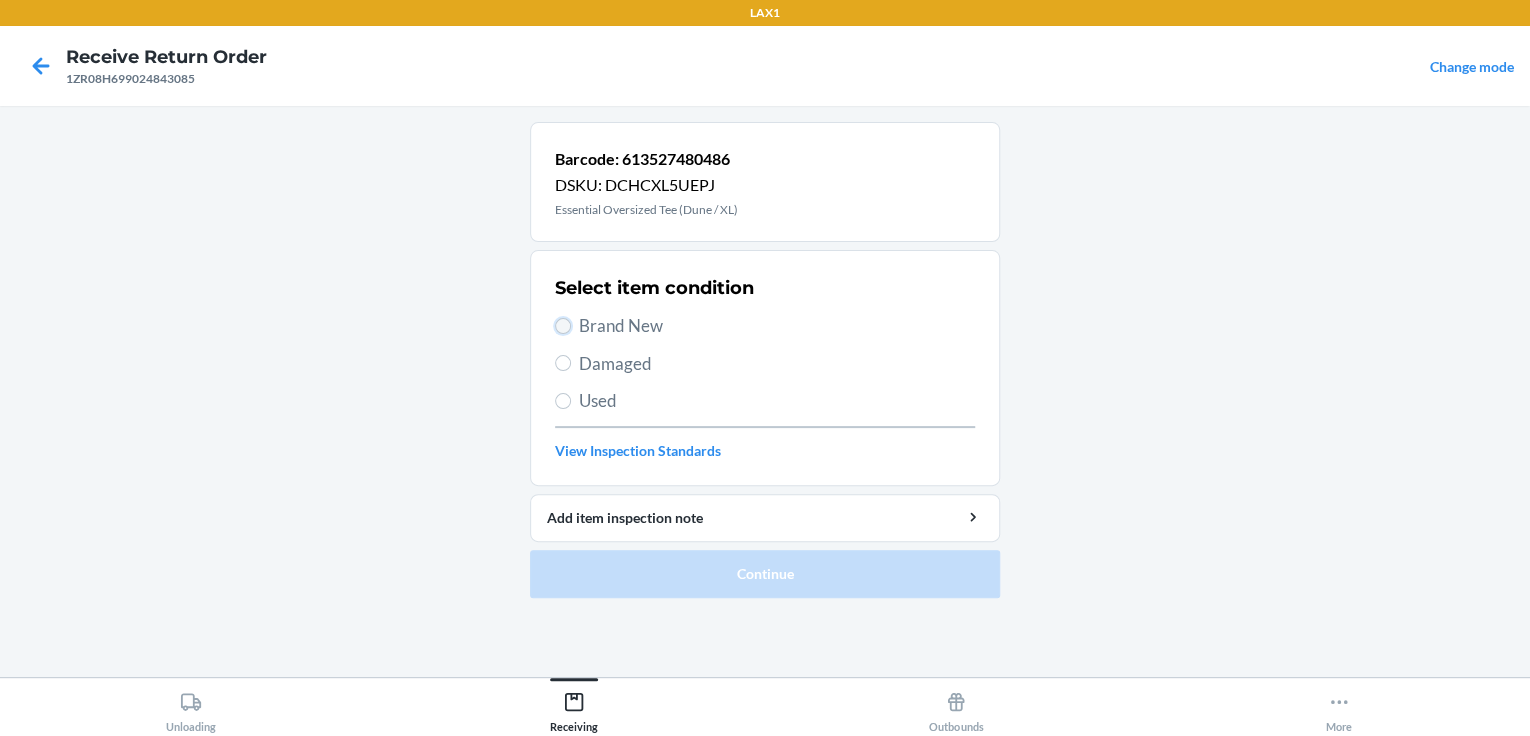 click on "Brand New" at bounding box center (563, 326) 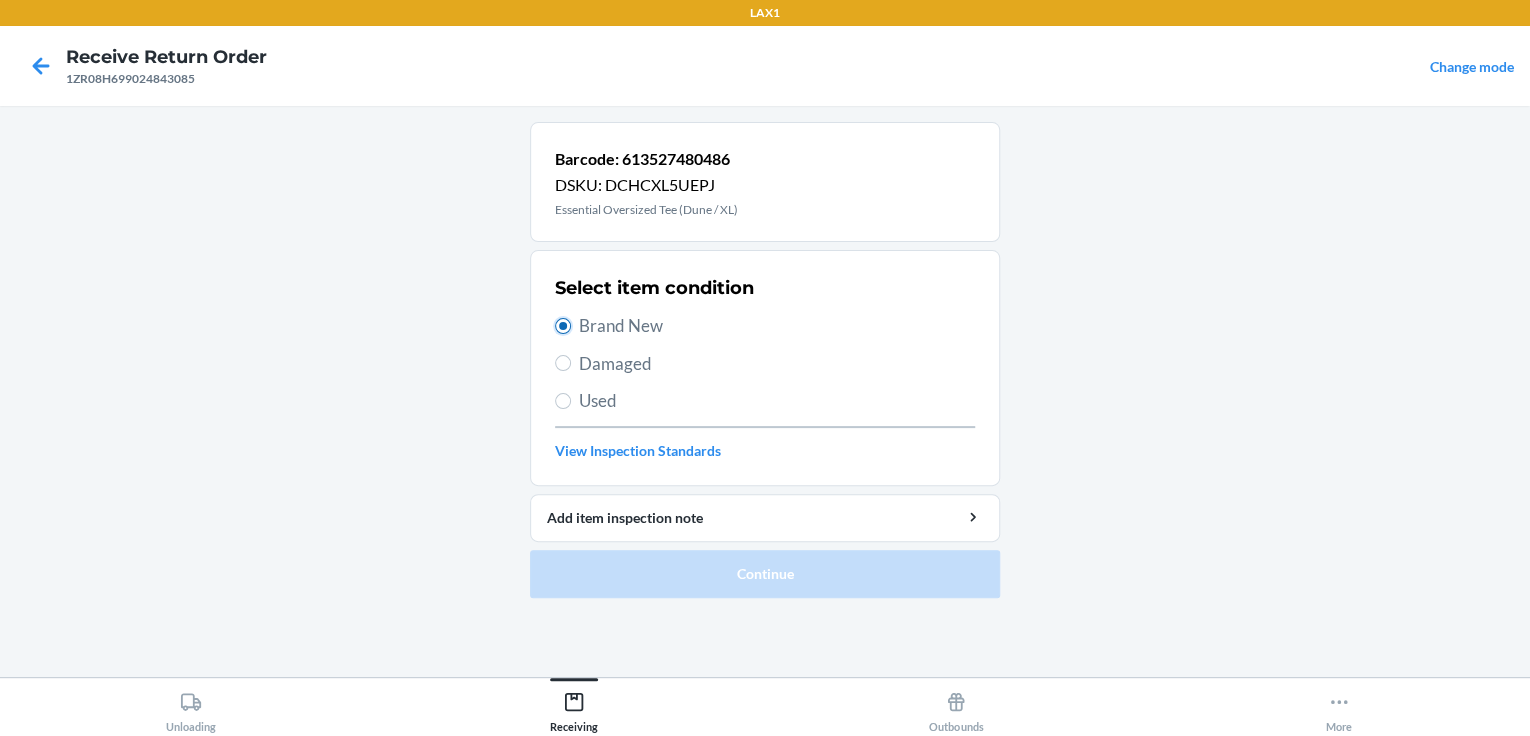 radio on "true" 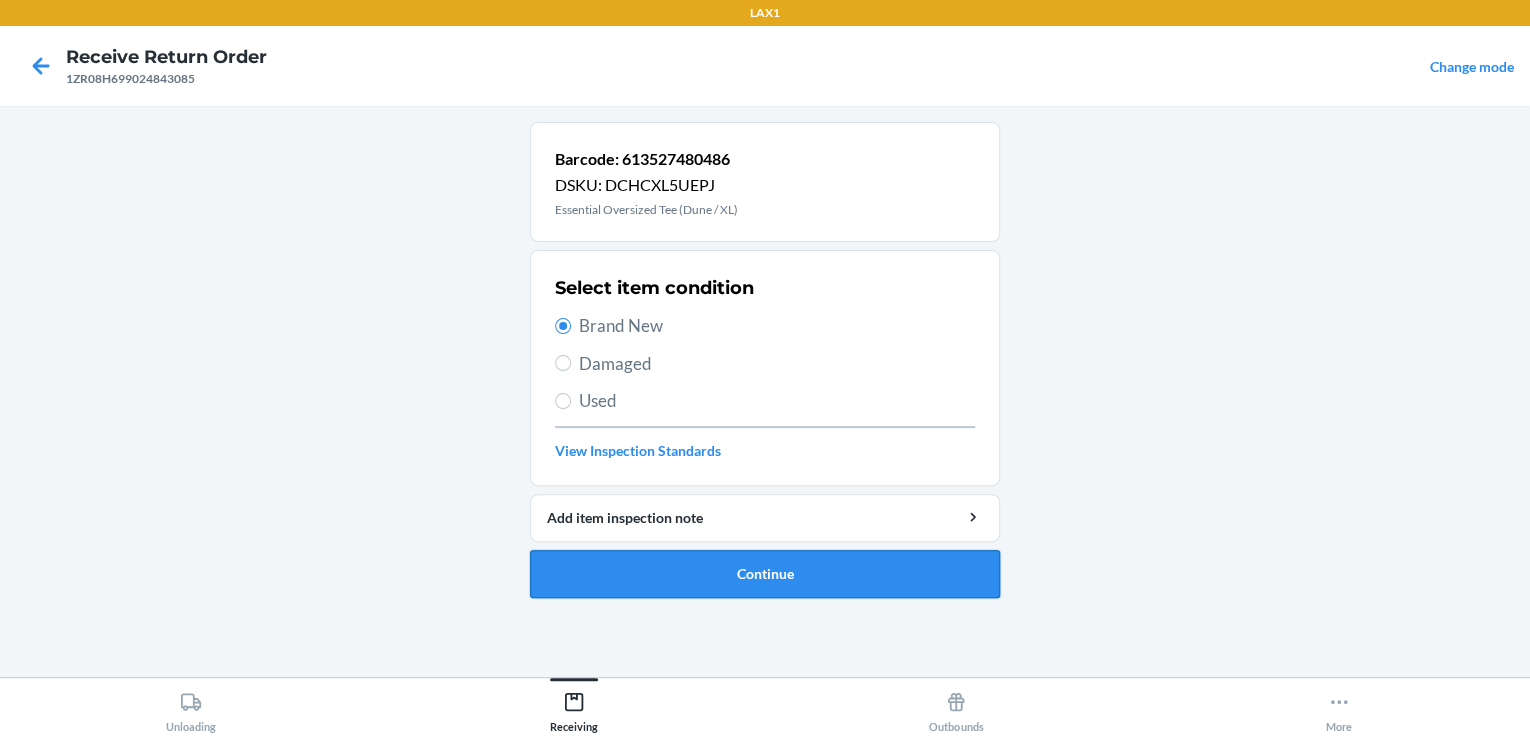 click on "Continue" at bounding box center (765, 574) 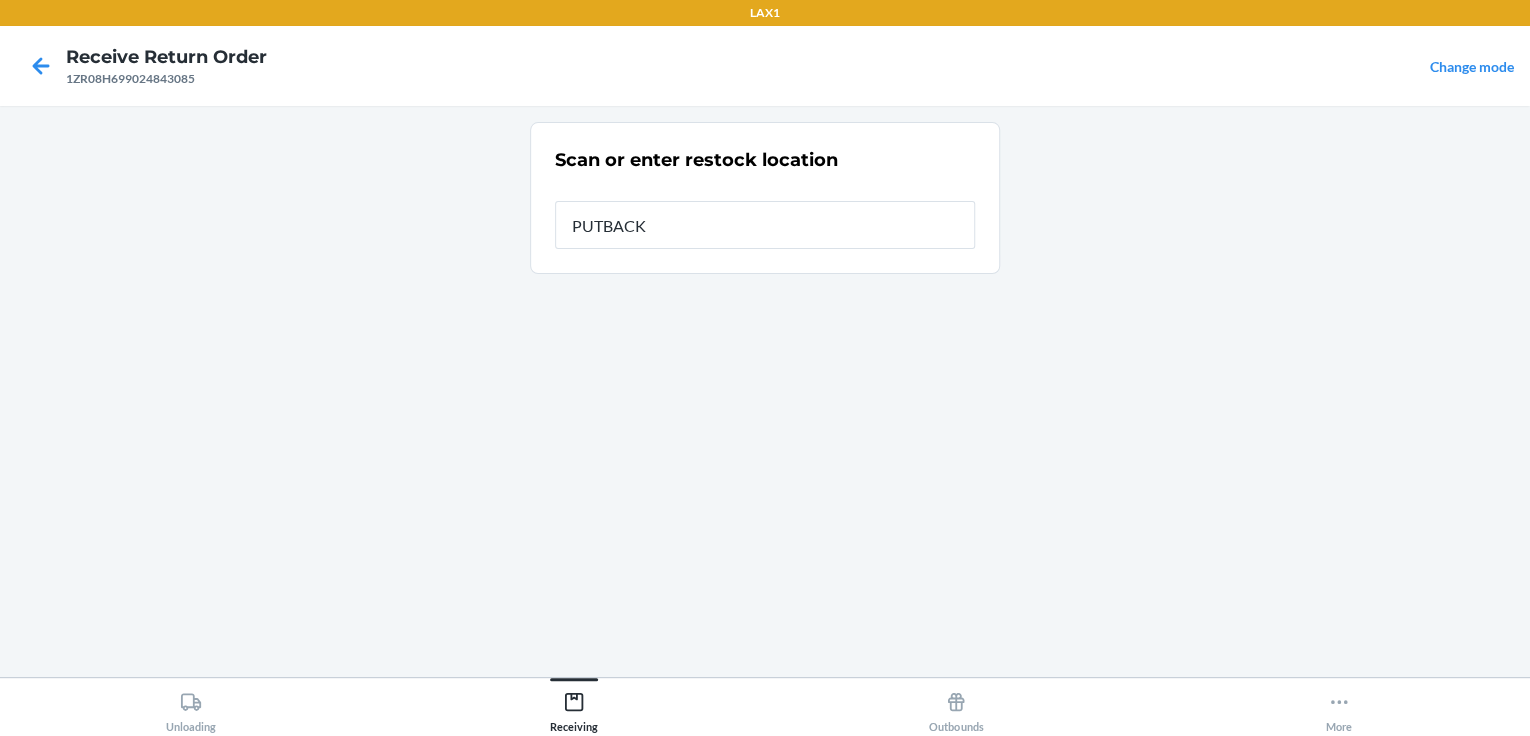 type on "PUTBACK" 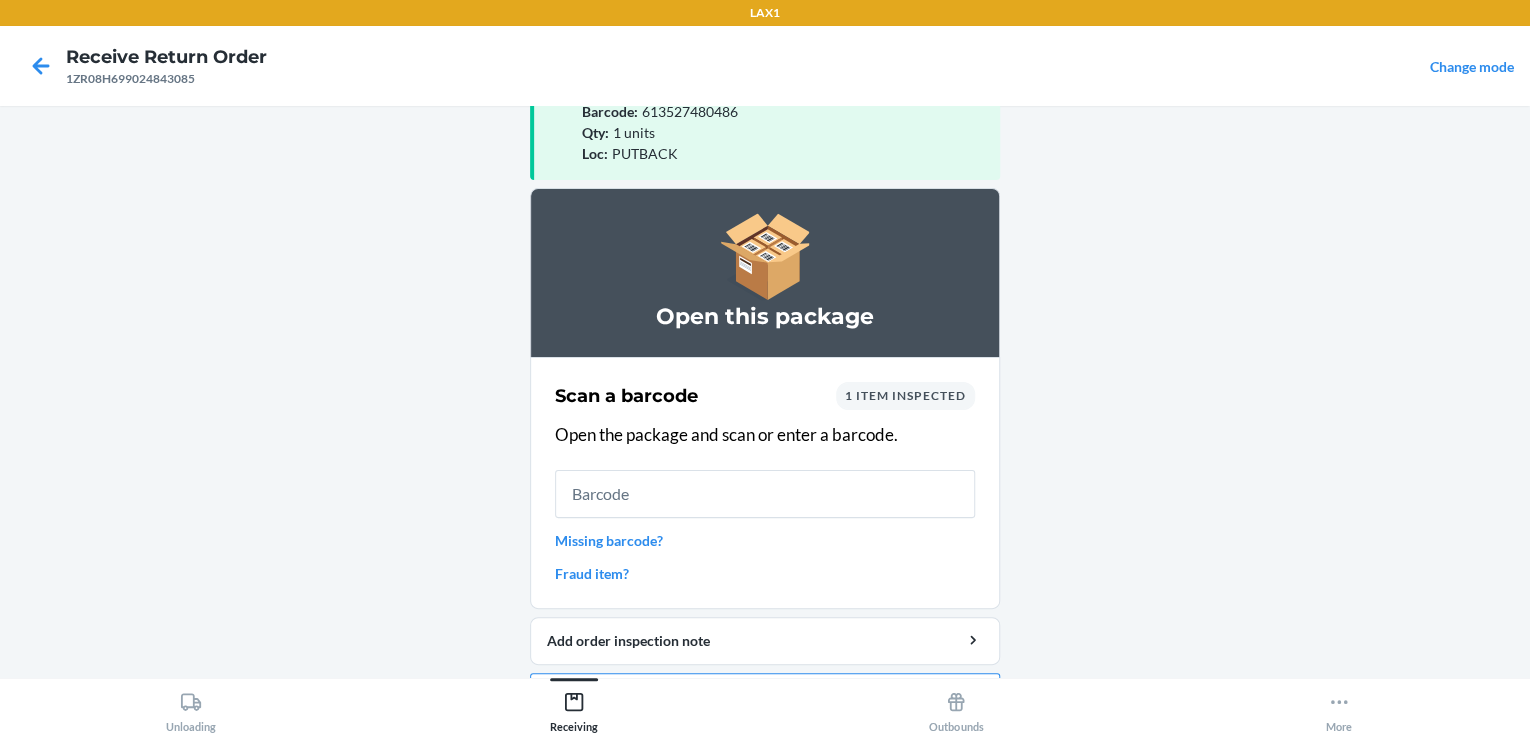 scroll, scrollTop: 124, scrollLeft: 0, axis: vertical 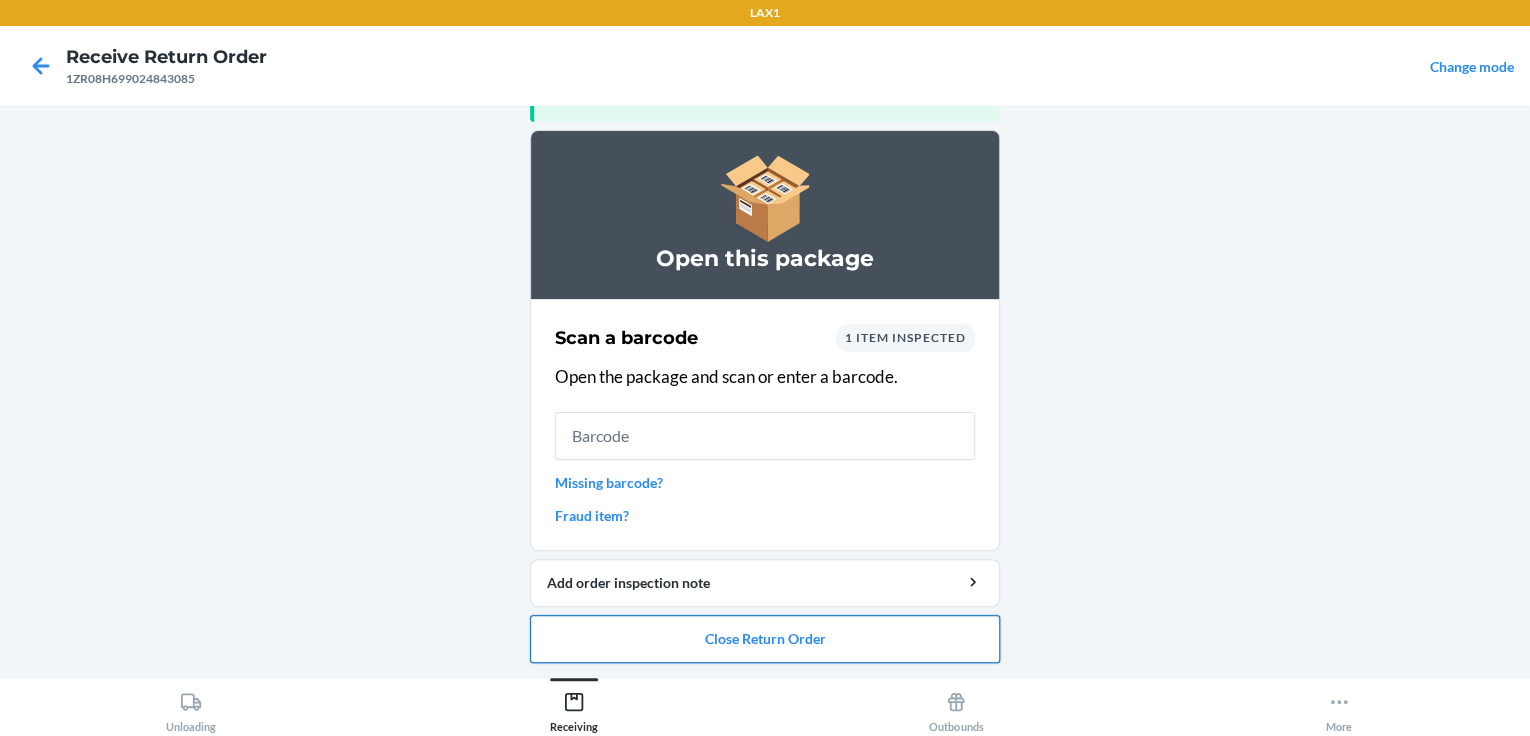 click on "Close Return Order" at bounding box center [765, 639] 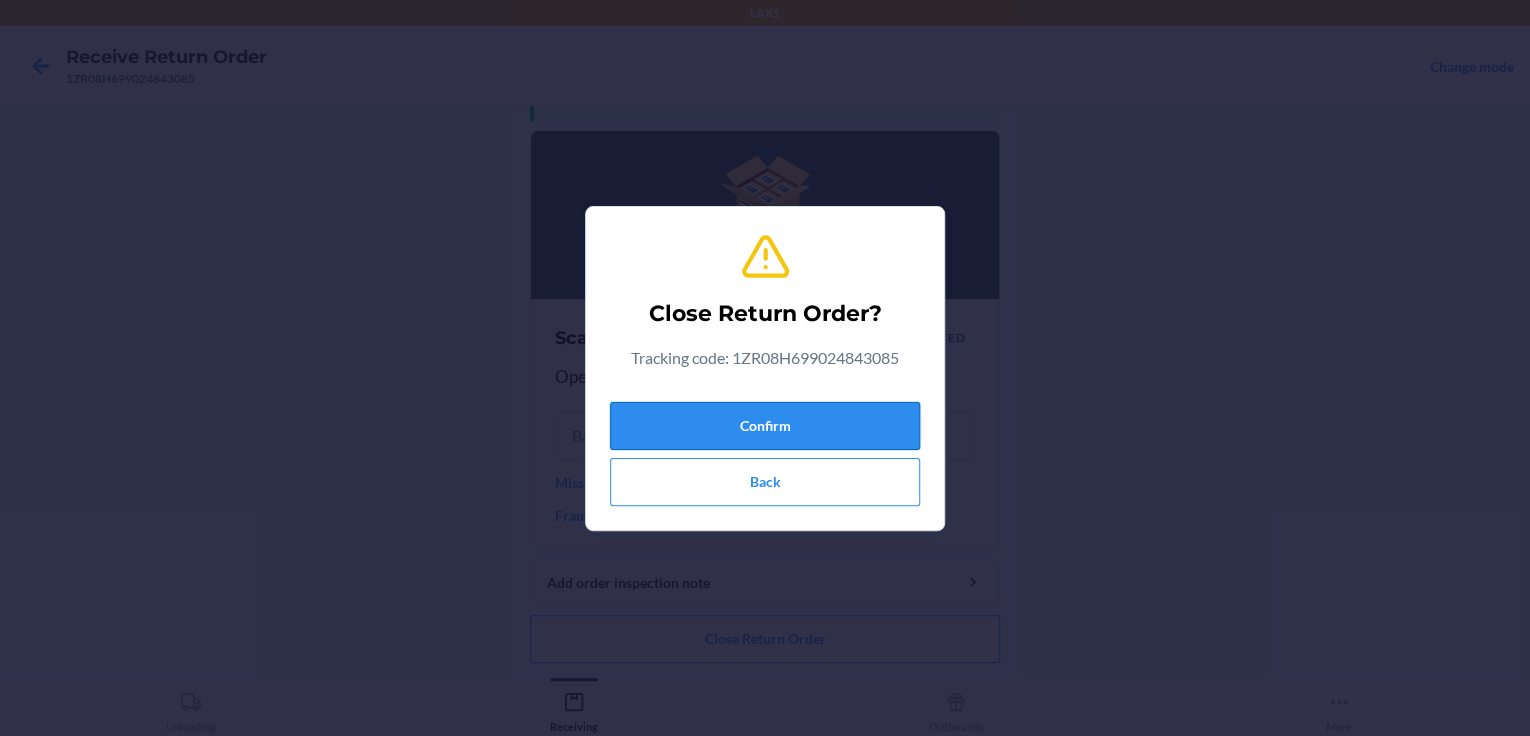 click on "Confirm" at bounding box center (765, 426) 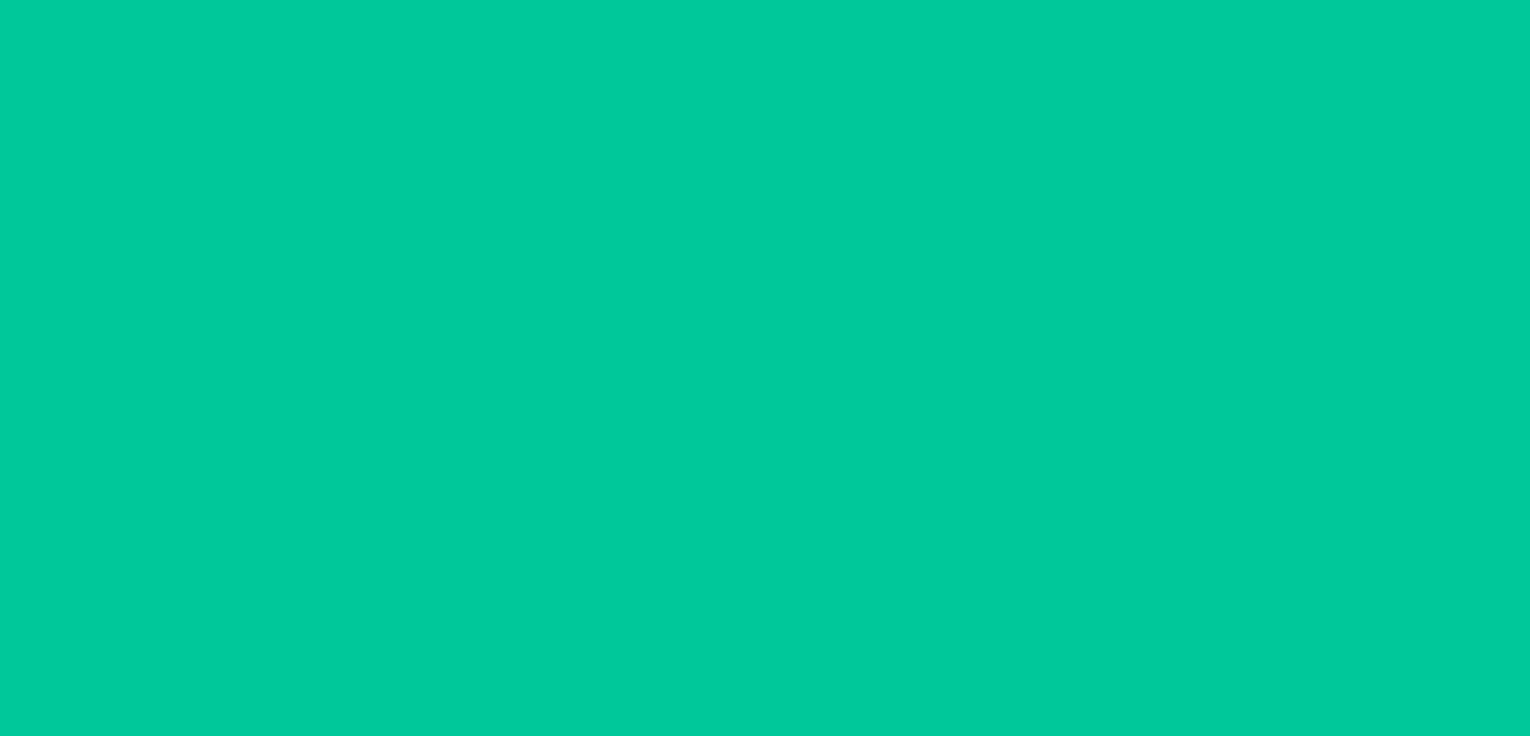 scroll, scrollTop: 0, scrollLeft: 0, axis: both 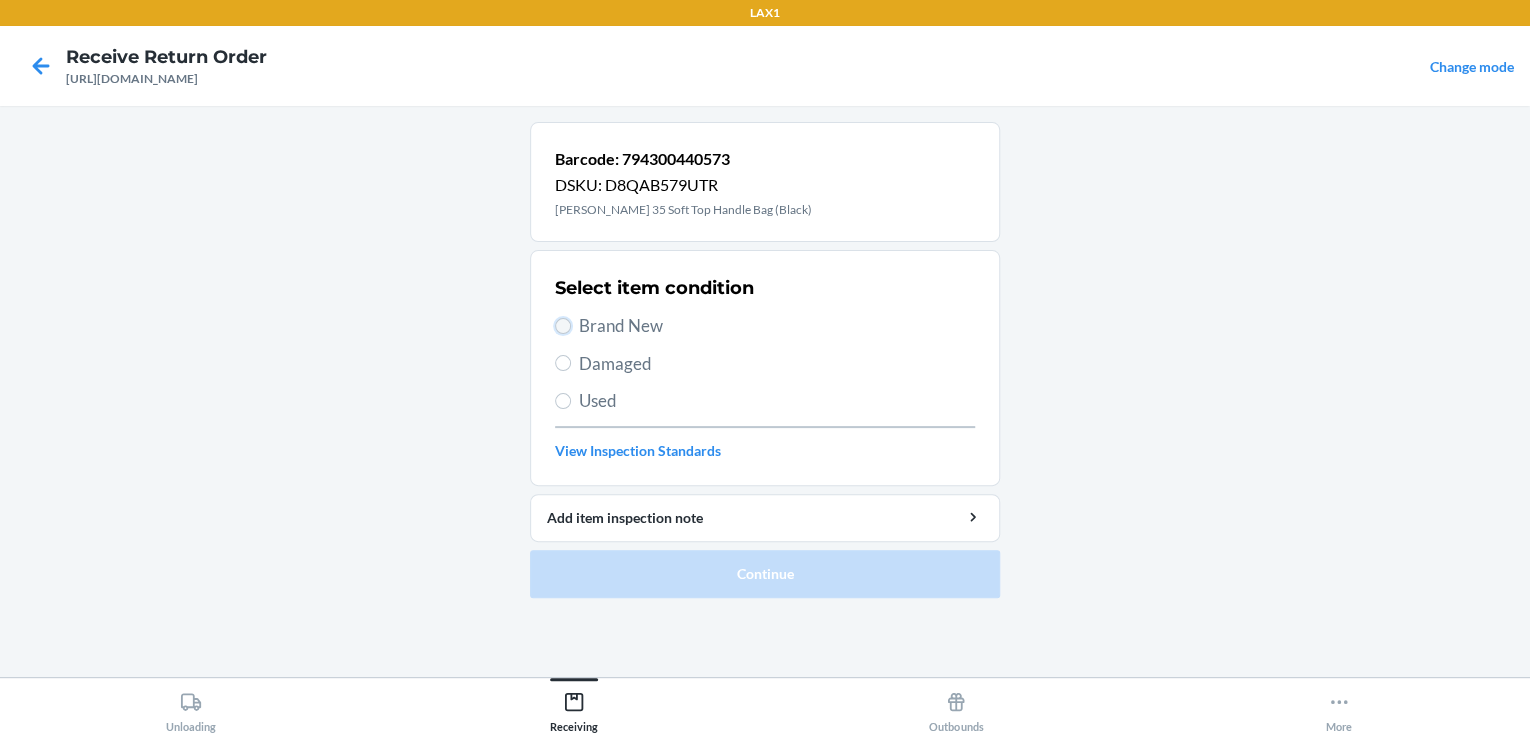 click on "Brand New" at bounding box center (563, 326) 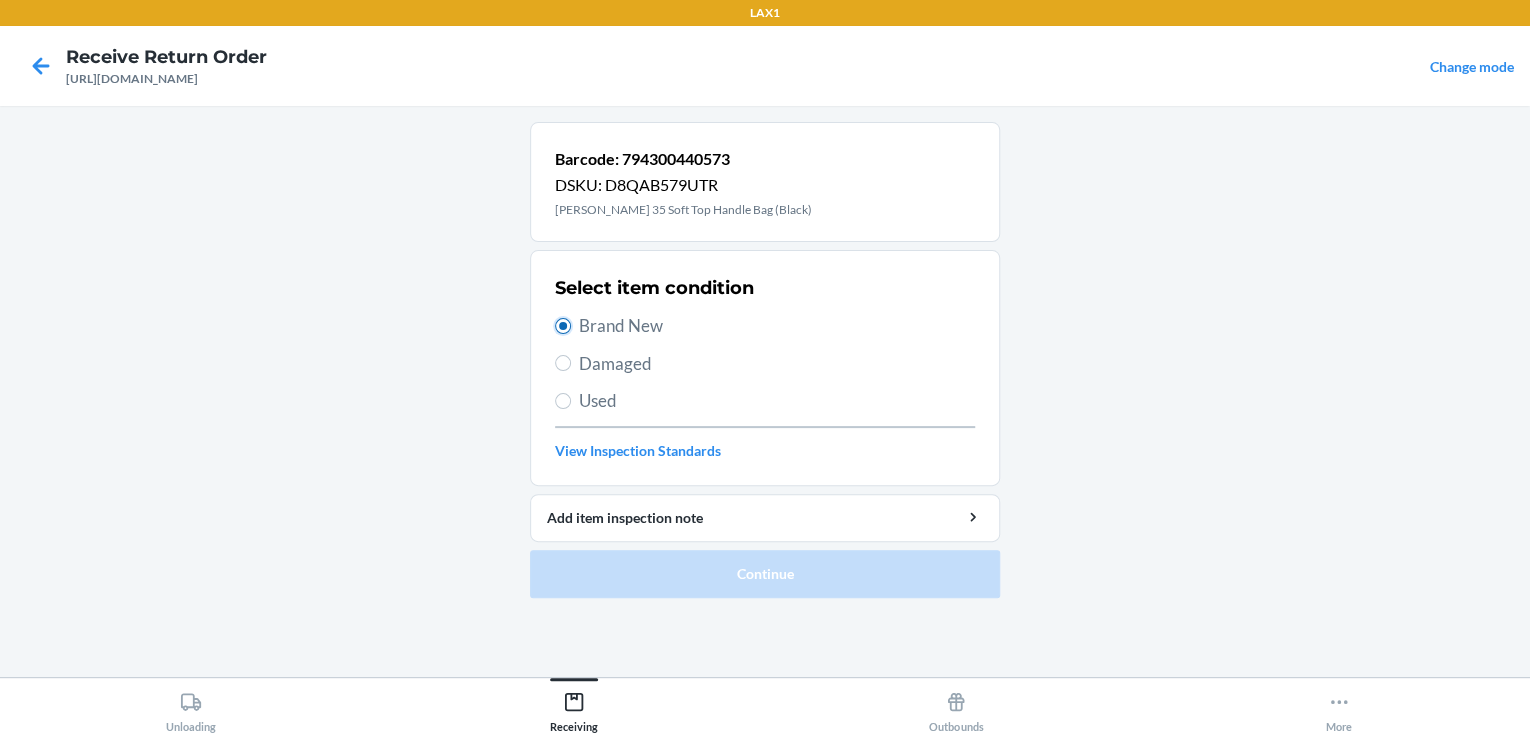 radio on "true" 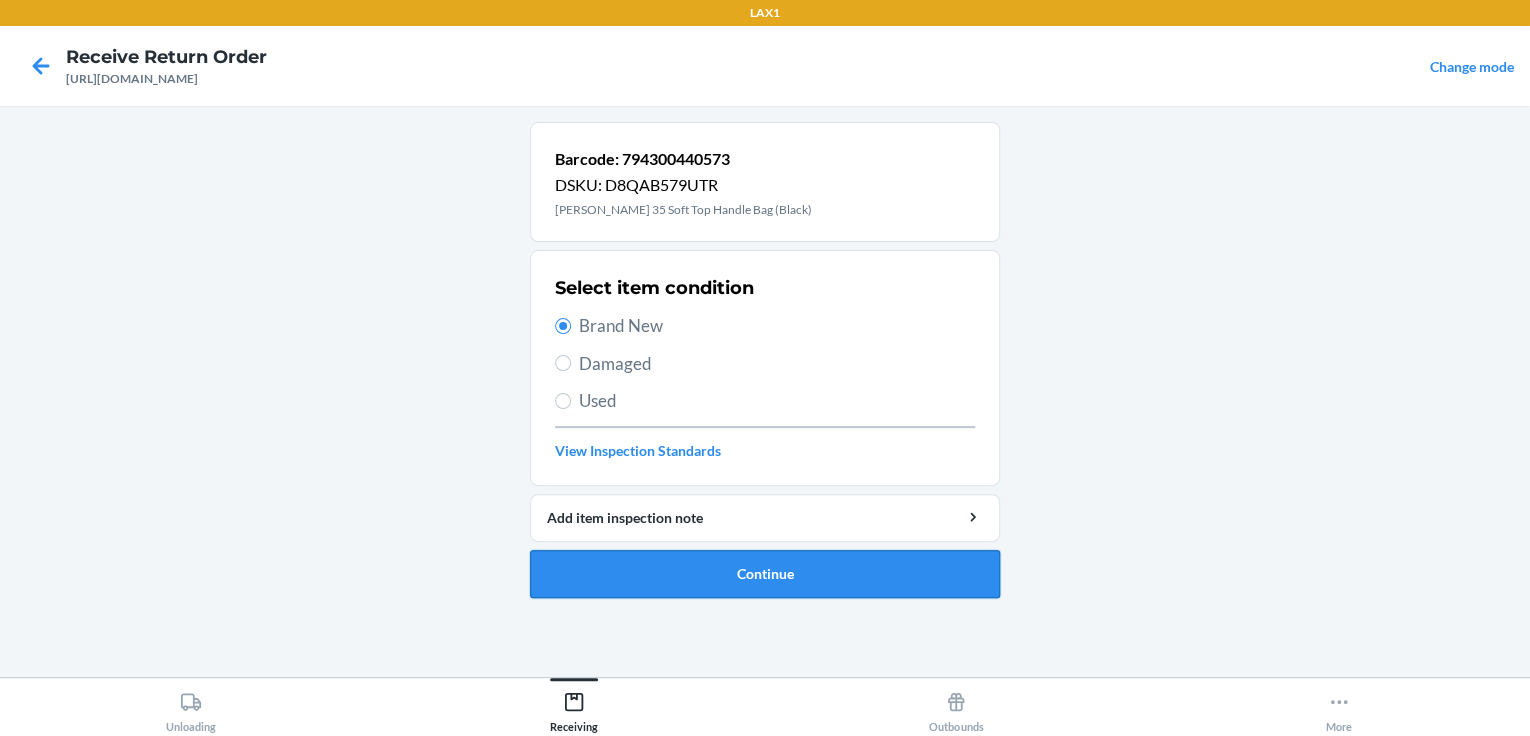 click on "Continue" at bounding box center [765, 574] 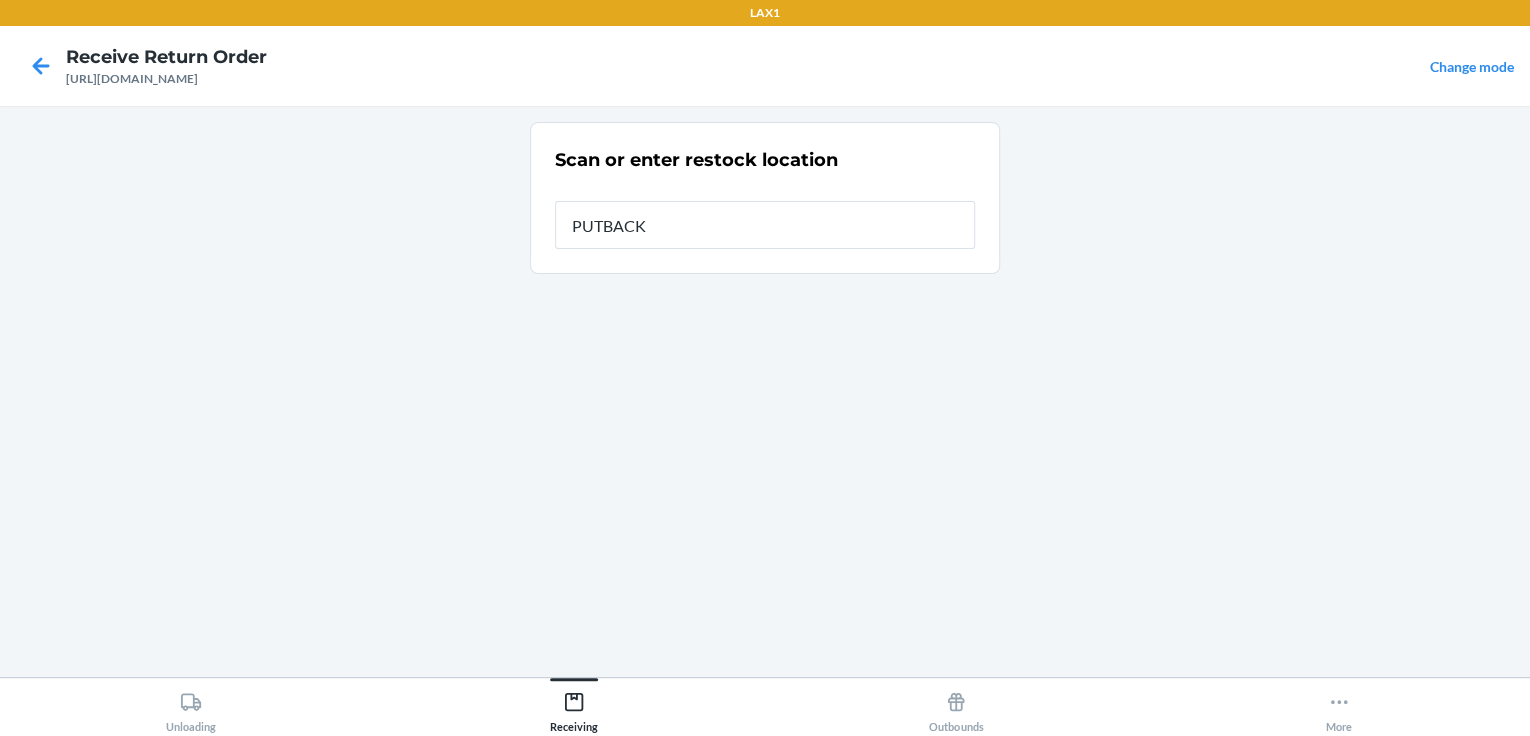 type on "PUTBACK" 